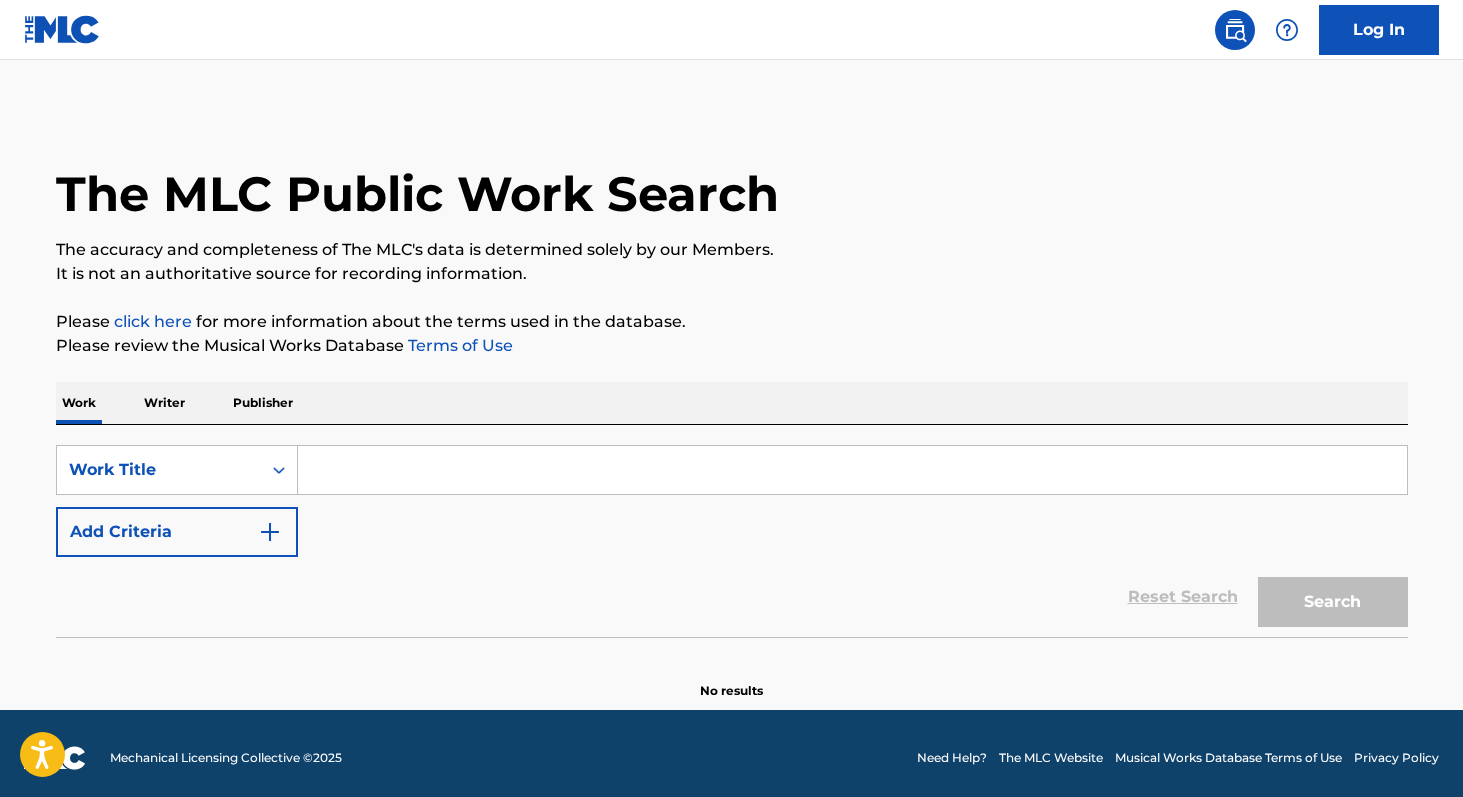 scroll, scrollTop: 0, scrollLeft: 0, axis: both 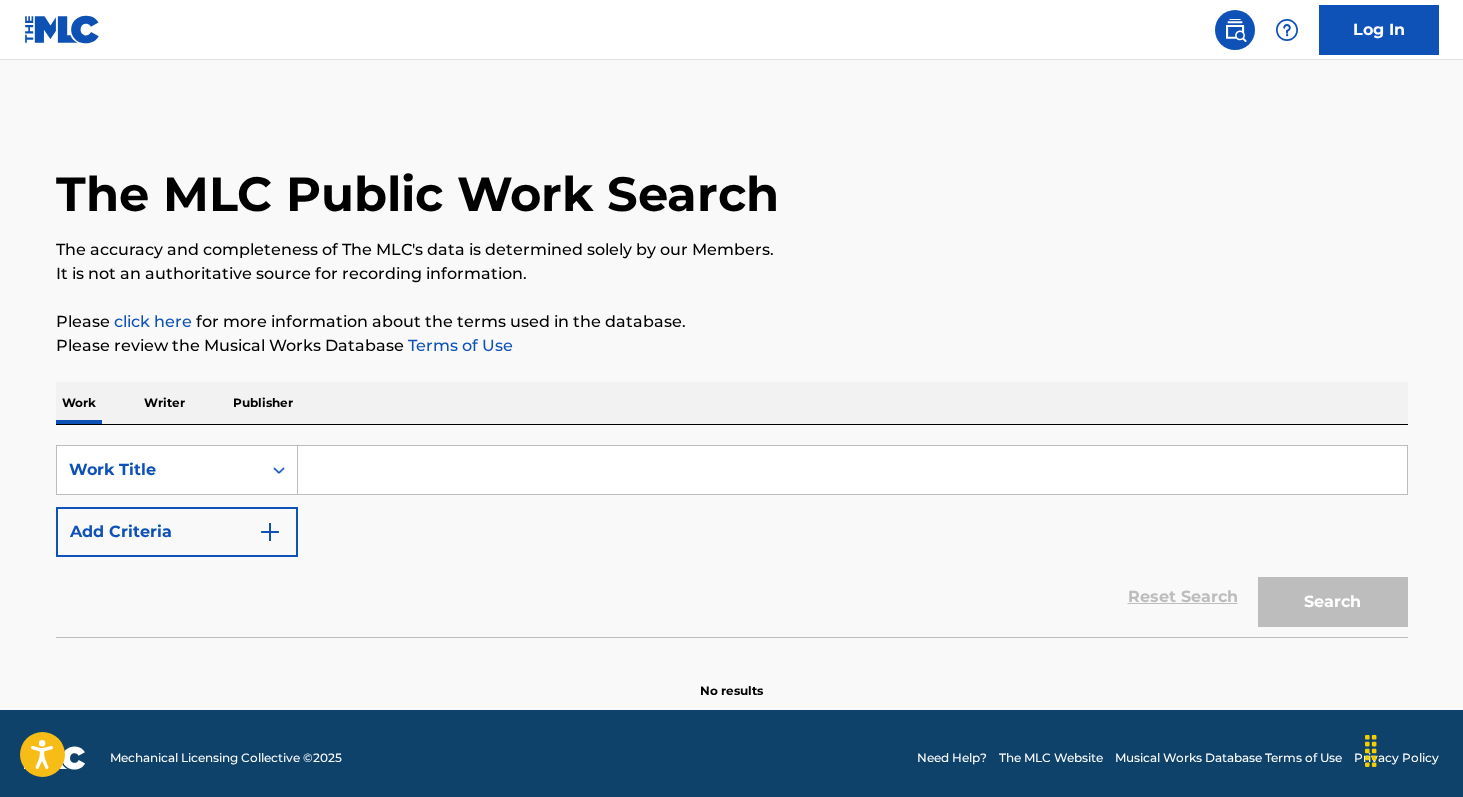 click at bounding box center [852, 470] 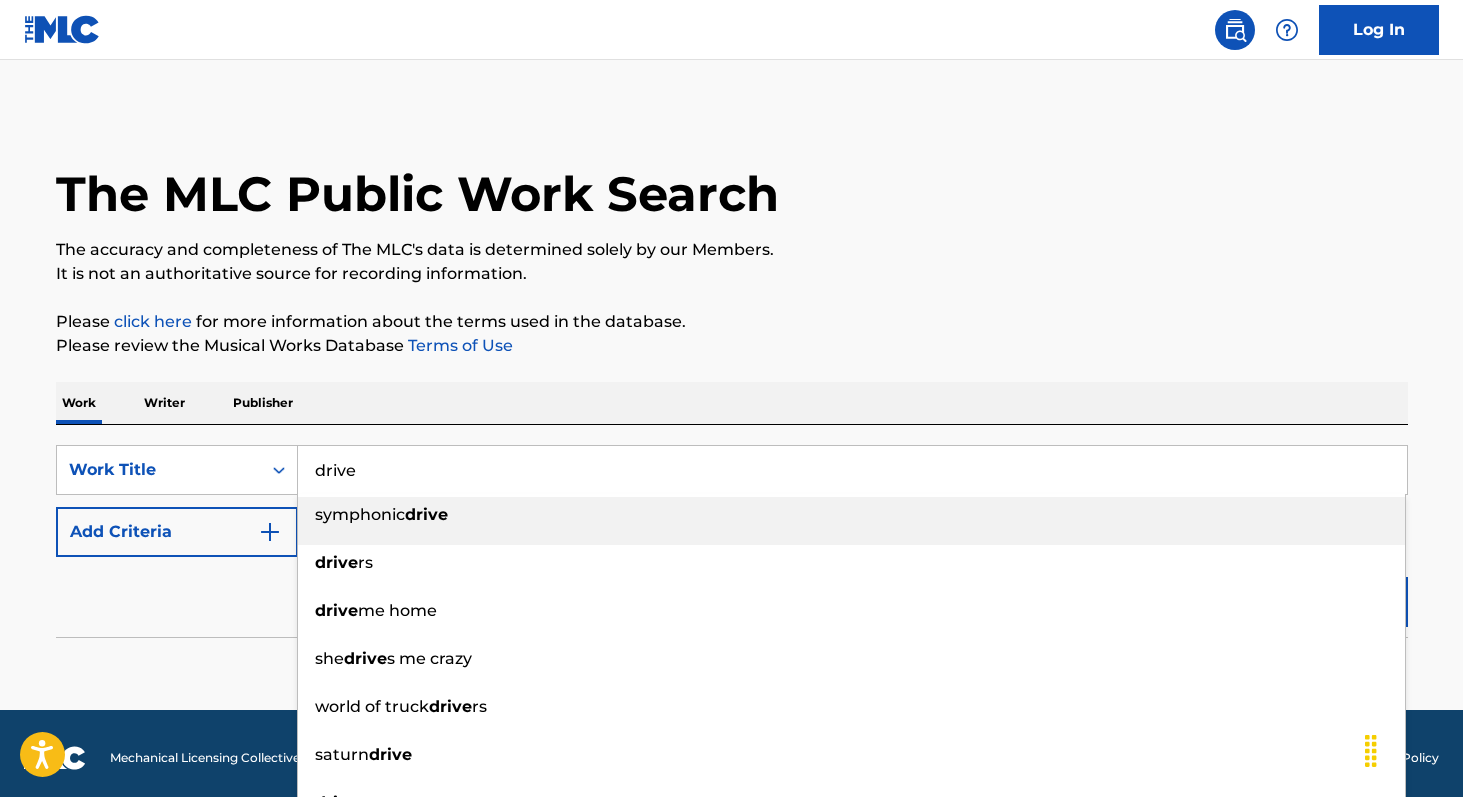 type on "drive" 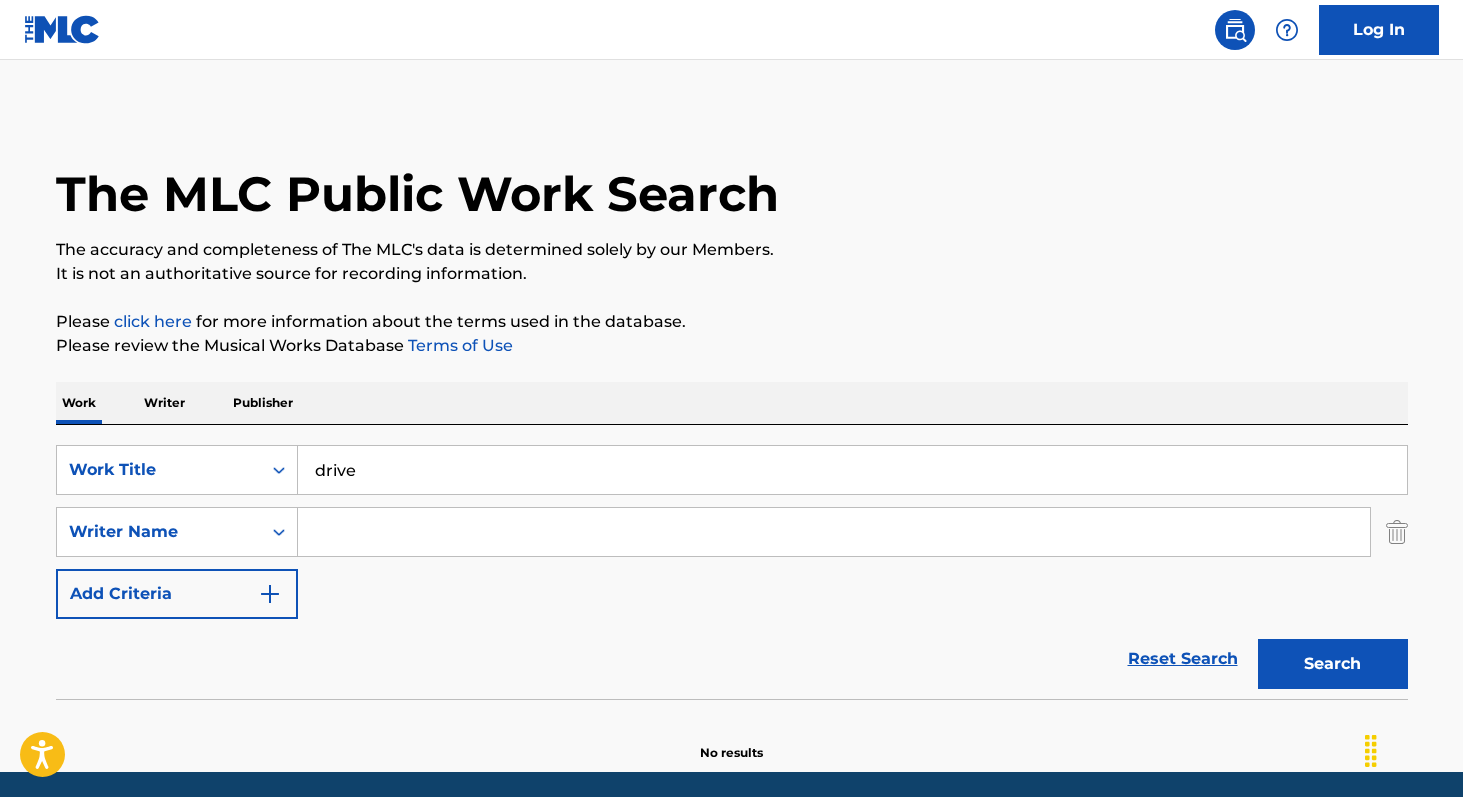 click at bounding box center (834, 532) 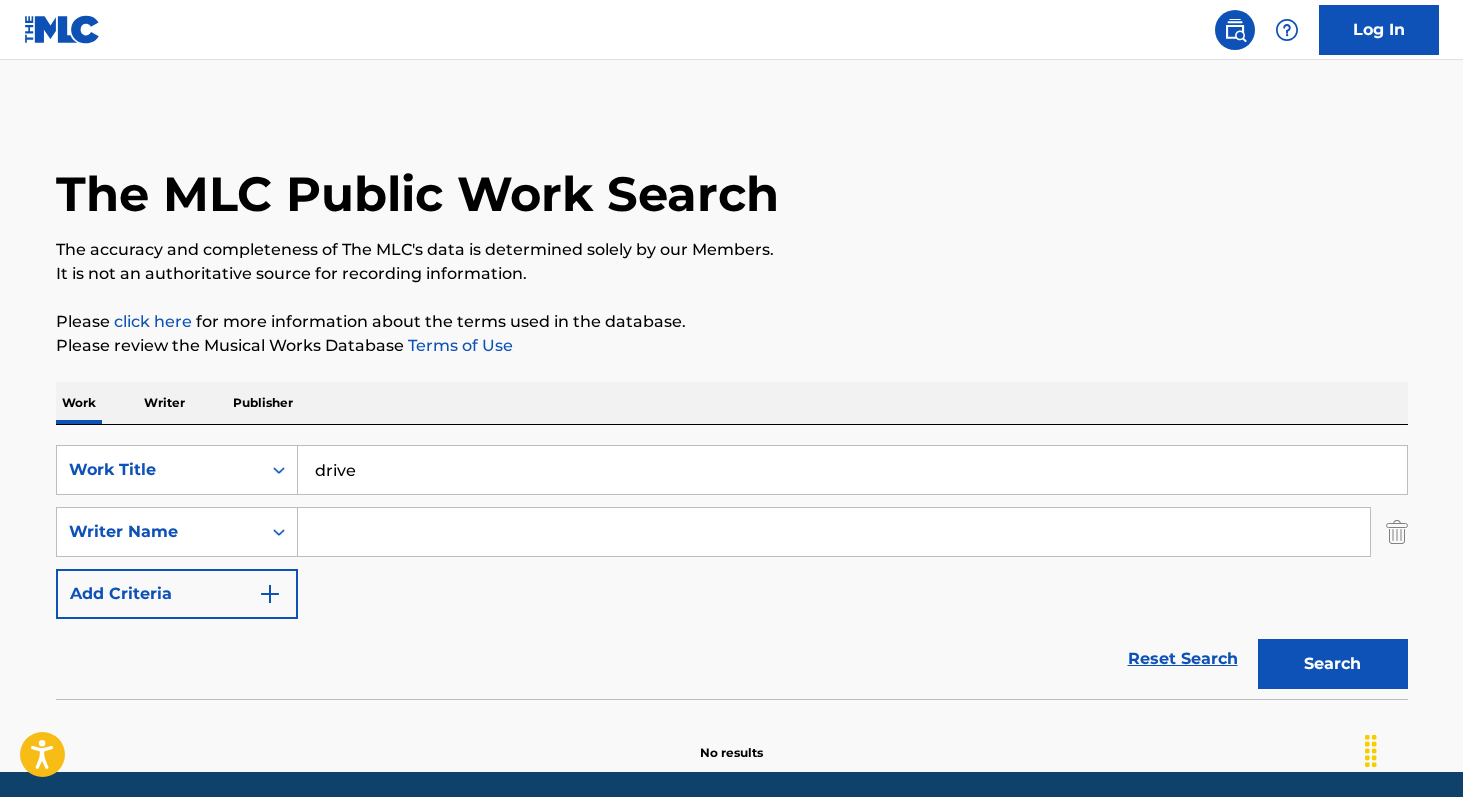 paste on "[FIRST] [LAST] [LAST] [LAST]" 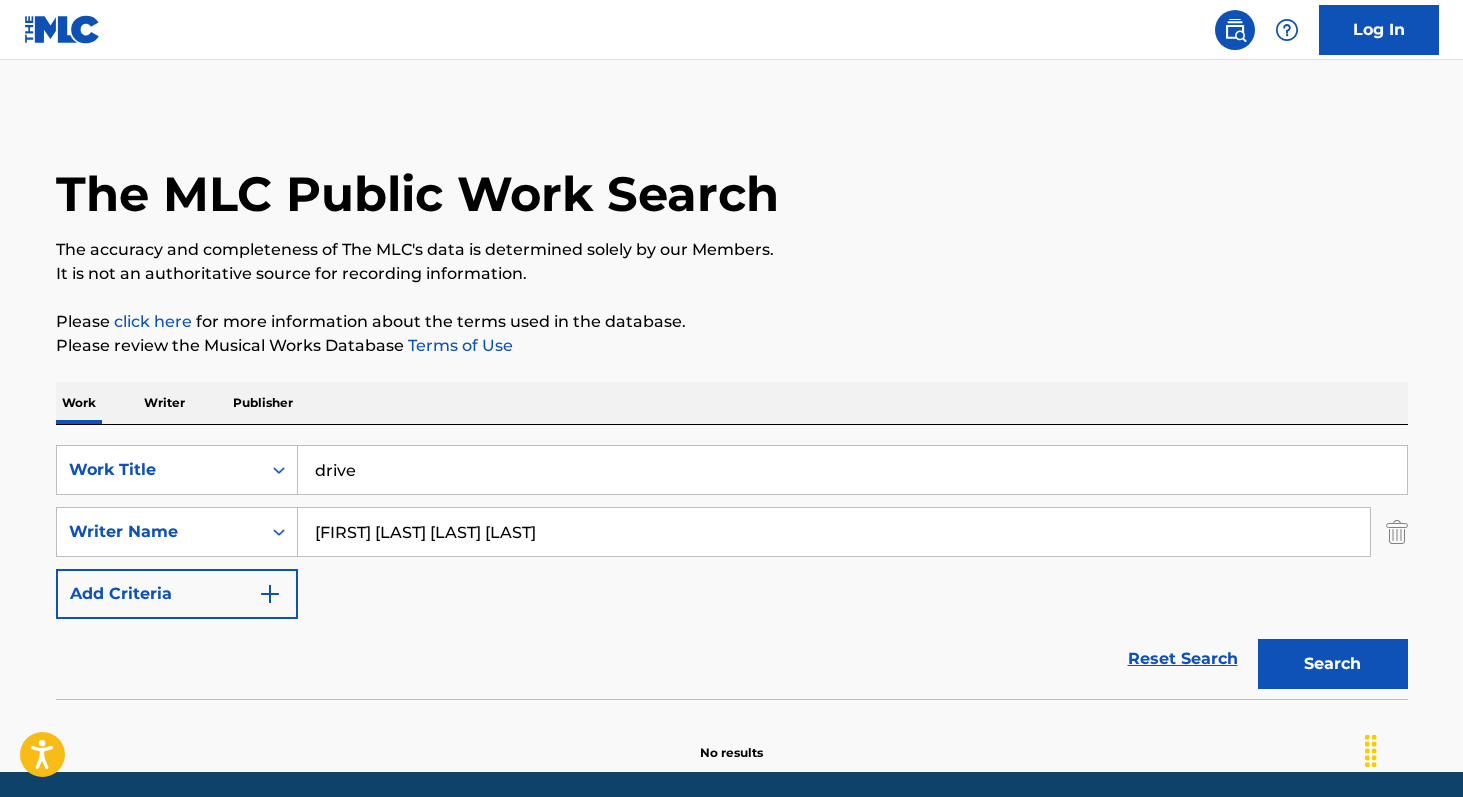 click on "Search" at bounding box center (1333, 664) 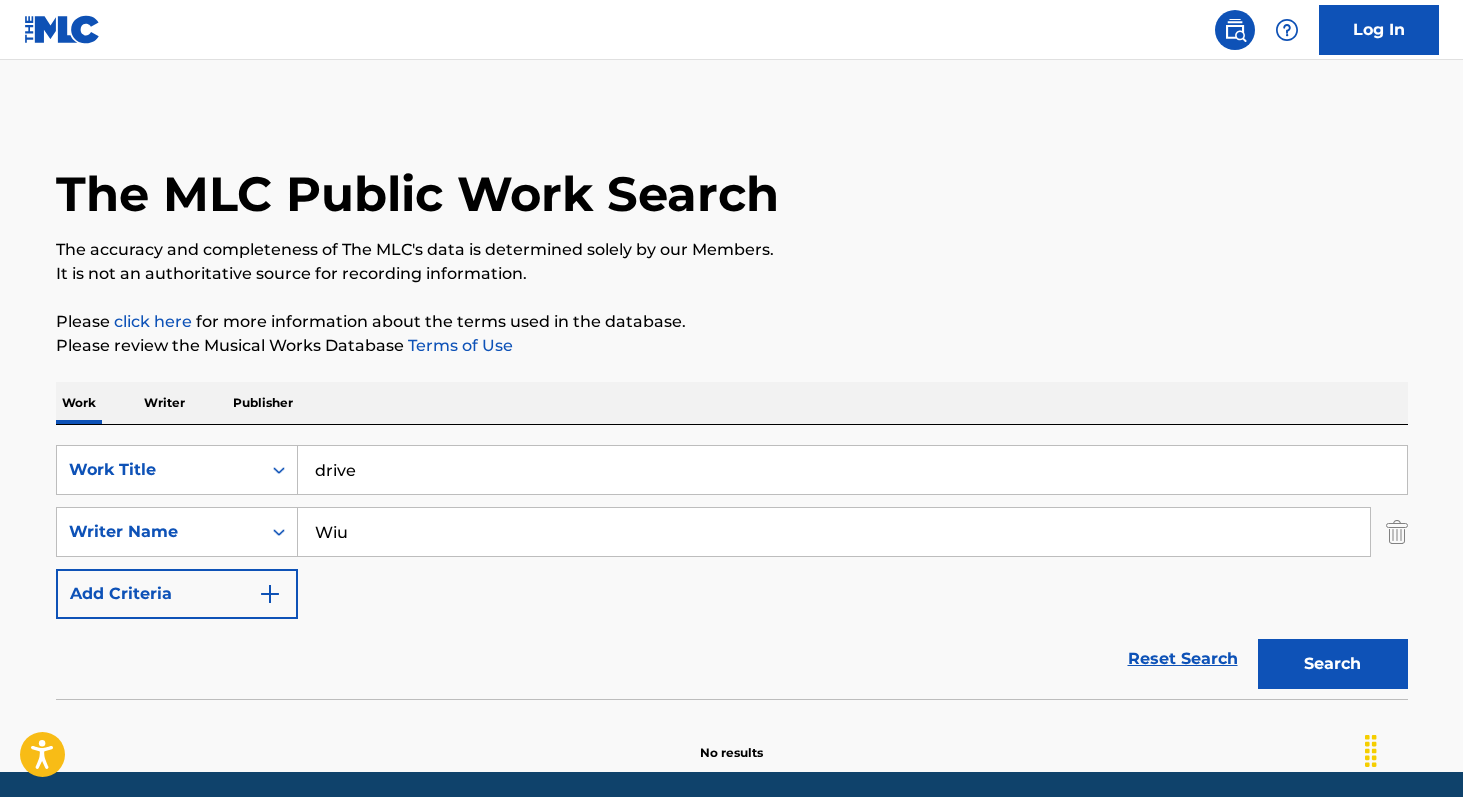 type on "Wiu" 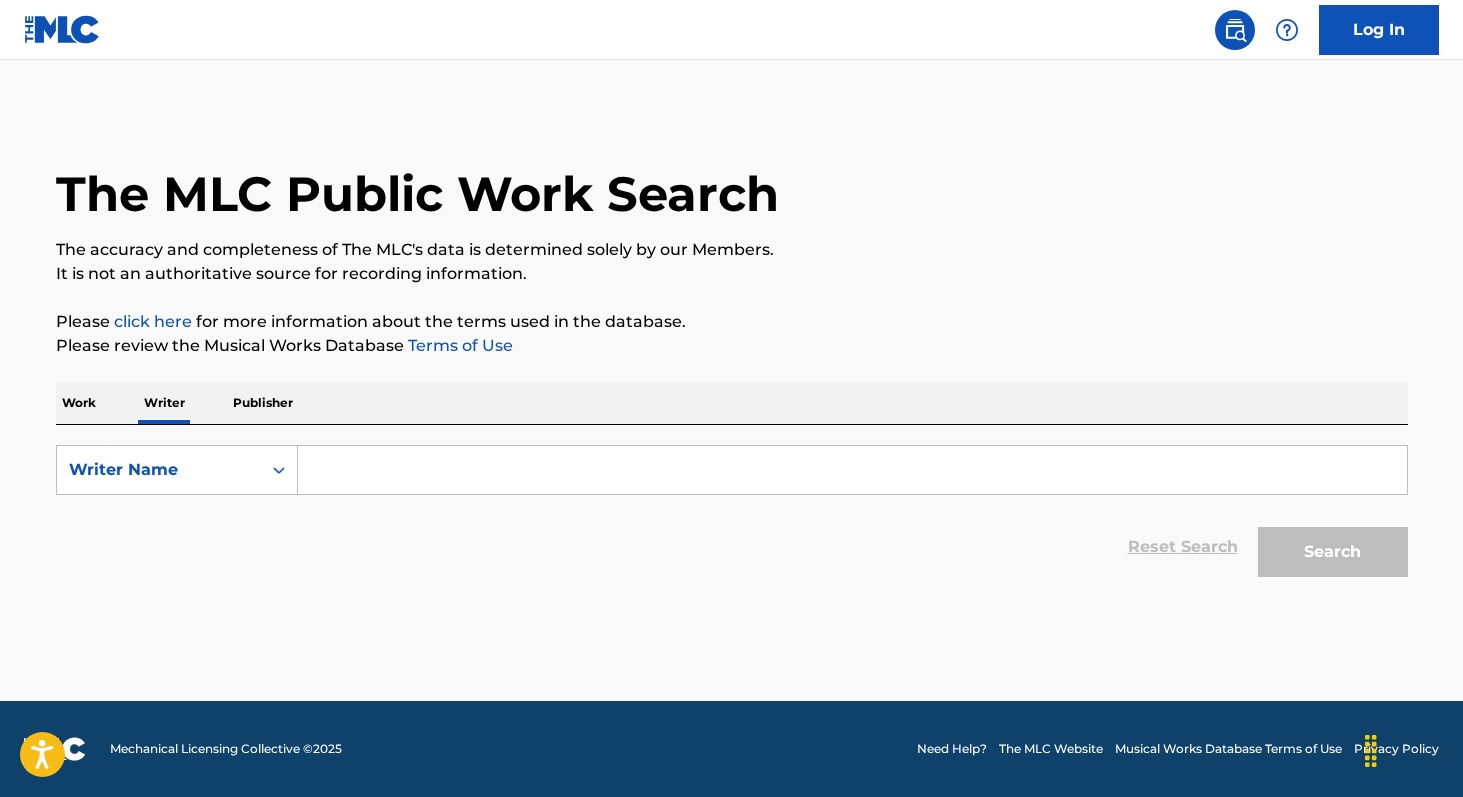 click at bounding box center [852, 470] 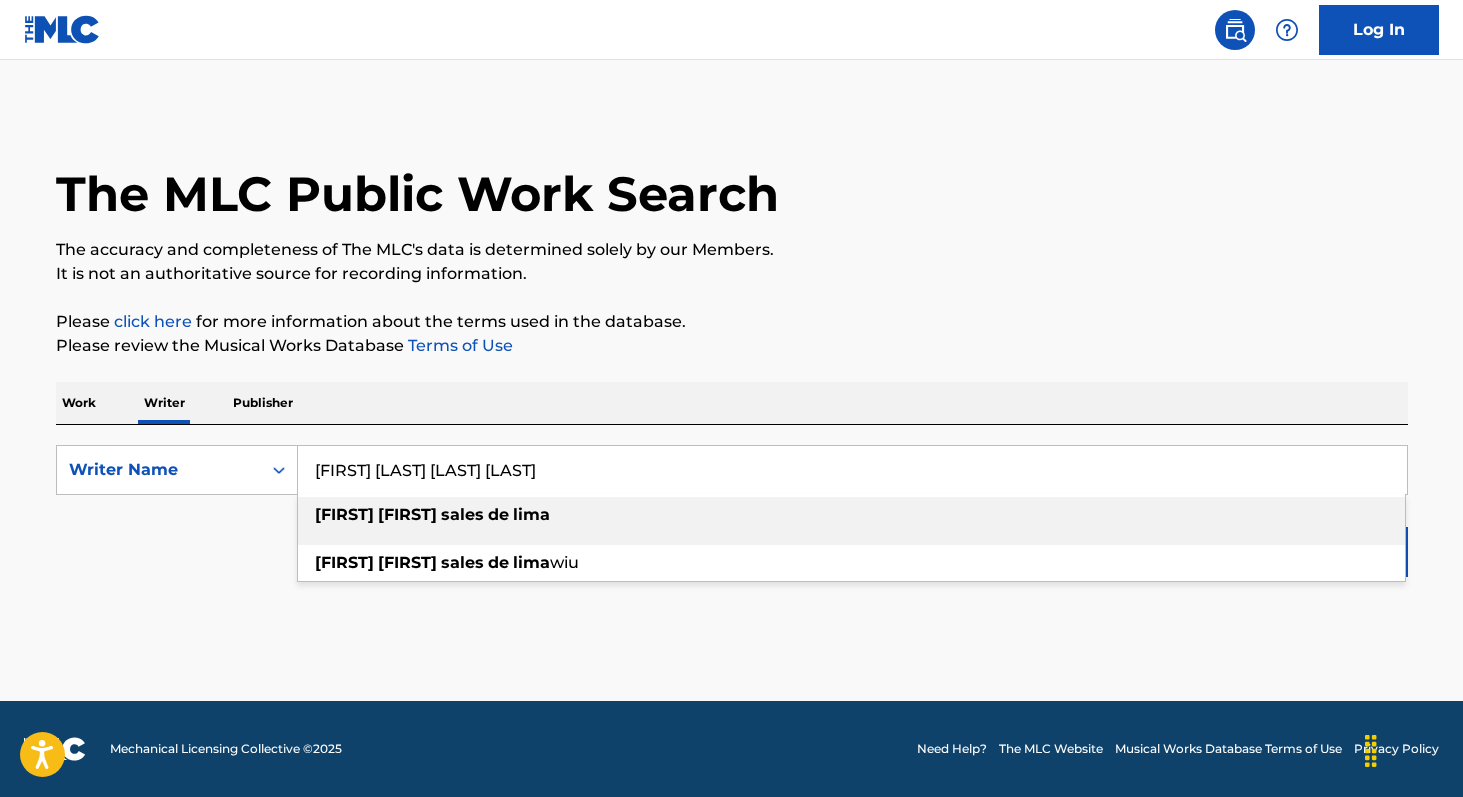 click on "[FIRST] [LAST] [LAST] [LAST] [LAST]" at bounding box center [851, 515] 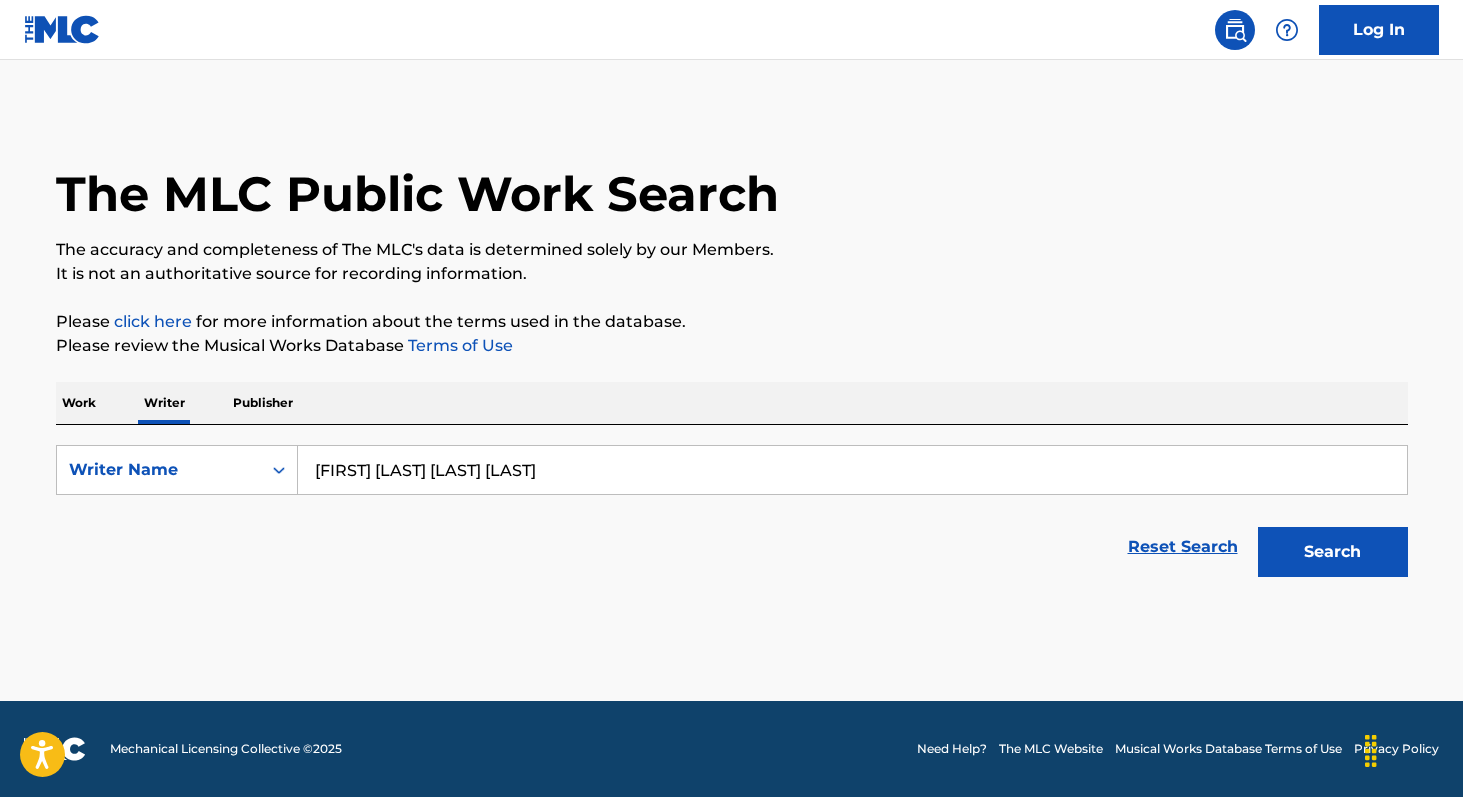 click on "Search" at bounding box center [1333, 552] 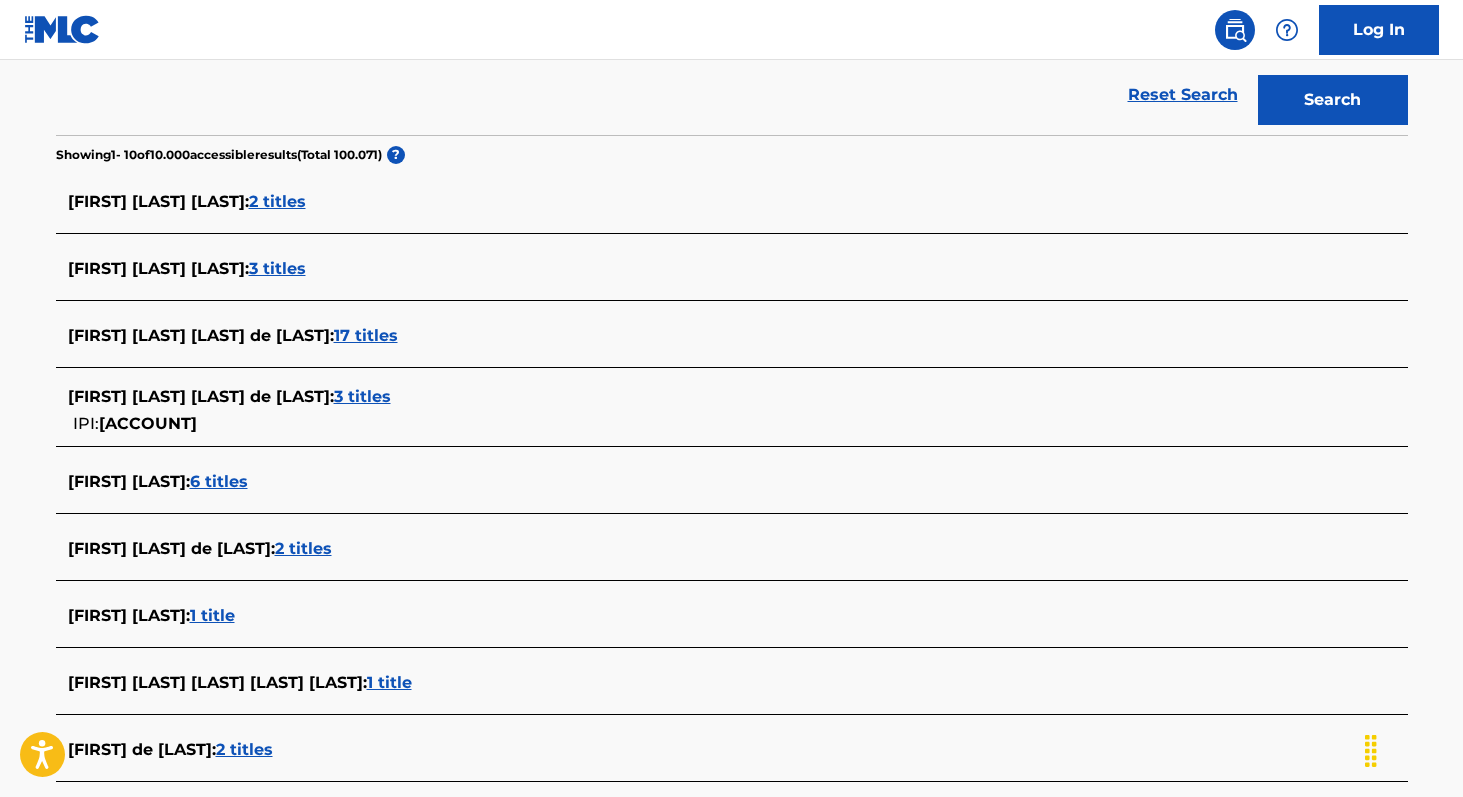 scroll, scrollTop: 440, scrollLeft: 0, axis: vertical 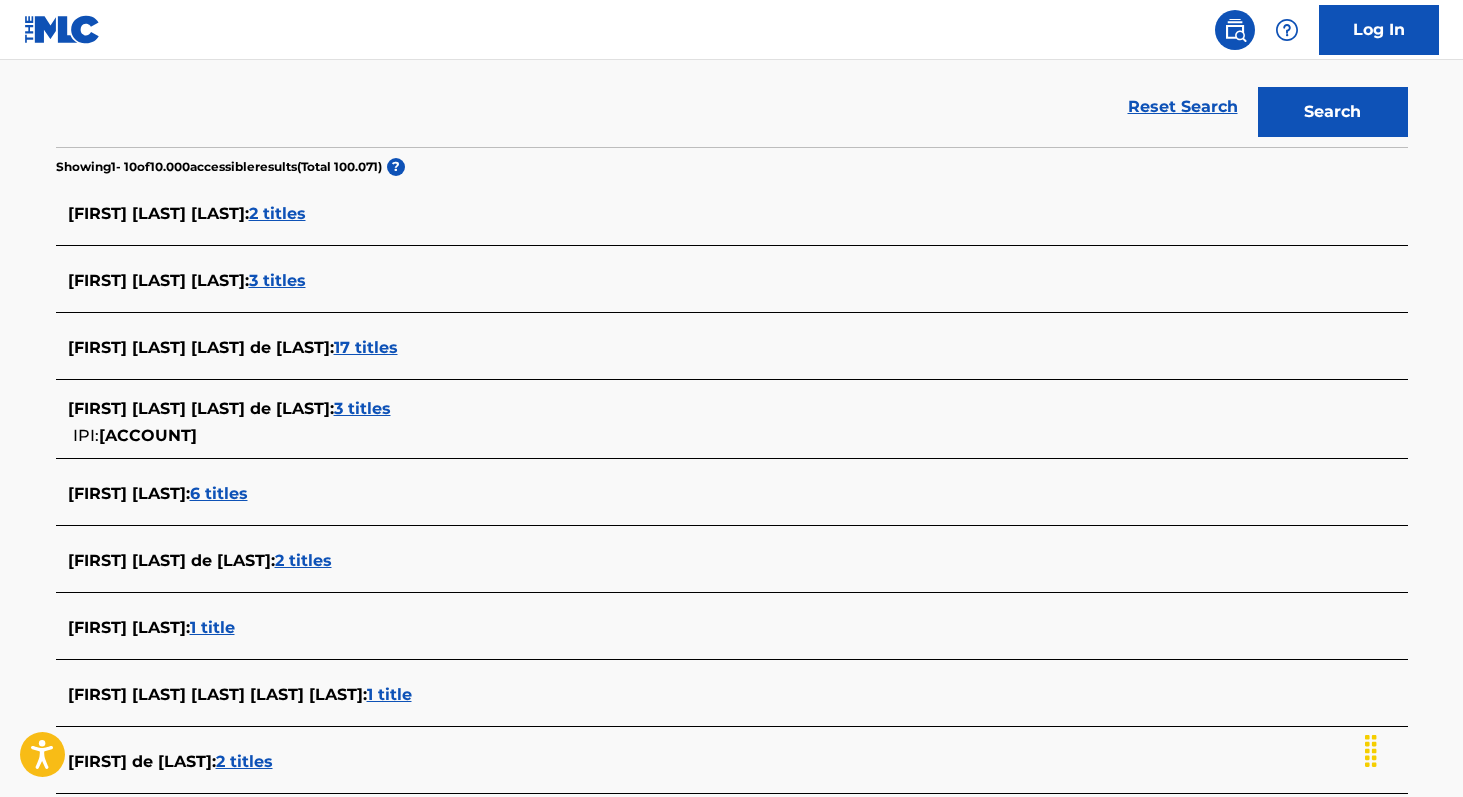 click on "17 titles" at bounding box center [366, 347] 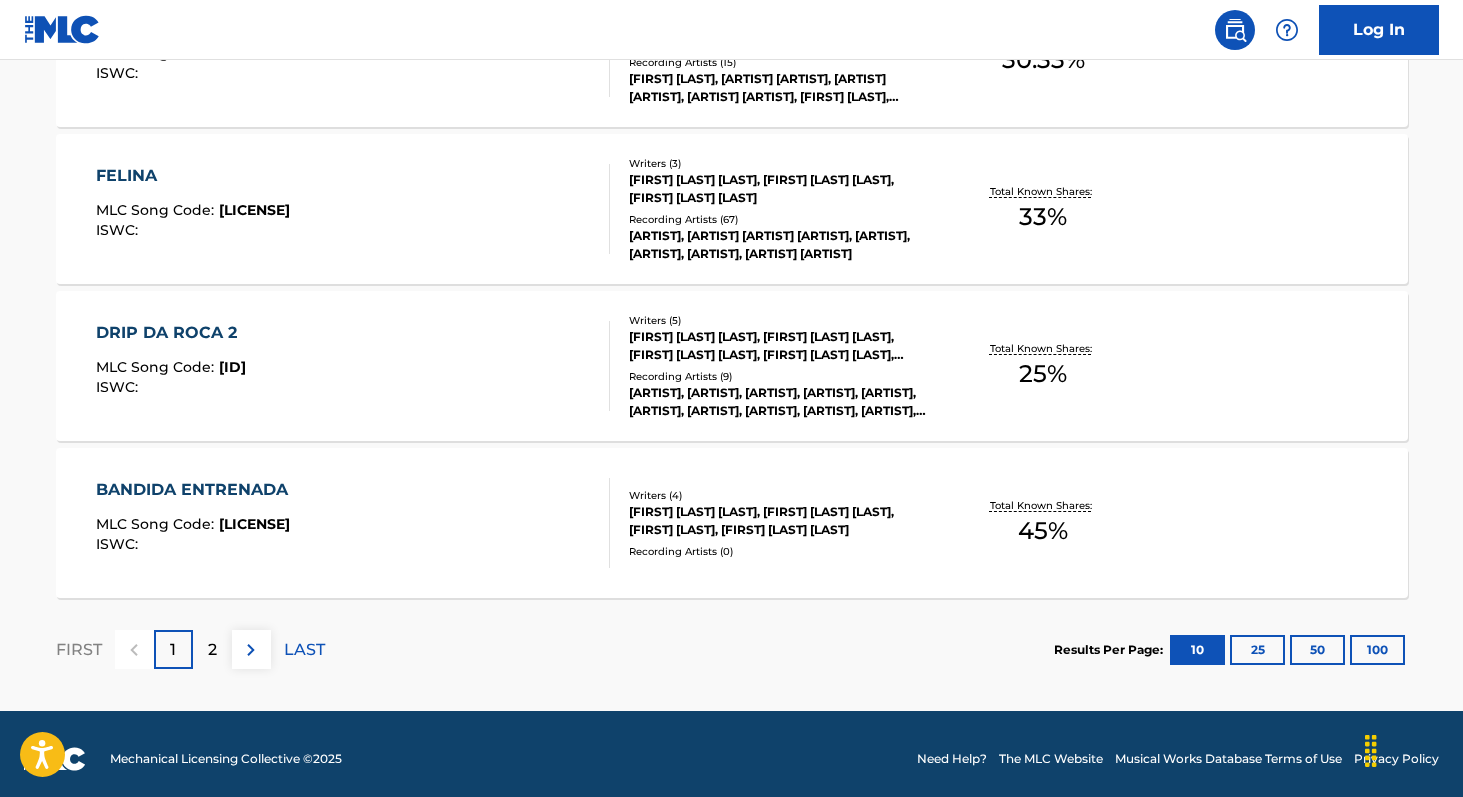 scroll, scrollTop: 1651, scrollLeft: 0, axis: vertical 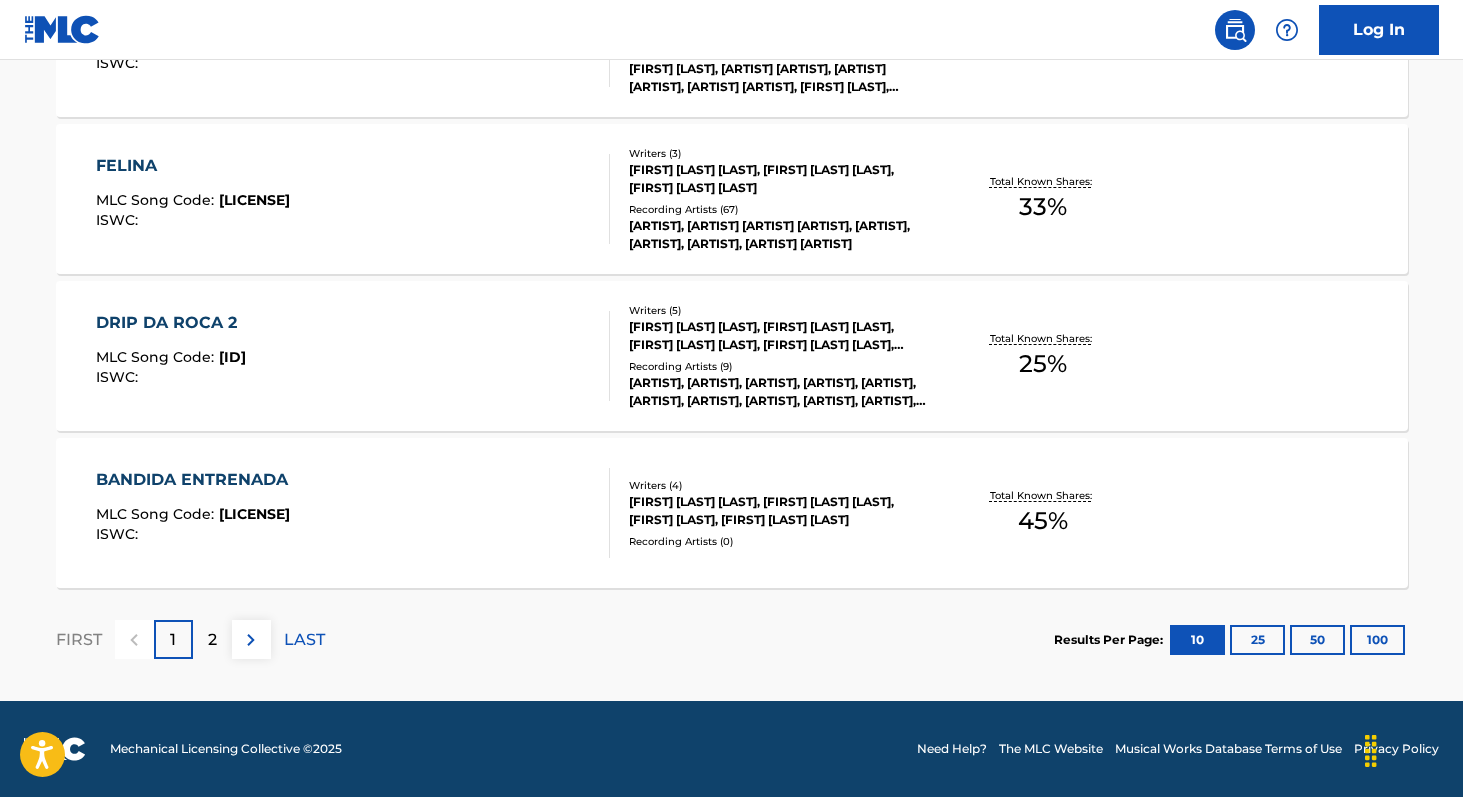 click on "100" at bounding box center (1377, 640) 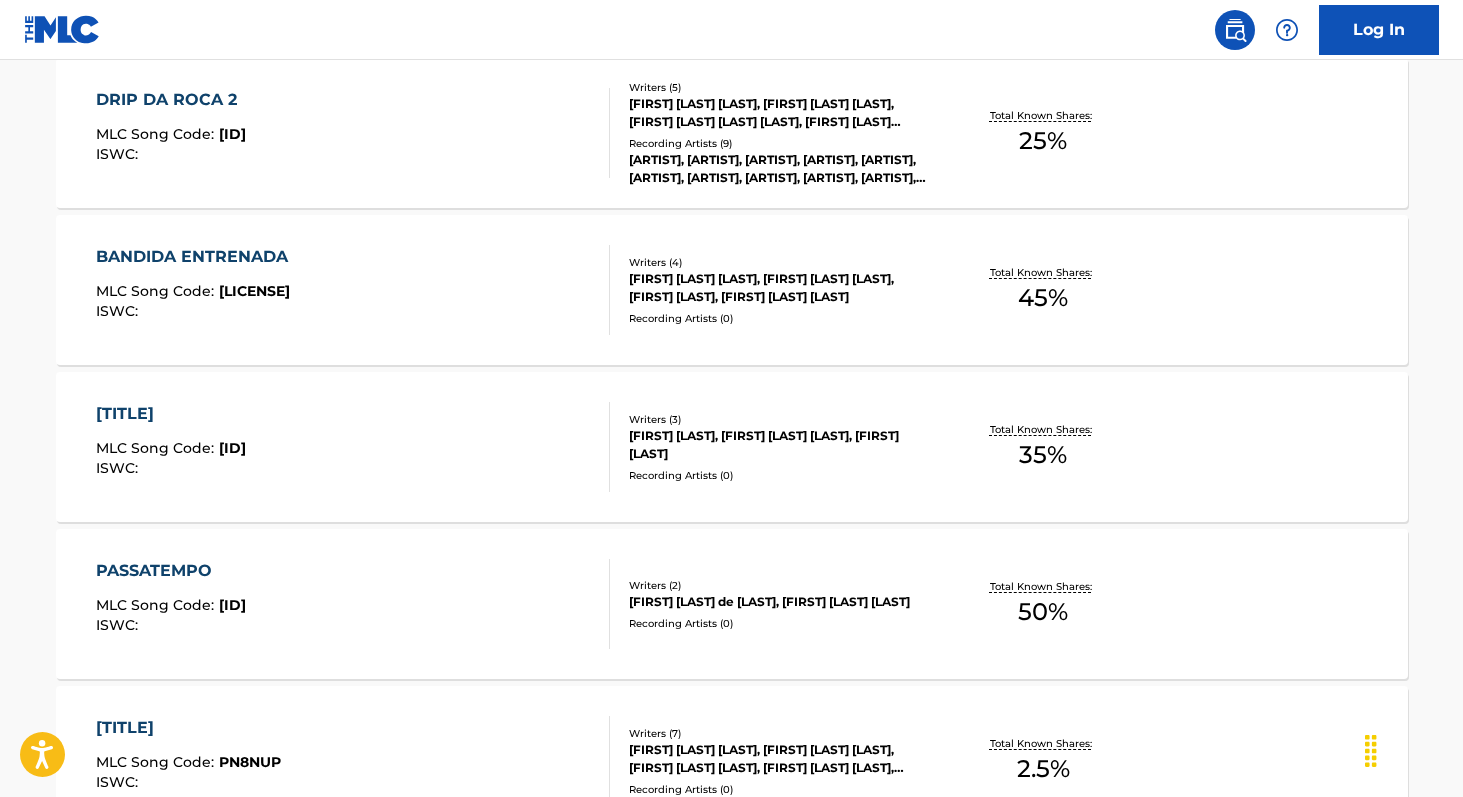 scroll, scrollTop: 1873, scrollLeft: 0, axis: vertical 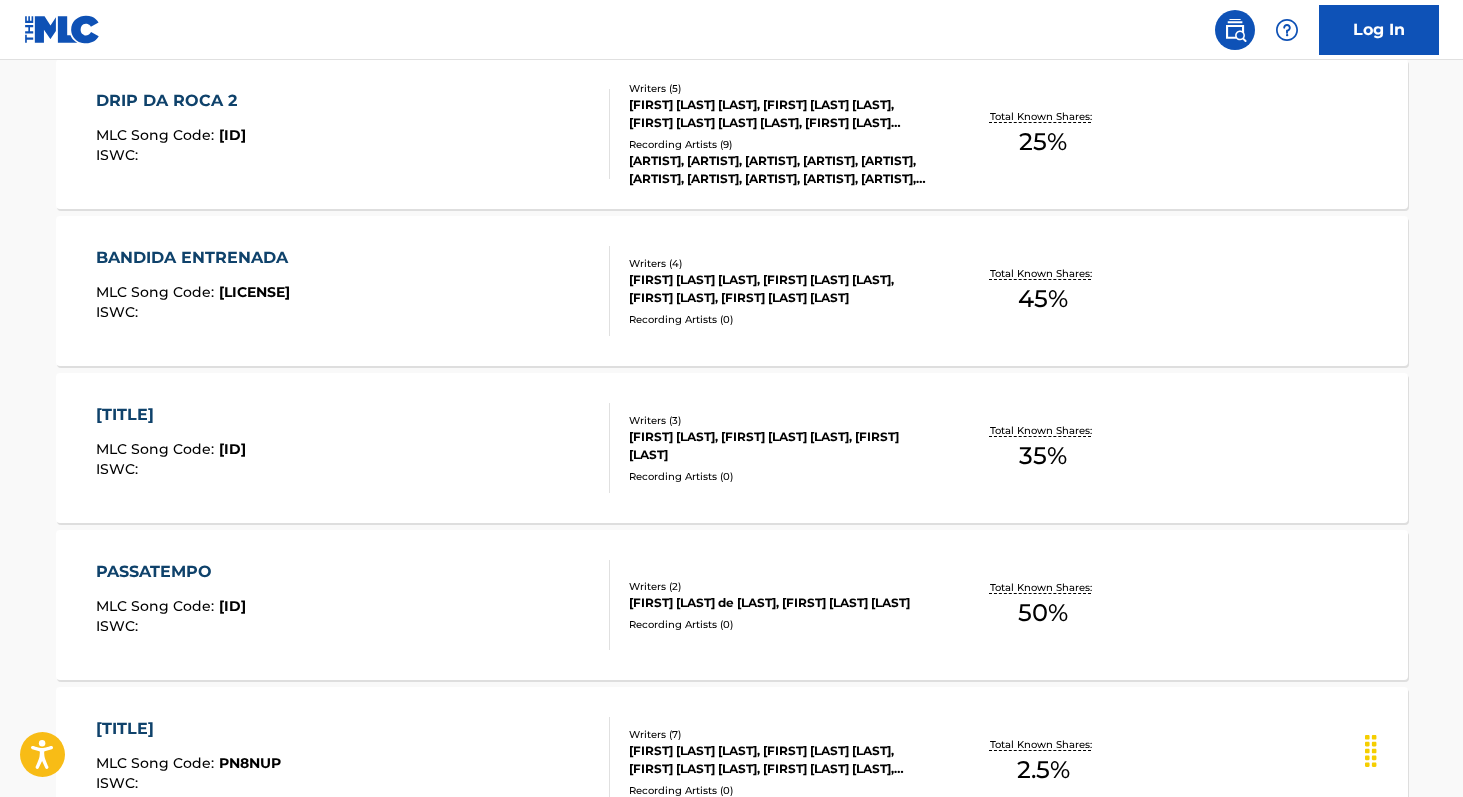 click on "50 %" at bounding box center [1043, 613] 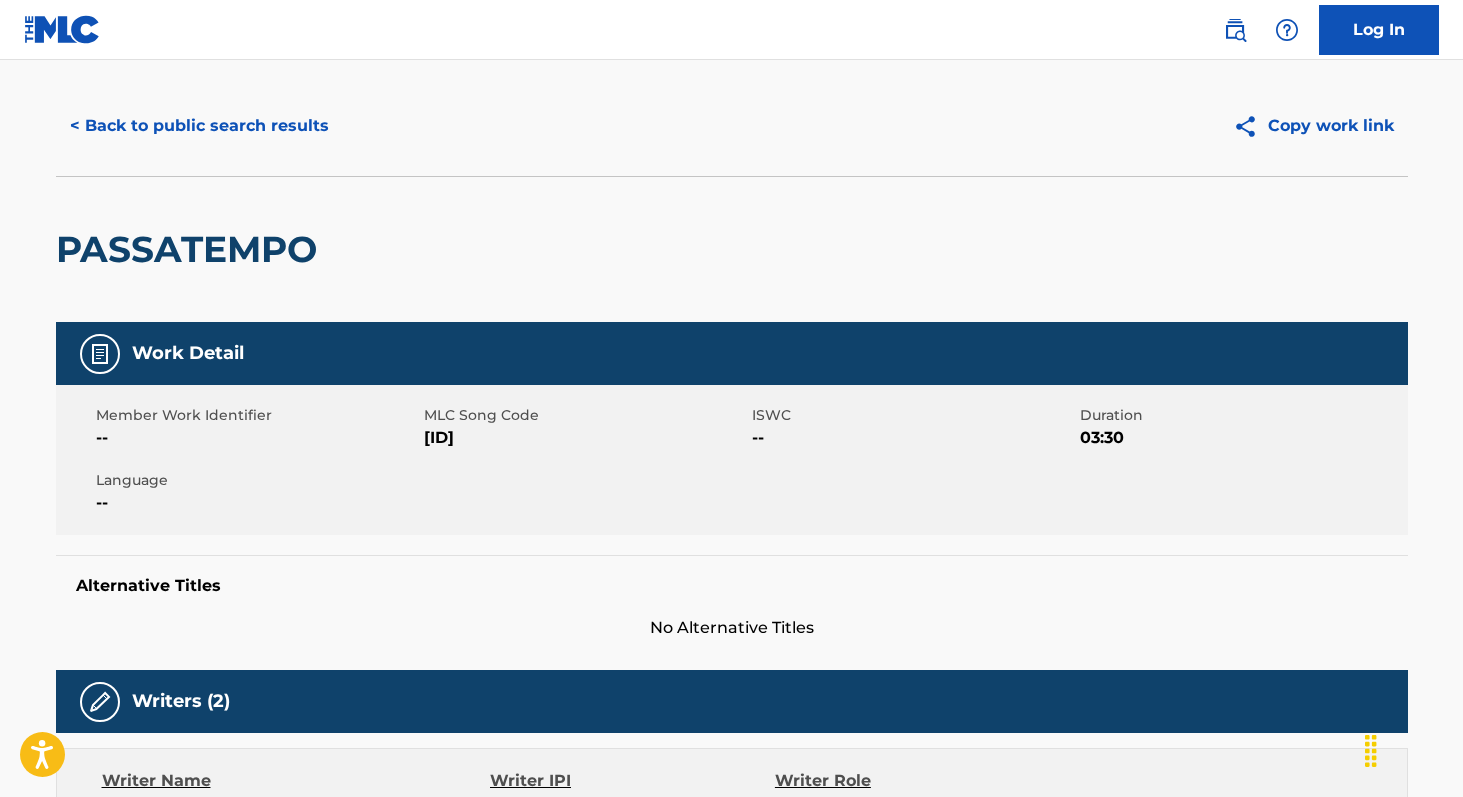 scroll, scrollTop: 0, scrollLeft: 0, axis: both 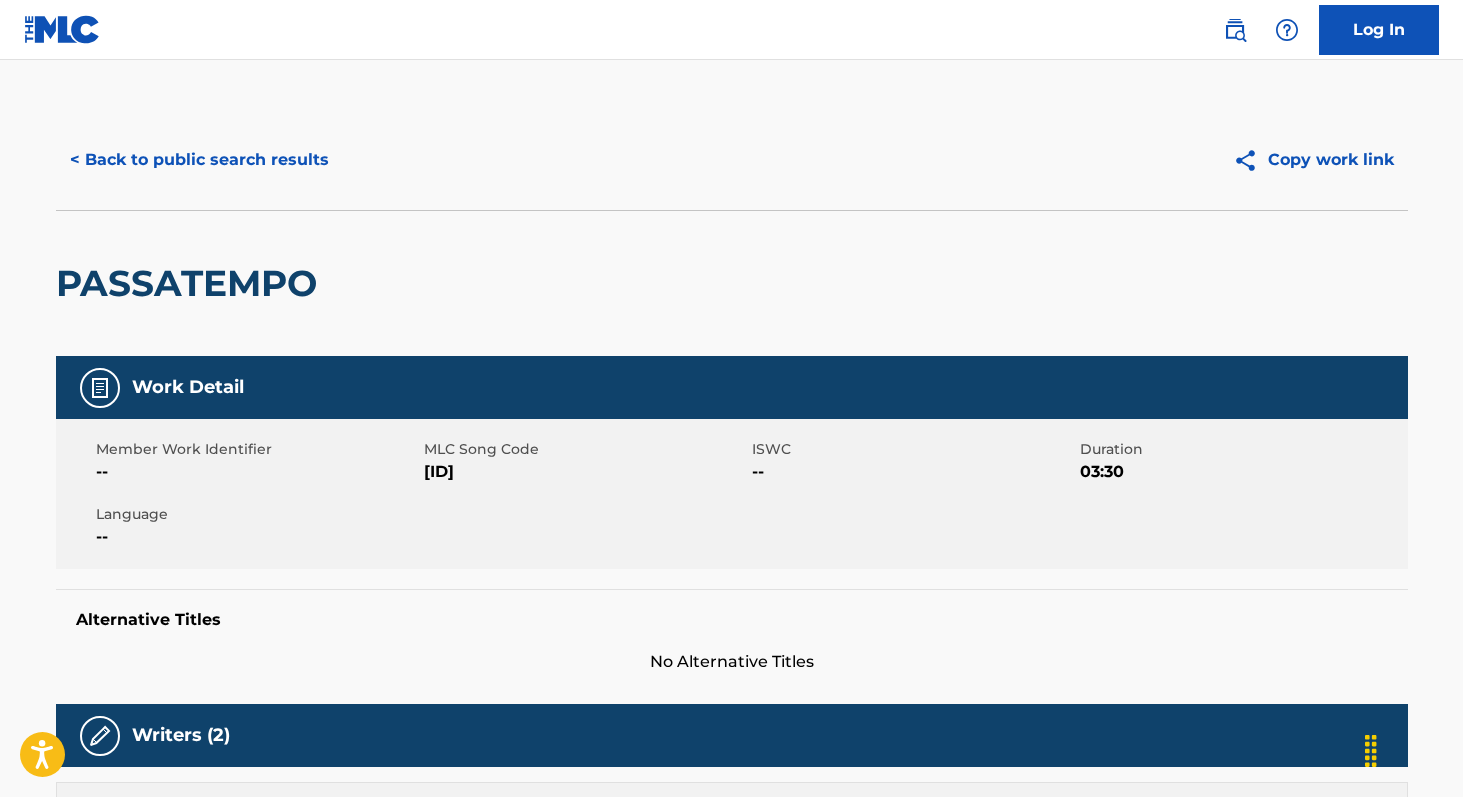 click on "< Back to public search results" at bounding box center [199, 160] 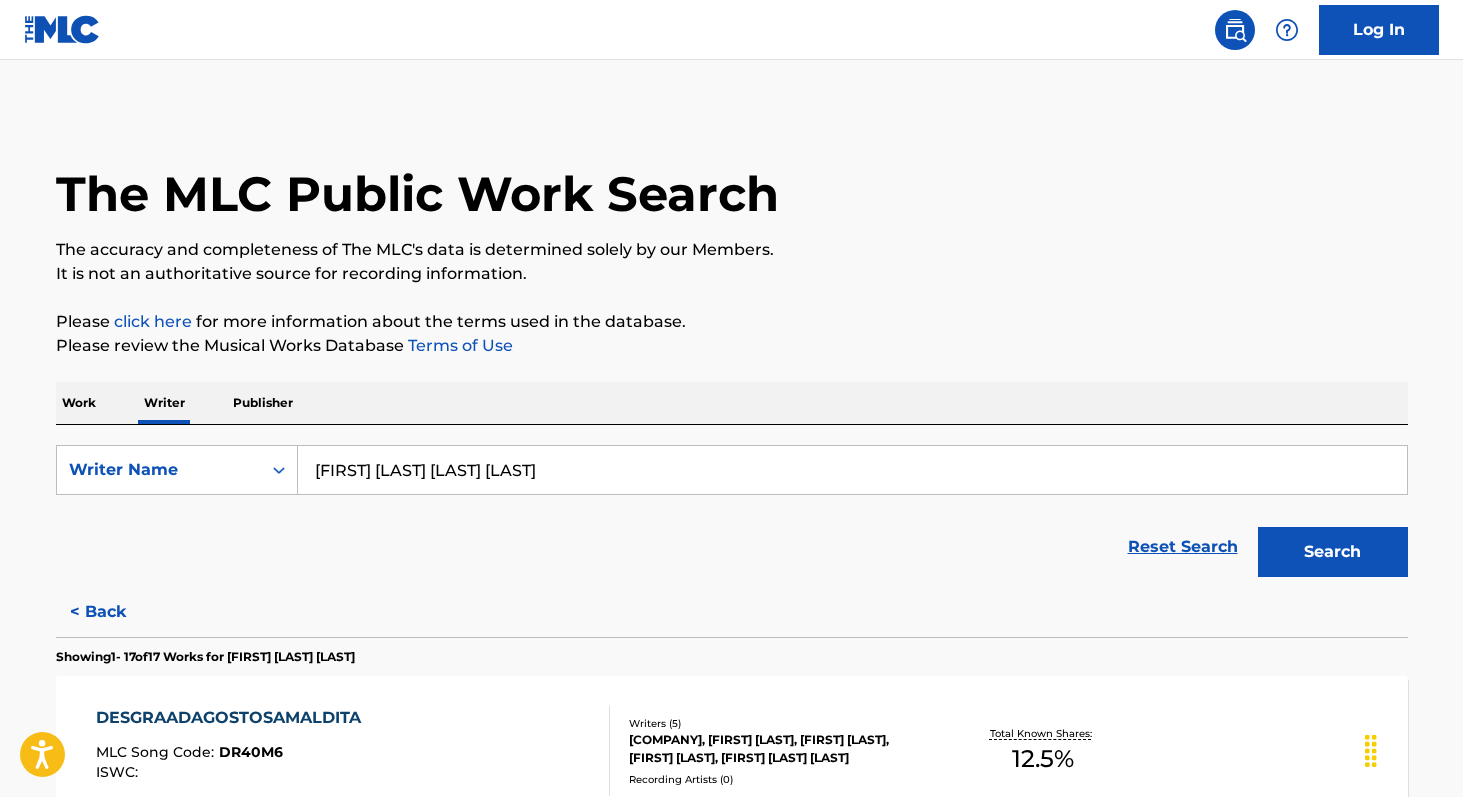 click on "Search" at bounding box center (1333, 552) 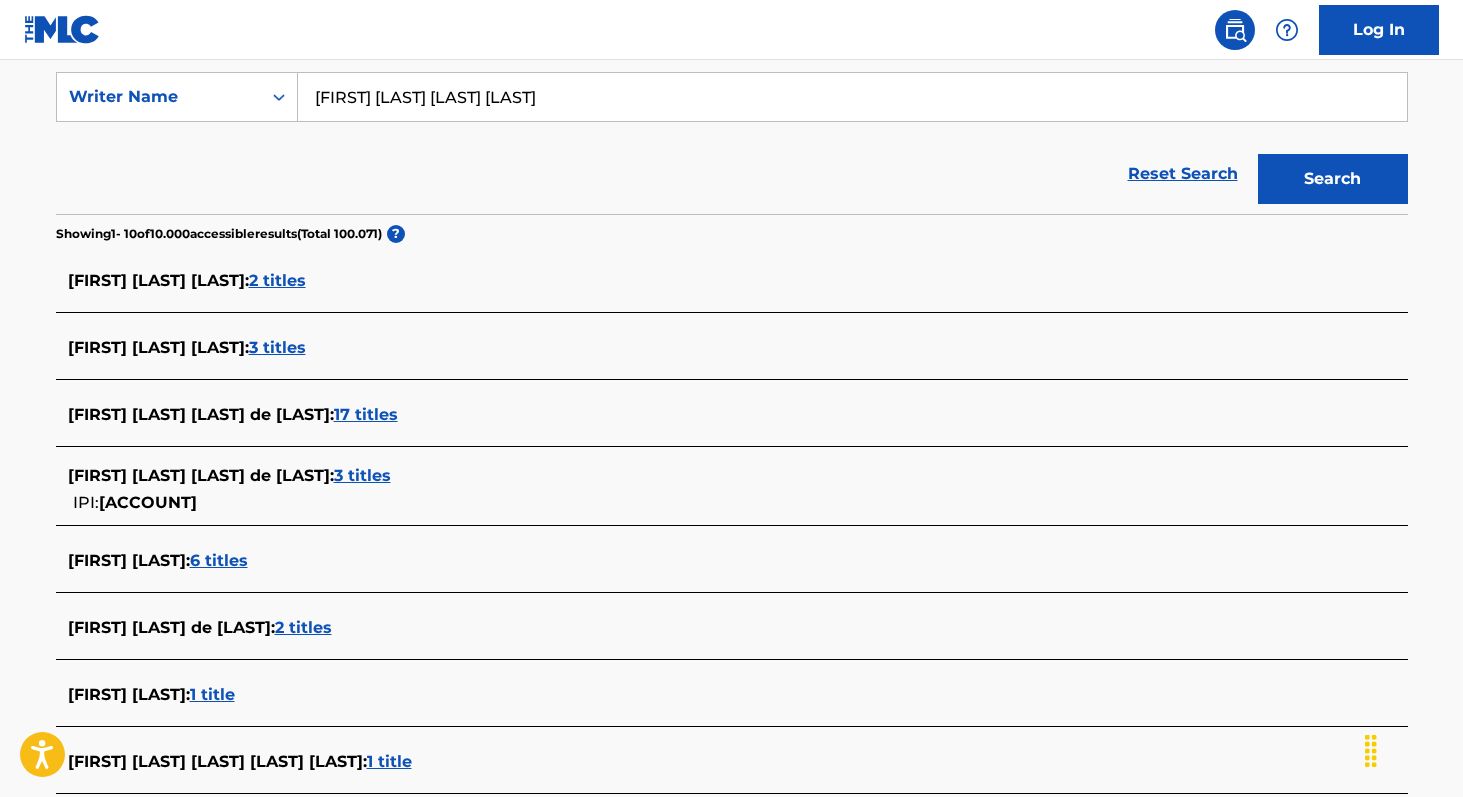 scroll, scrollTop: 375, scrollLeft: 0, axis: vertical 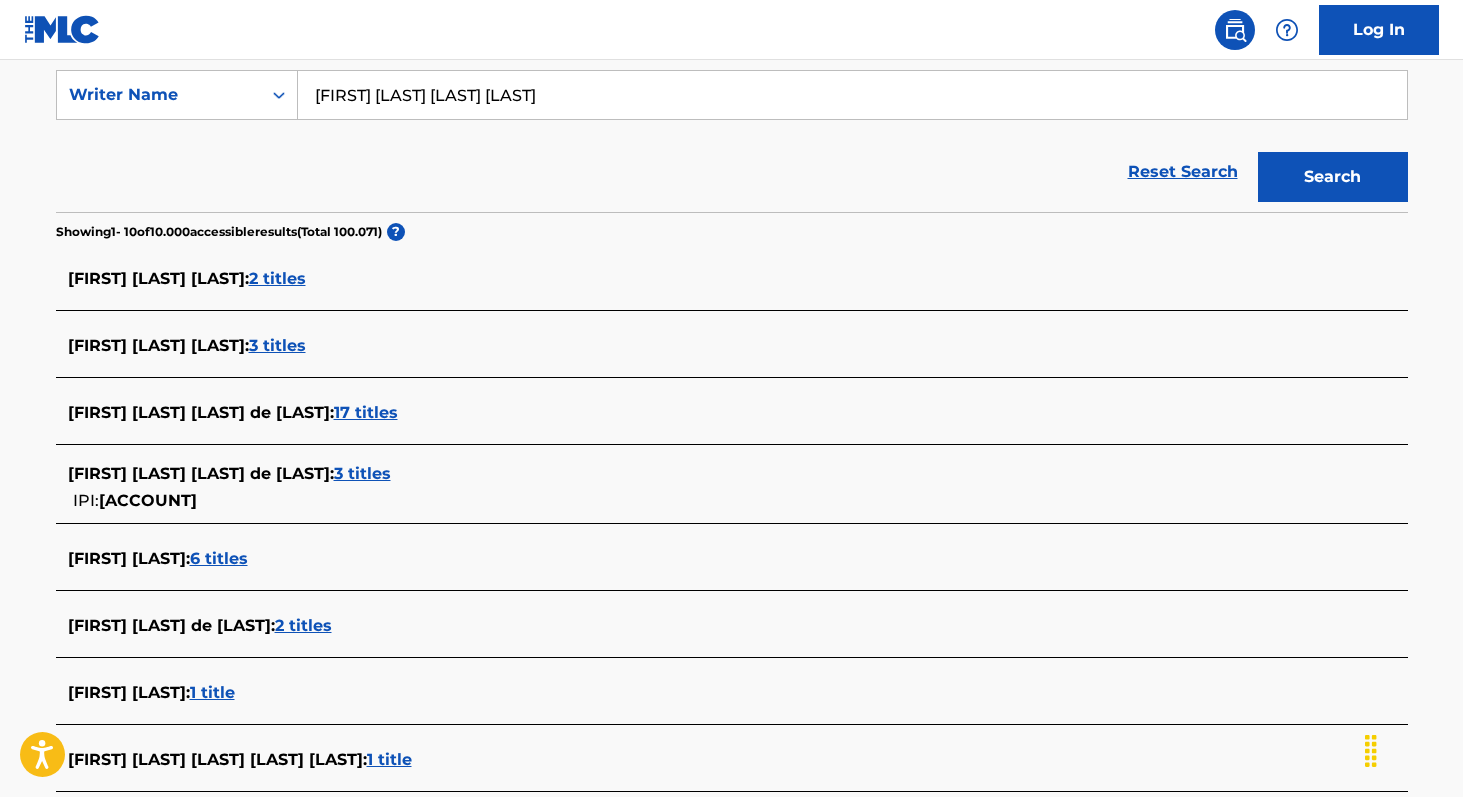 click on "3 titles" at bounding box center [362, 473] 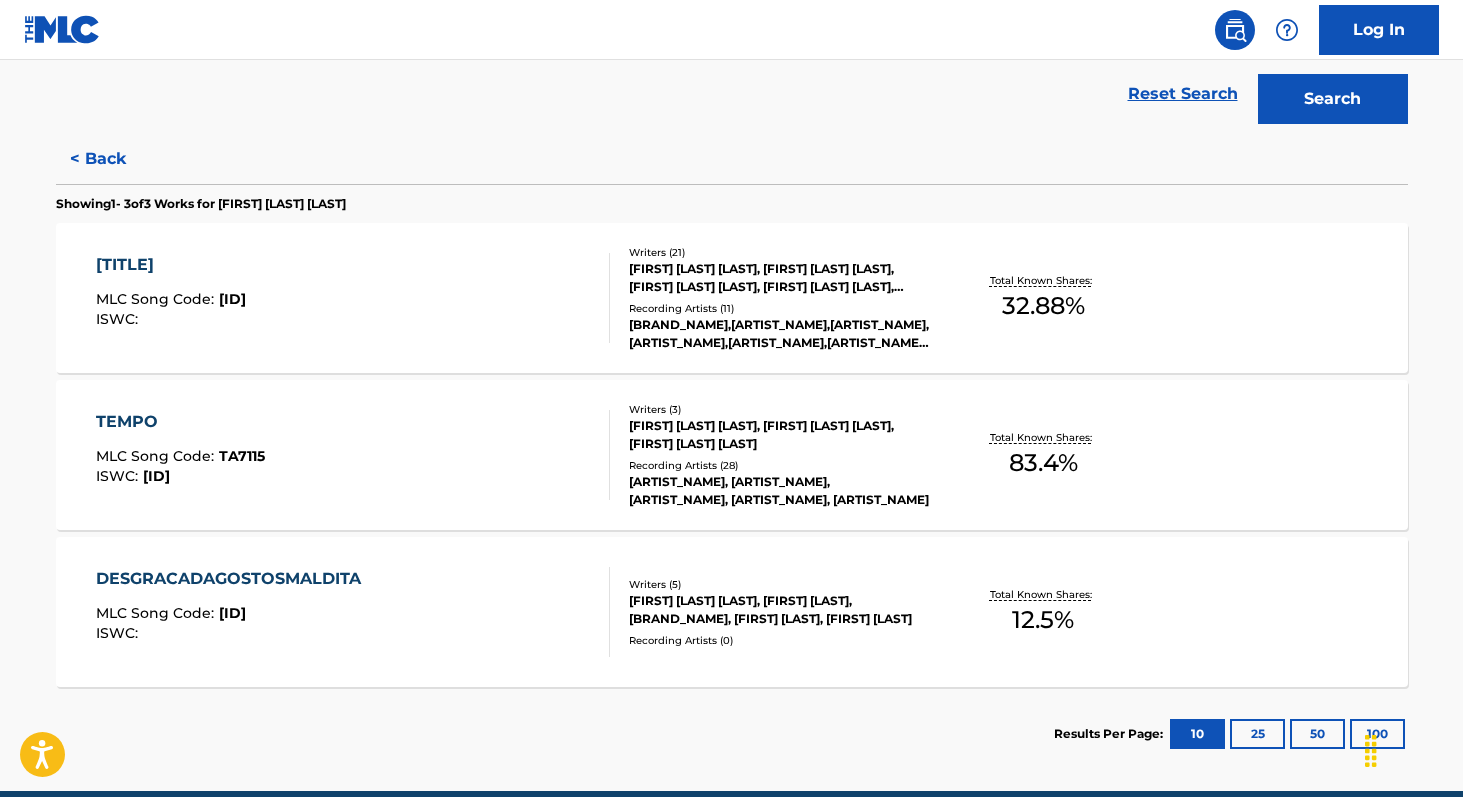 scroll, scrollTop: 449, scrollLeft: 0, axis: vertical 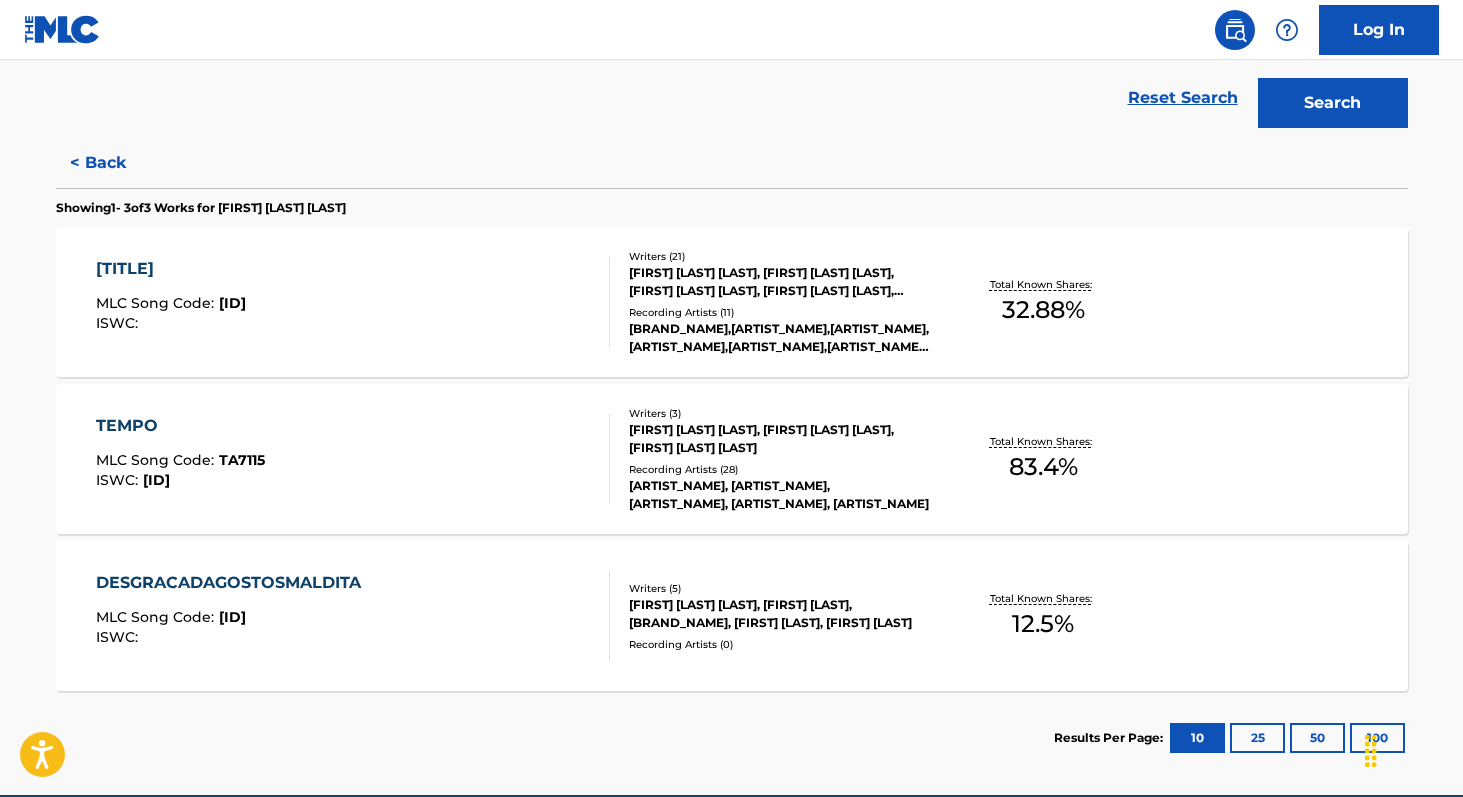 click on "Total Known Shares: 83.4 %" at bounding box center [1043, 459] 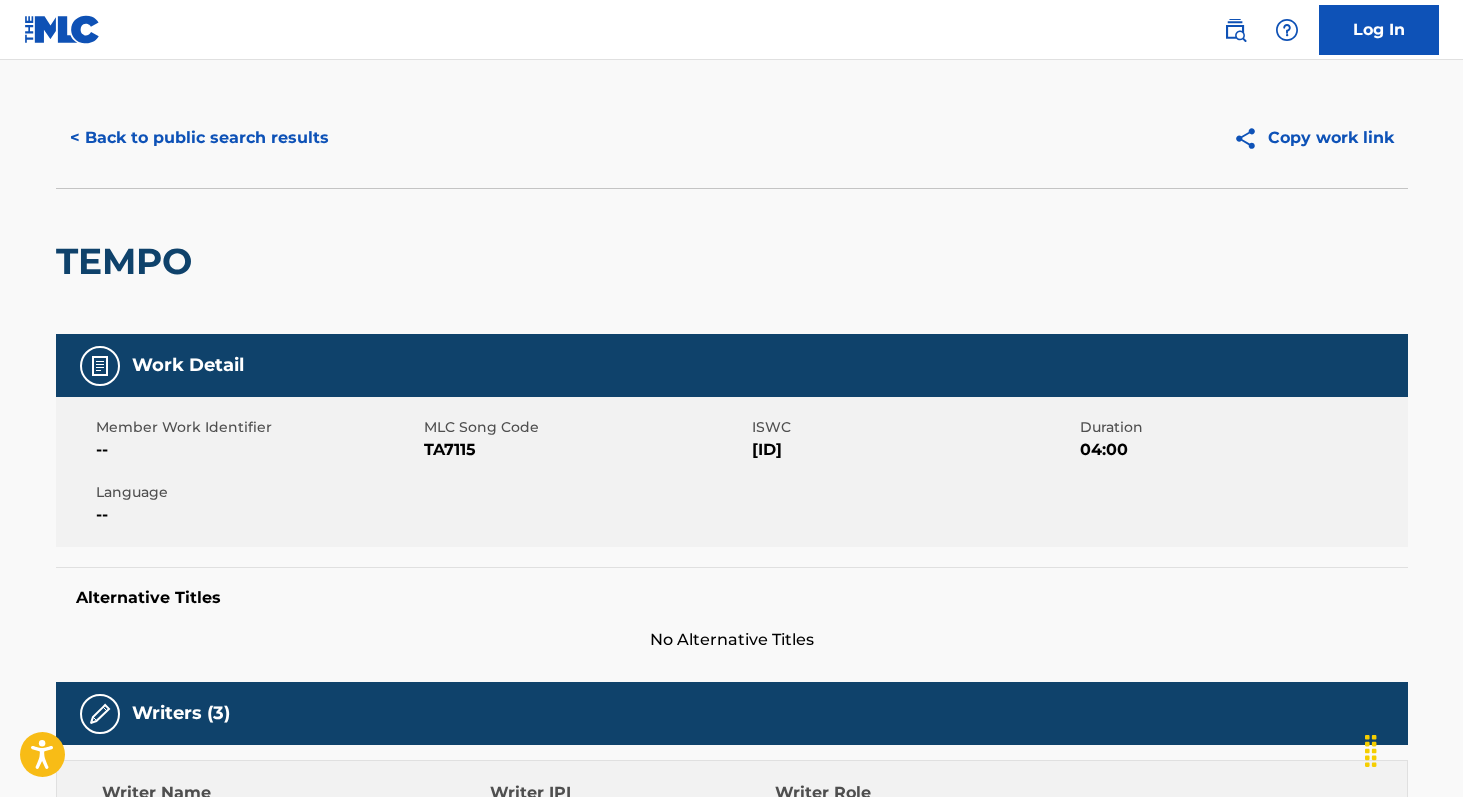 scroll, scrollTop: 0, scrollLeft: 0, axis: both 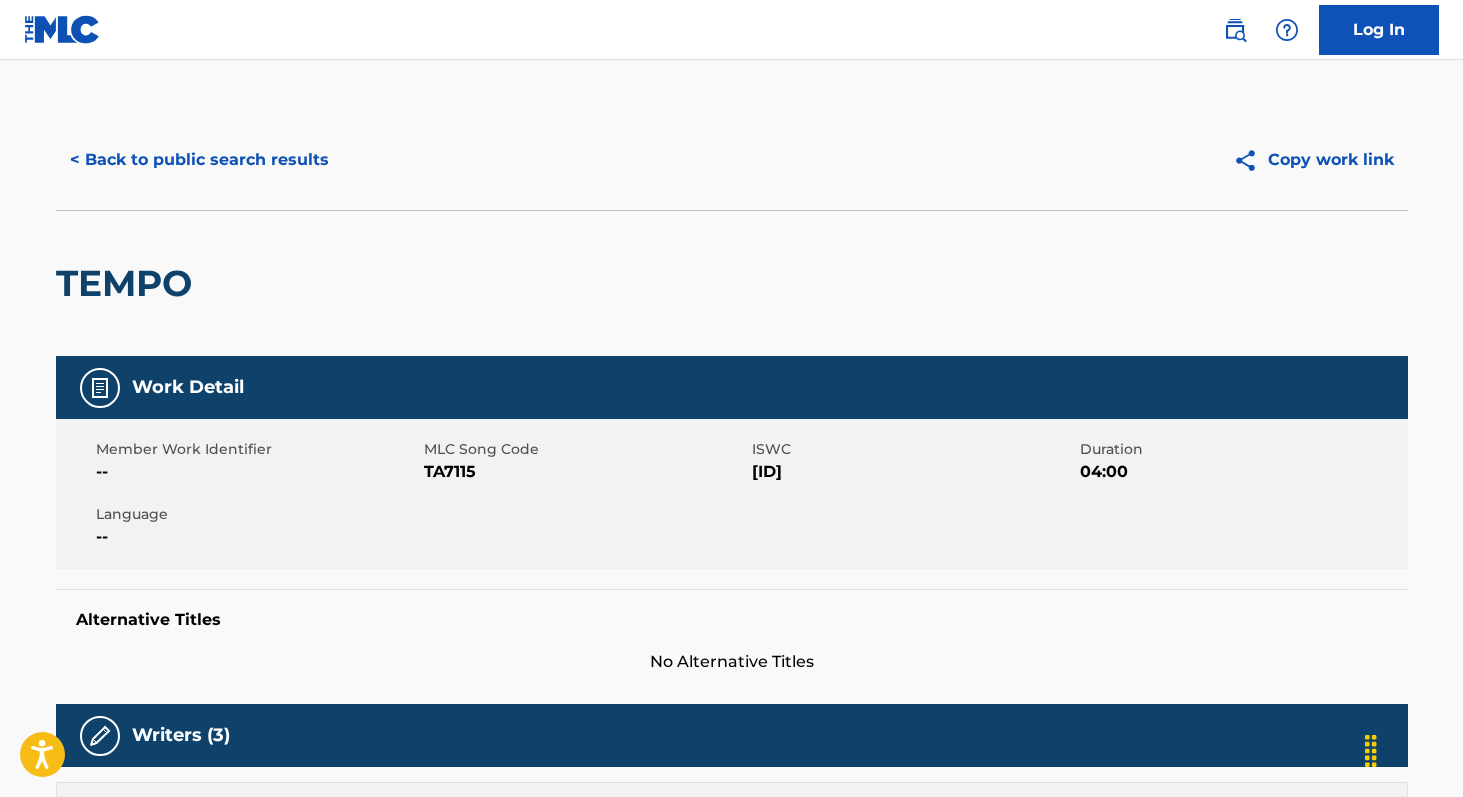 click on "< Back to public search results" at bounding box center (199, 160) 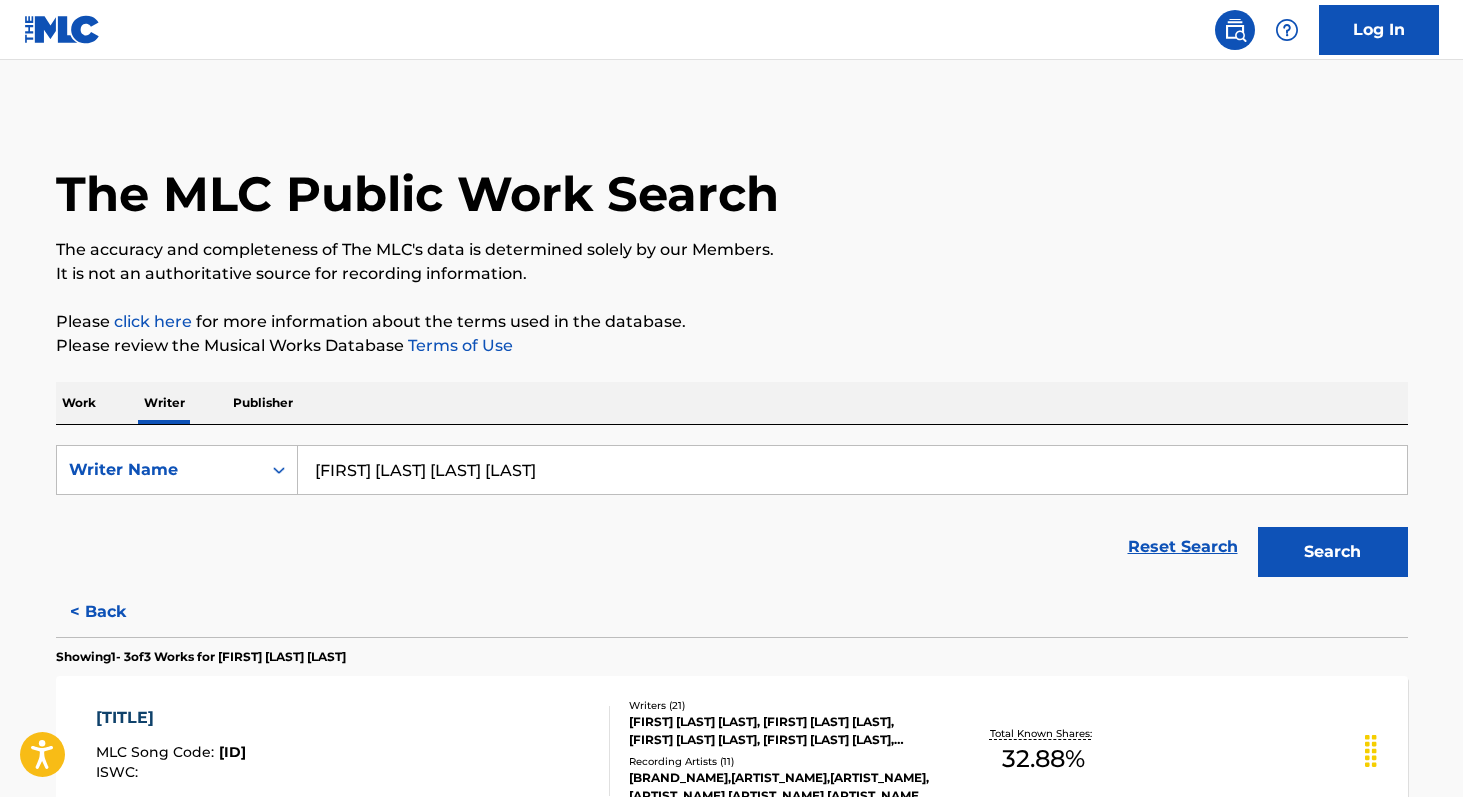 click on "[FIRST] [LAST] [LAST] [LAST]" at bounding box center [852, 470] 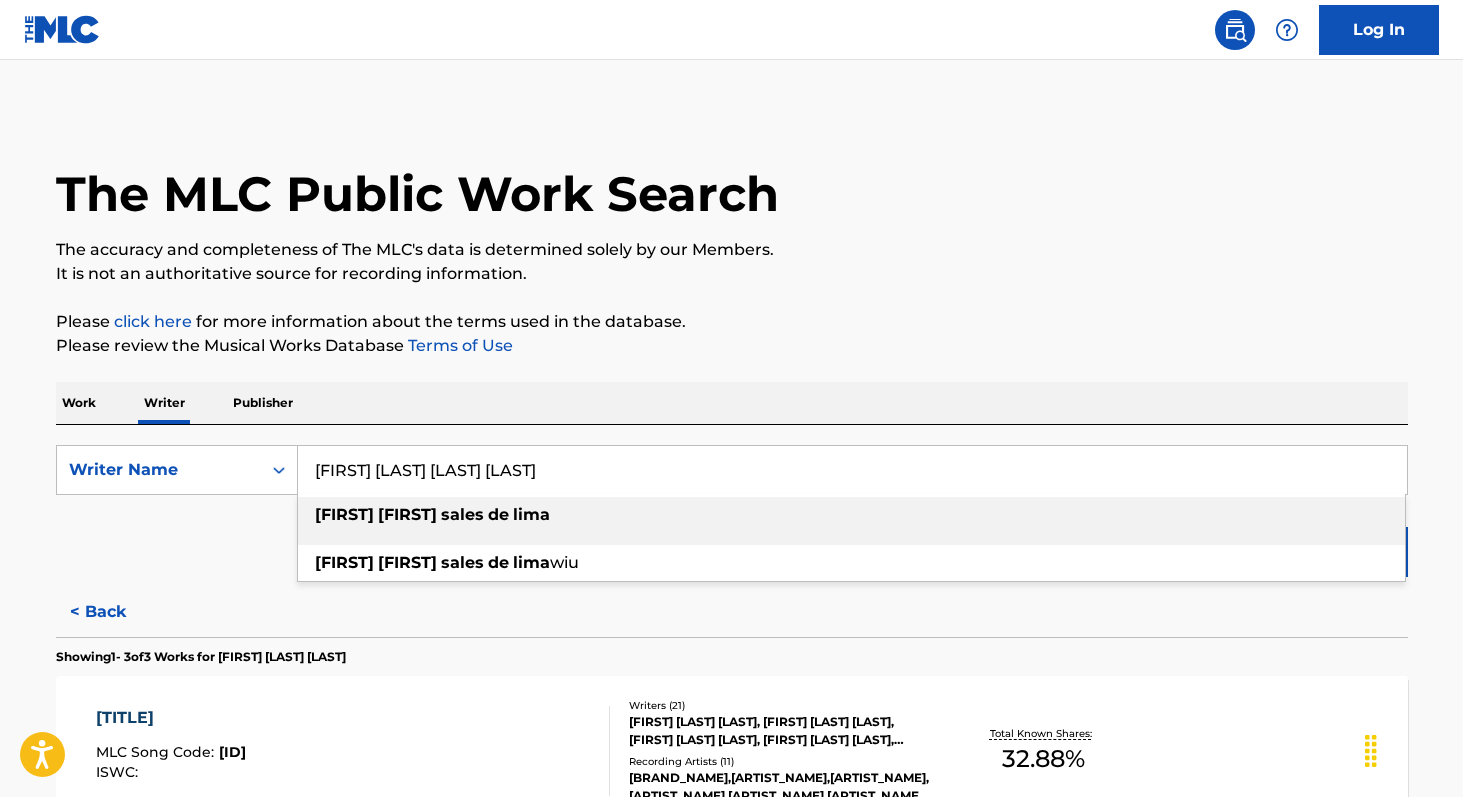 paste on "[ARTIST_NAME]" 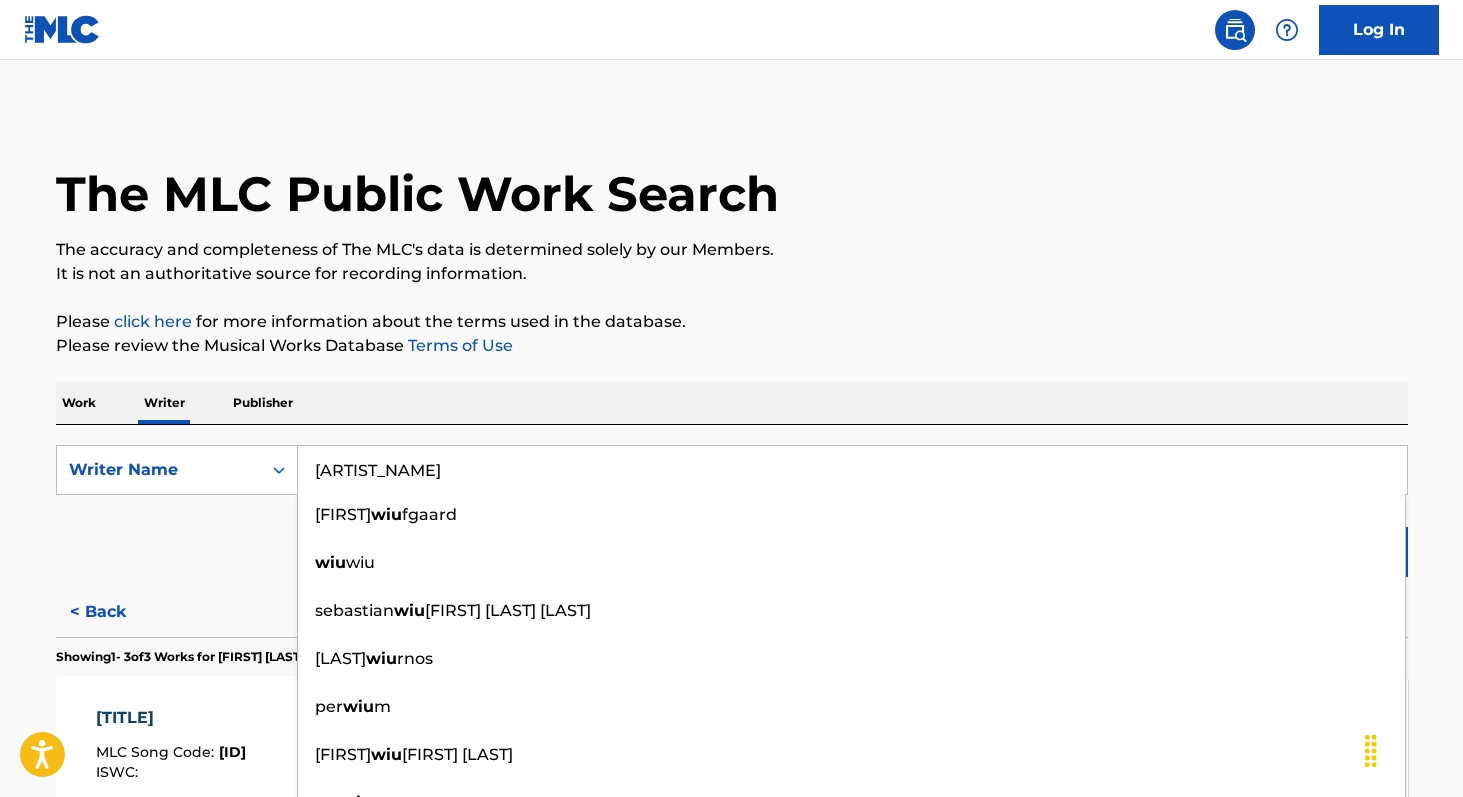 type on "[ARTIST_NAME]" 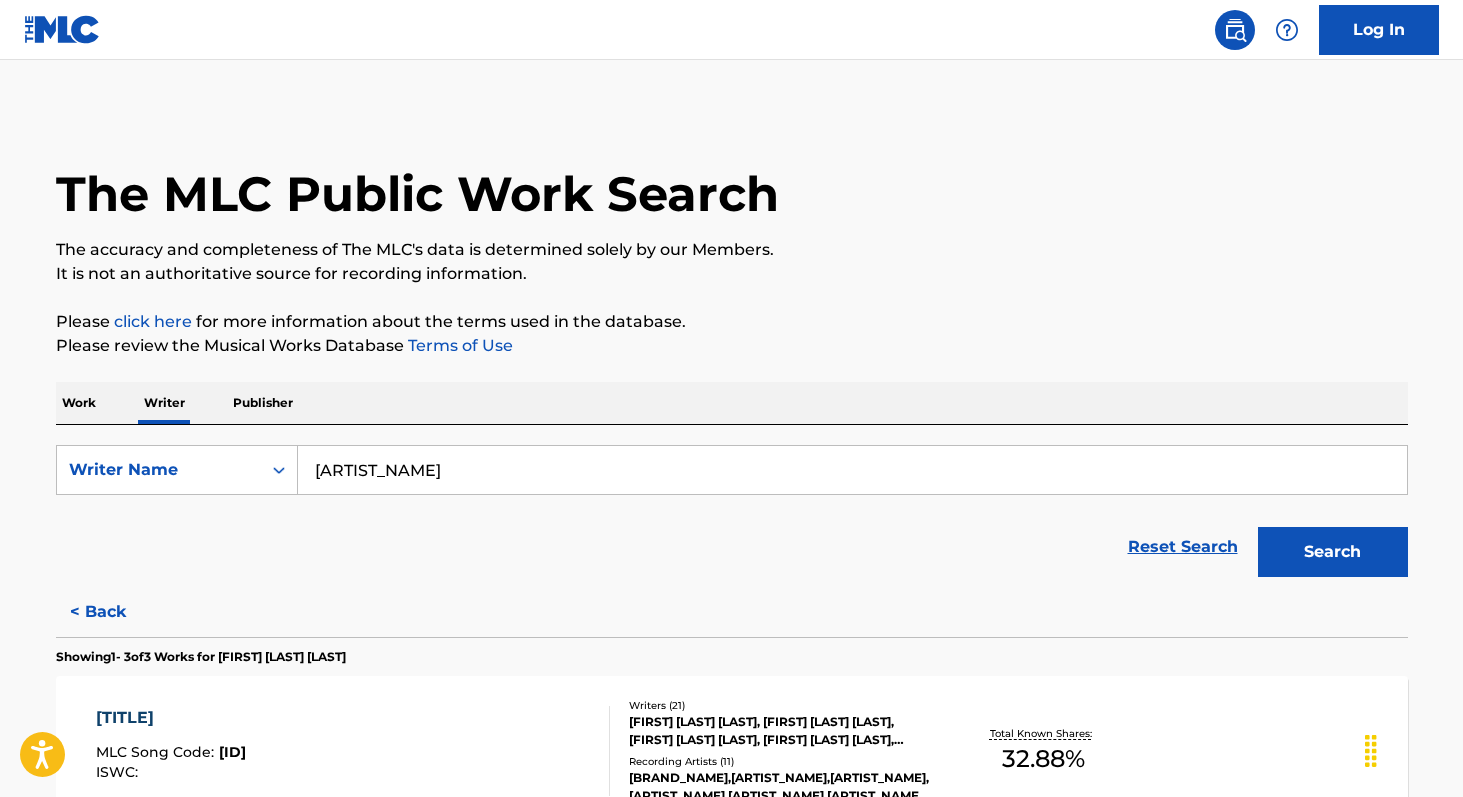click on "Work Writer Publisher" at bounding box center [732, 403] 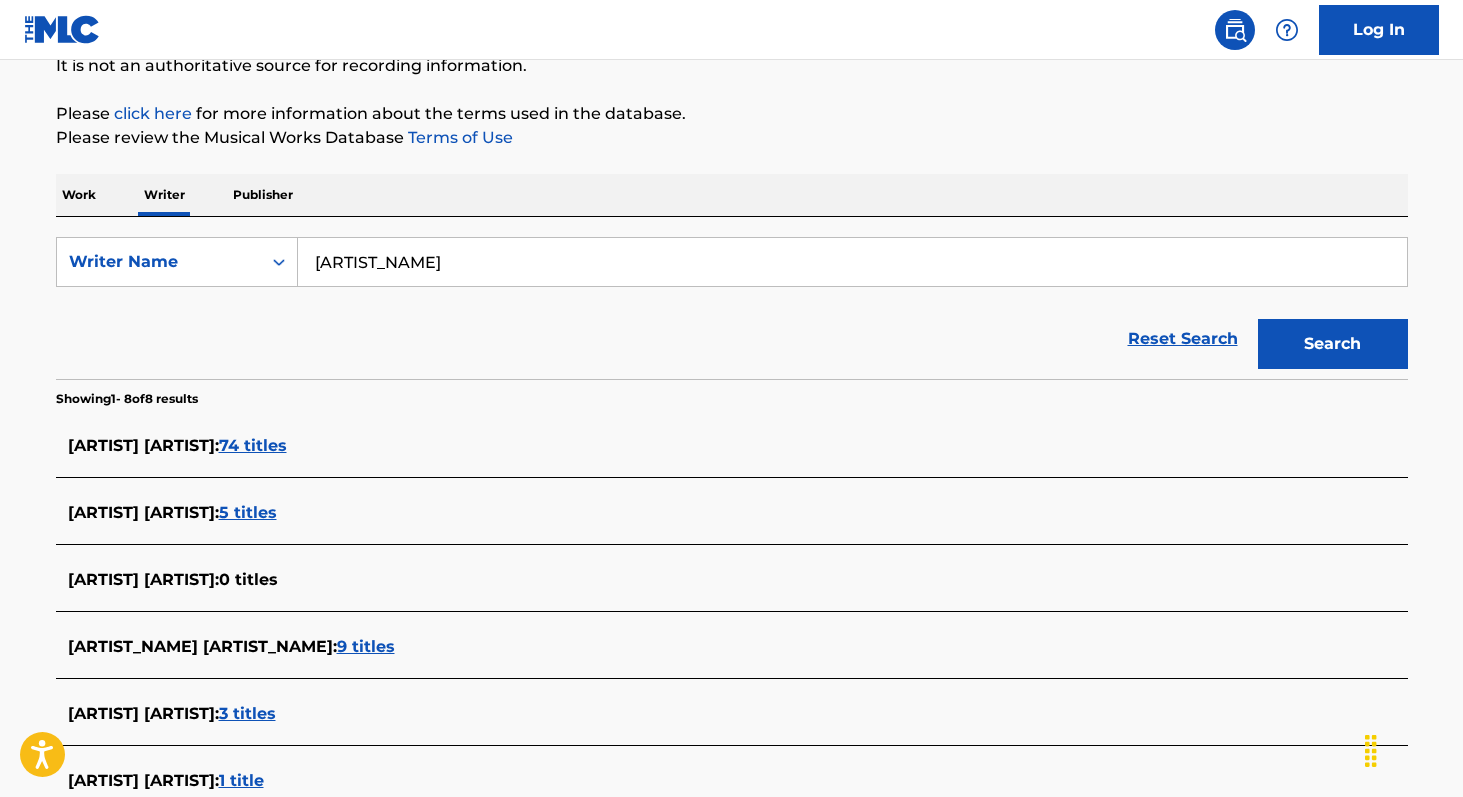scroll, scrollTop: 196, scrollLeft: 0, axis: vertical 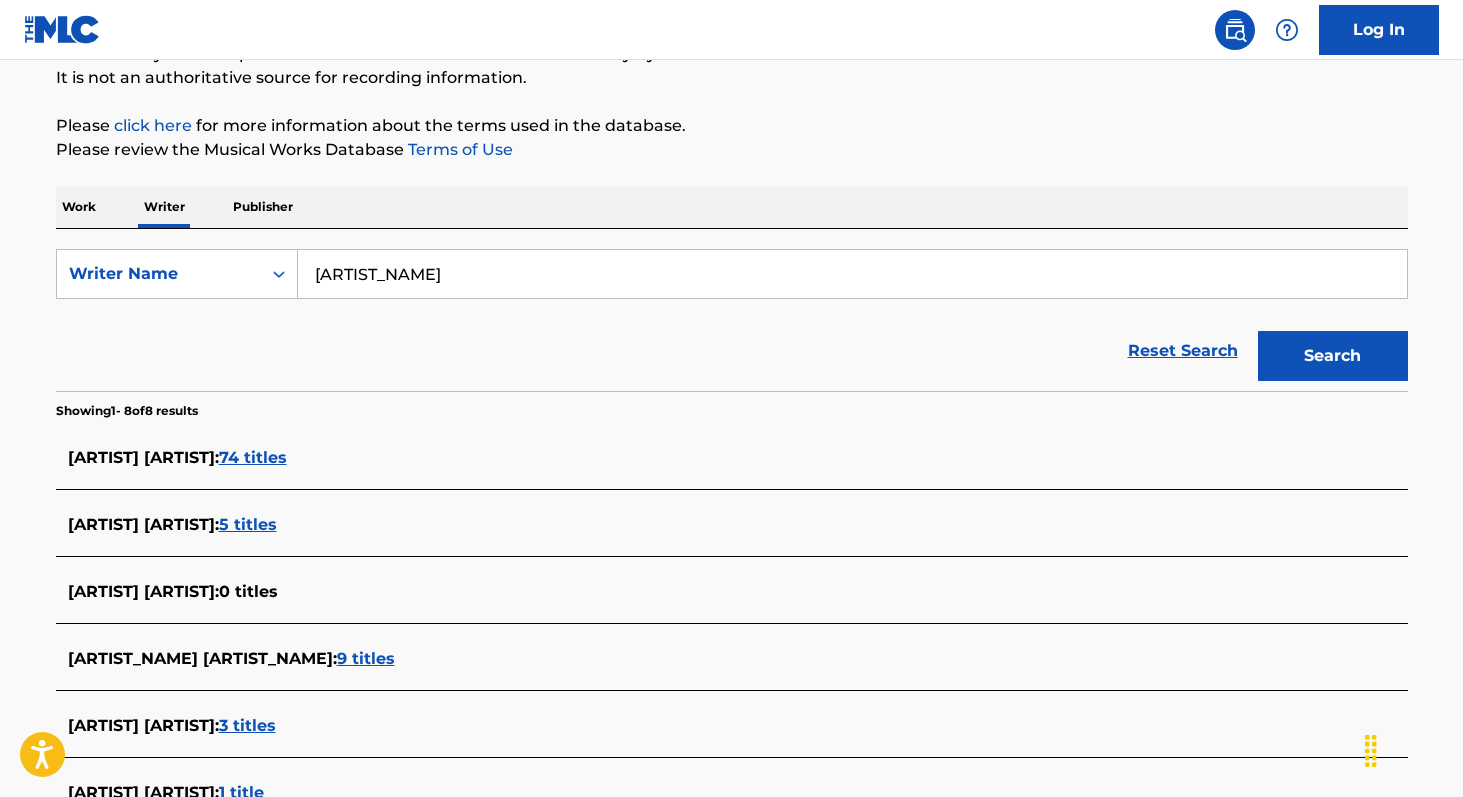 click on "74 titles" at bounding box center [253, 457] 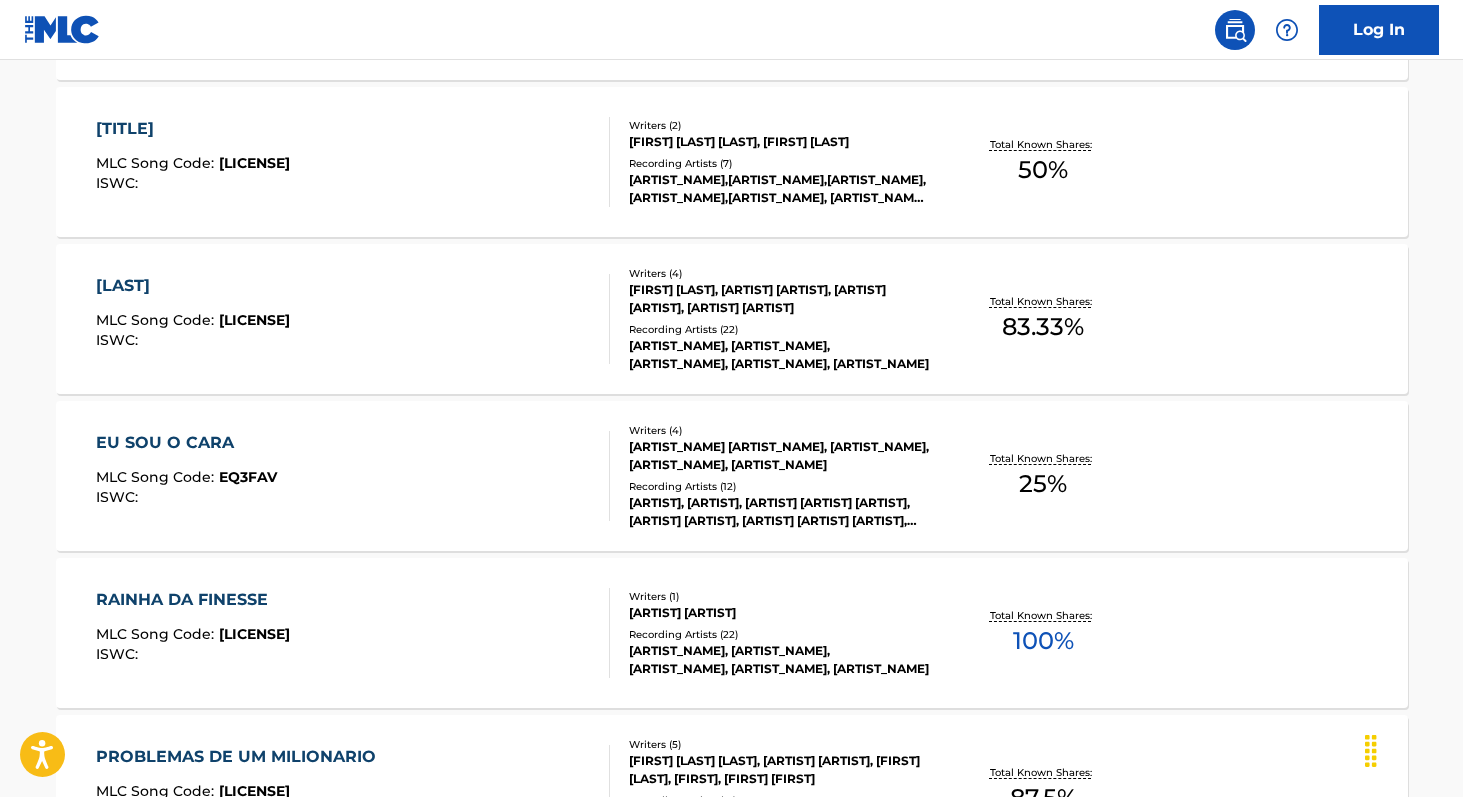 scroll, scrollTop: 1064, scrollLeft: 0, axis: vertical 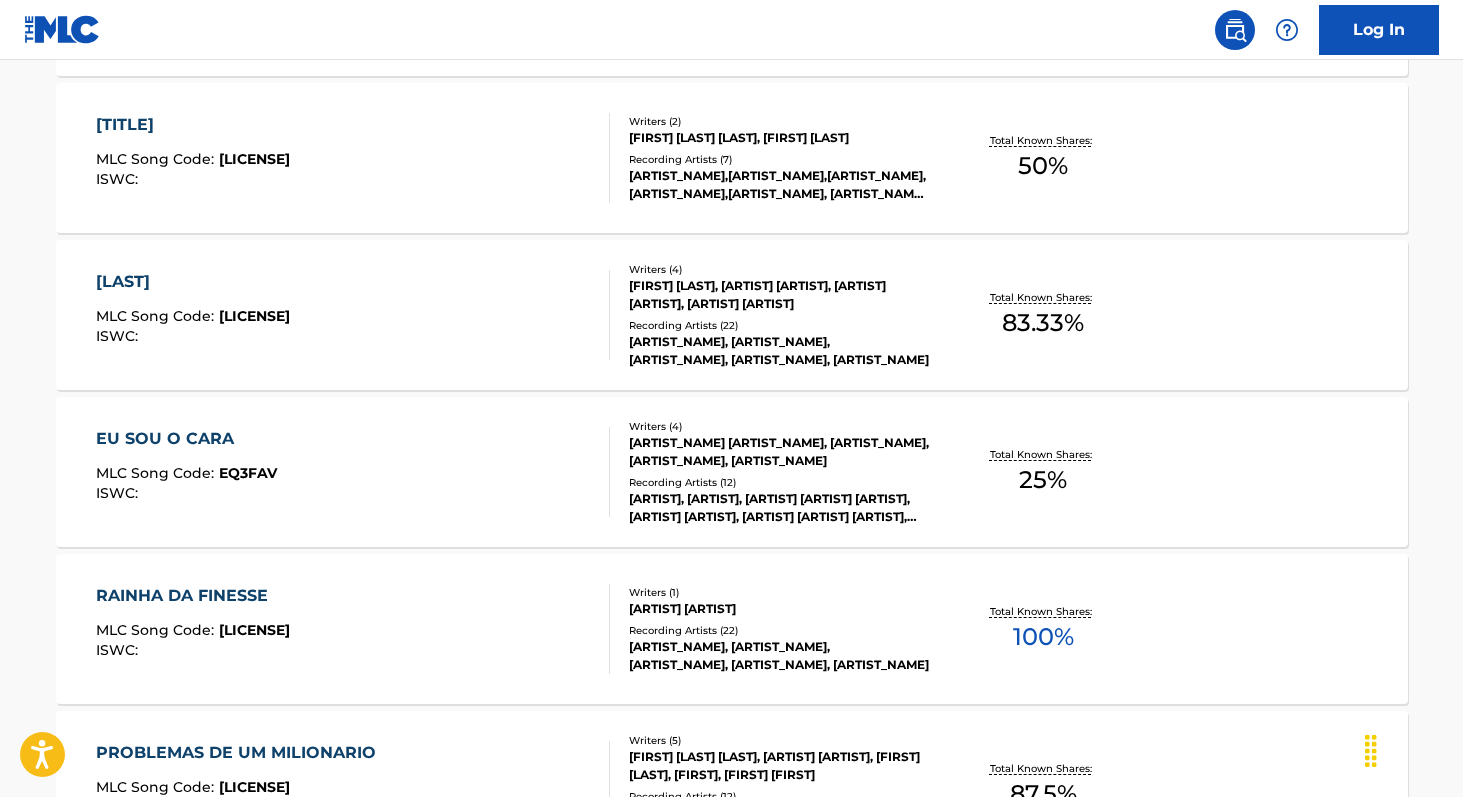 click on "100 %" at bounding box center (1043, 637) 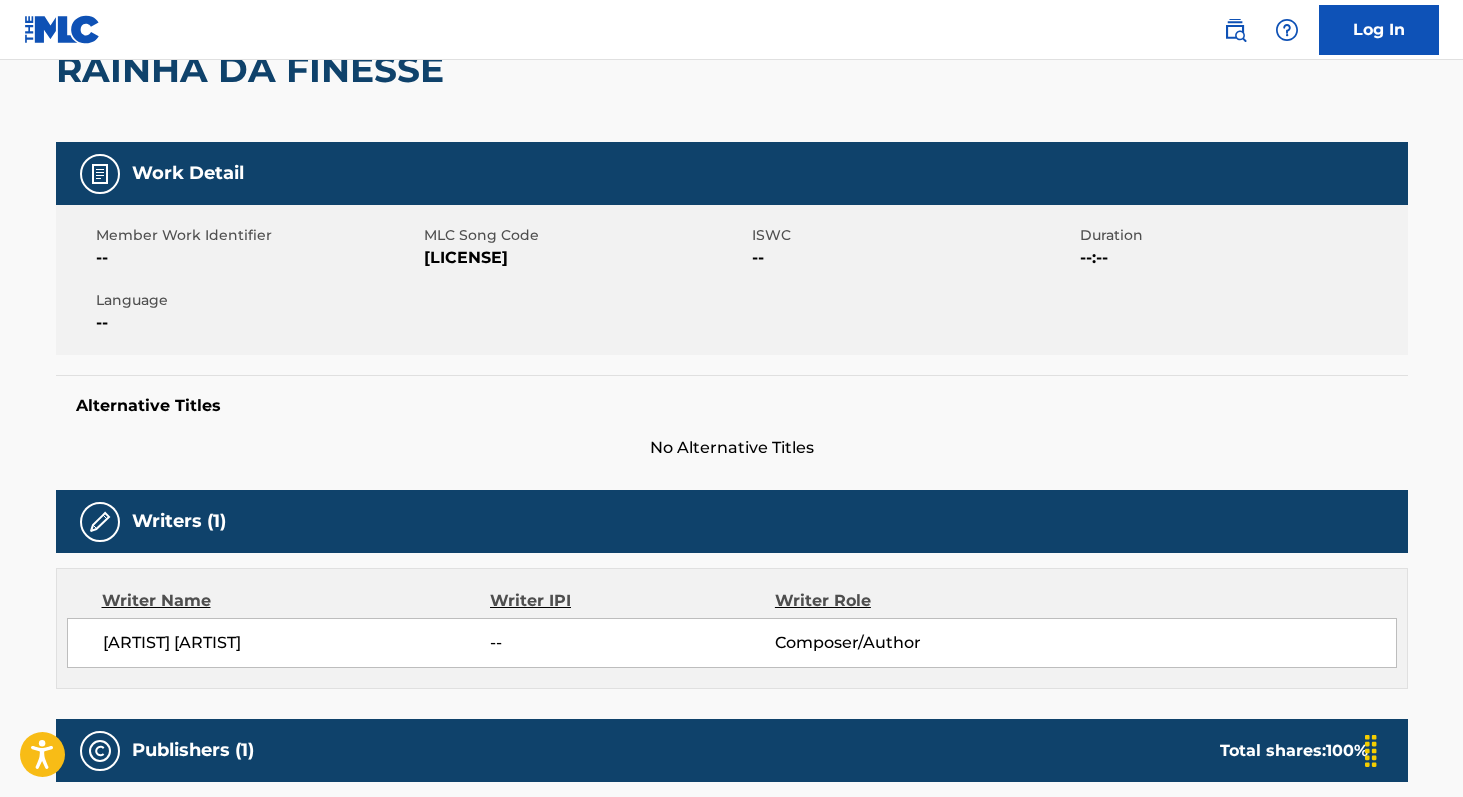 scroll, scrollTop: 218, scrollLeft: 0, axis: vertical 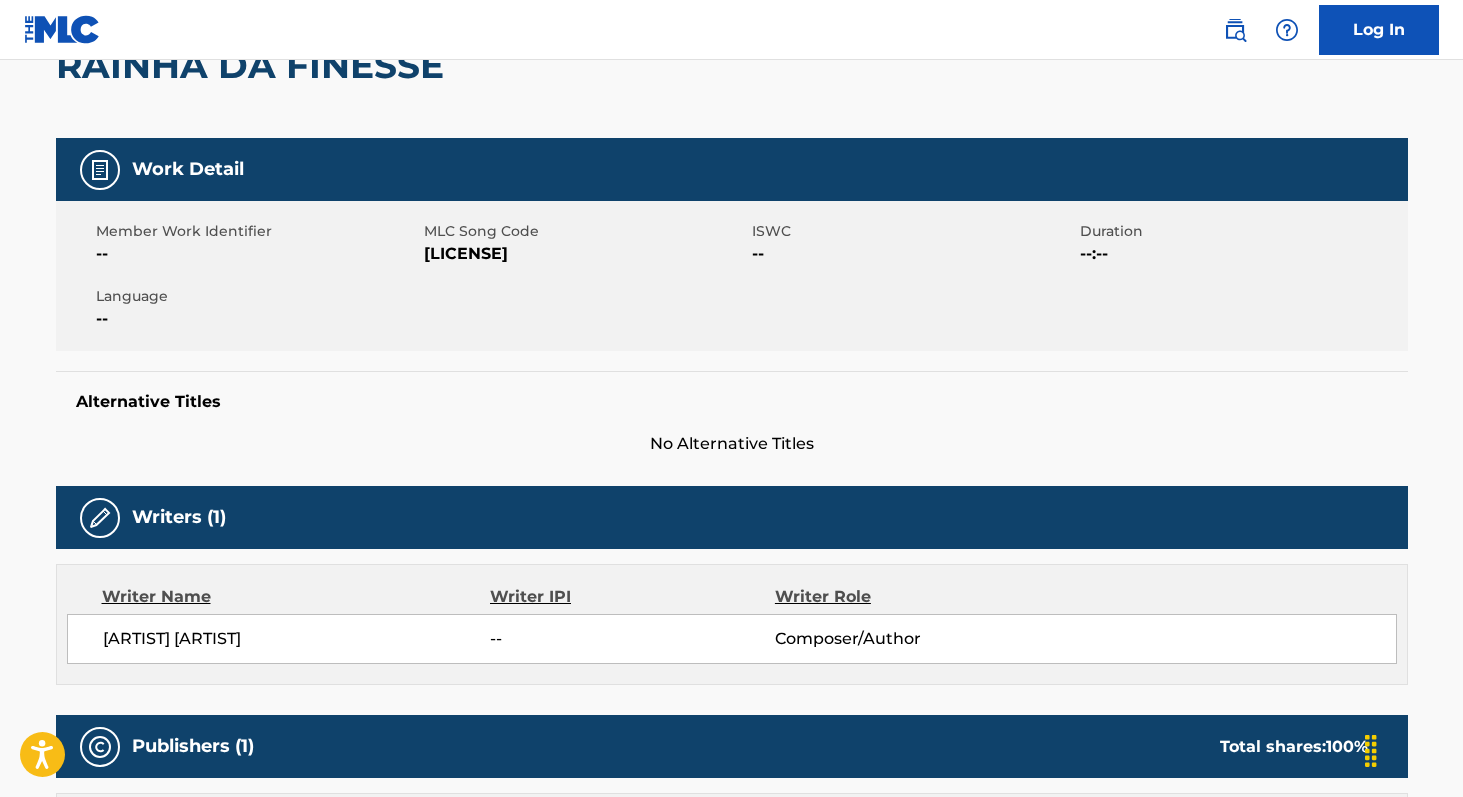 click on "[LICENSE]" at bounding box center [585, 254] 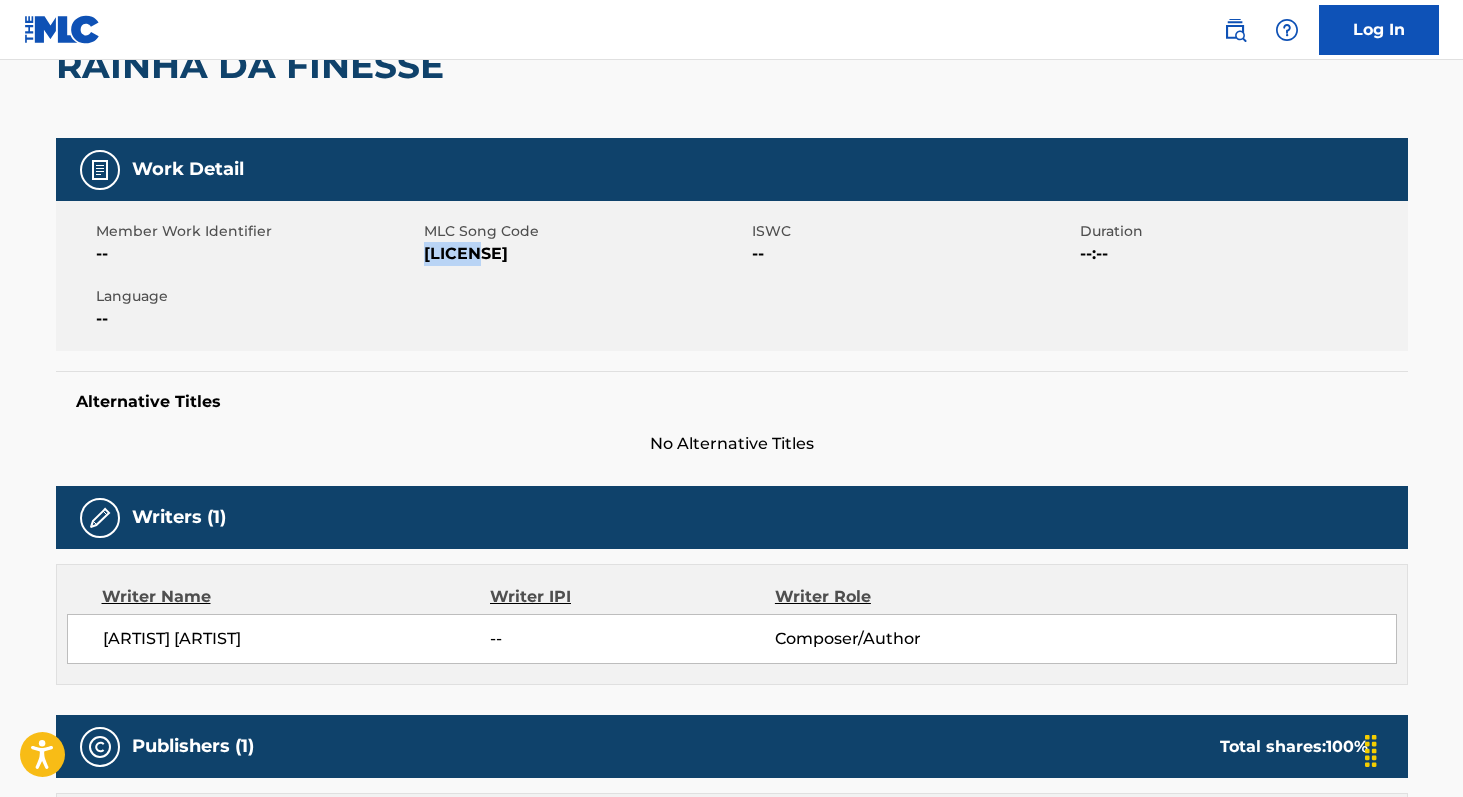click on "[LICENSE]" at bounding box center (585, 254) 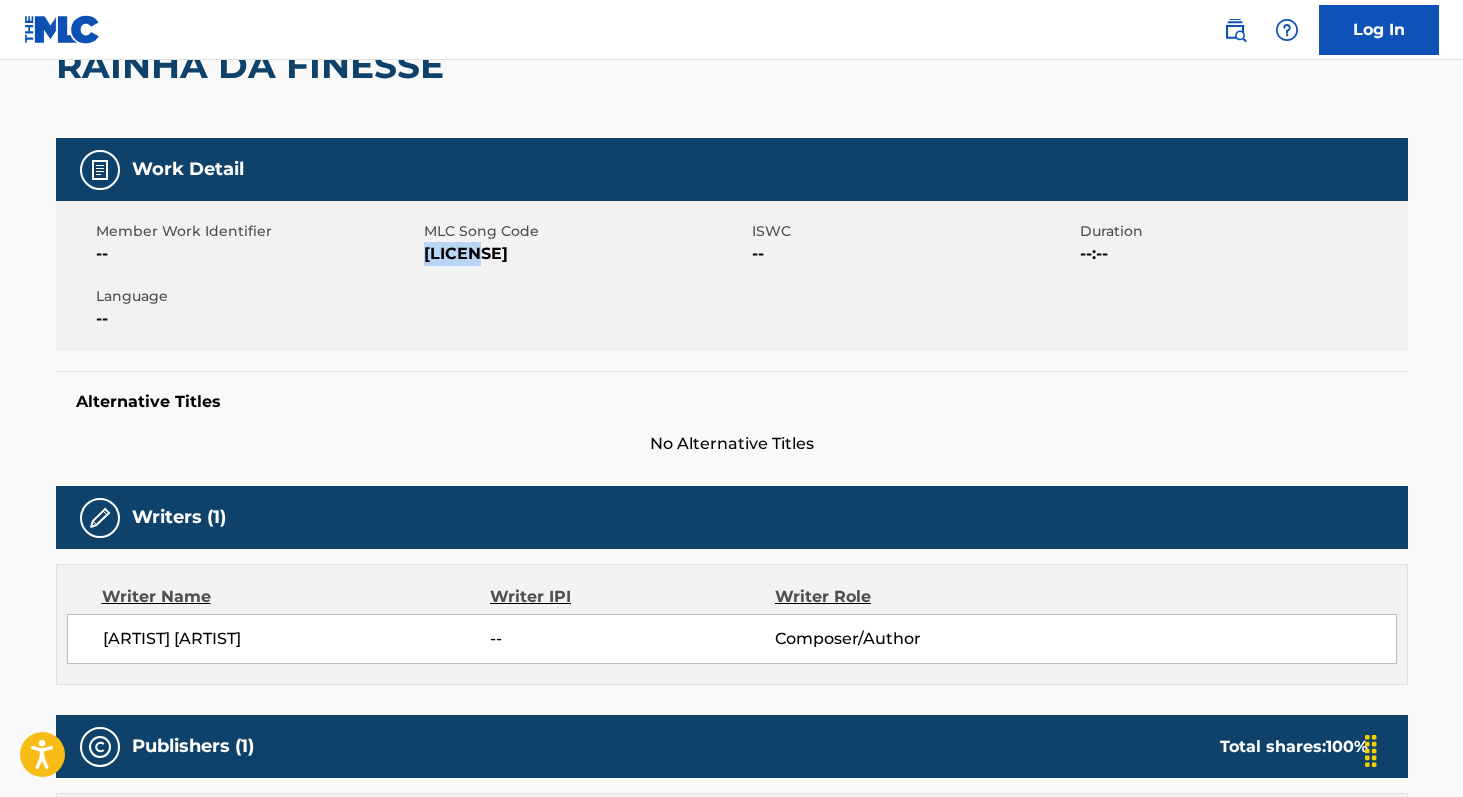 copy on "[LICENSE]" 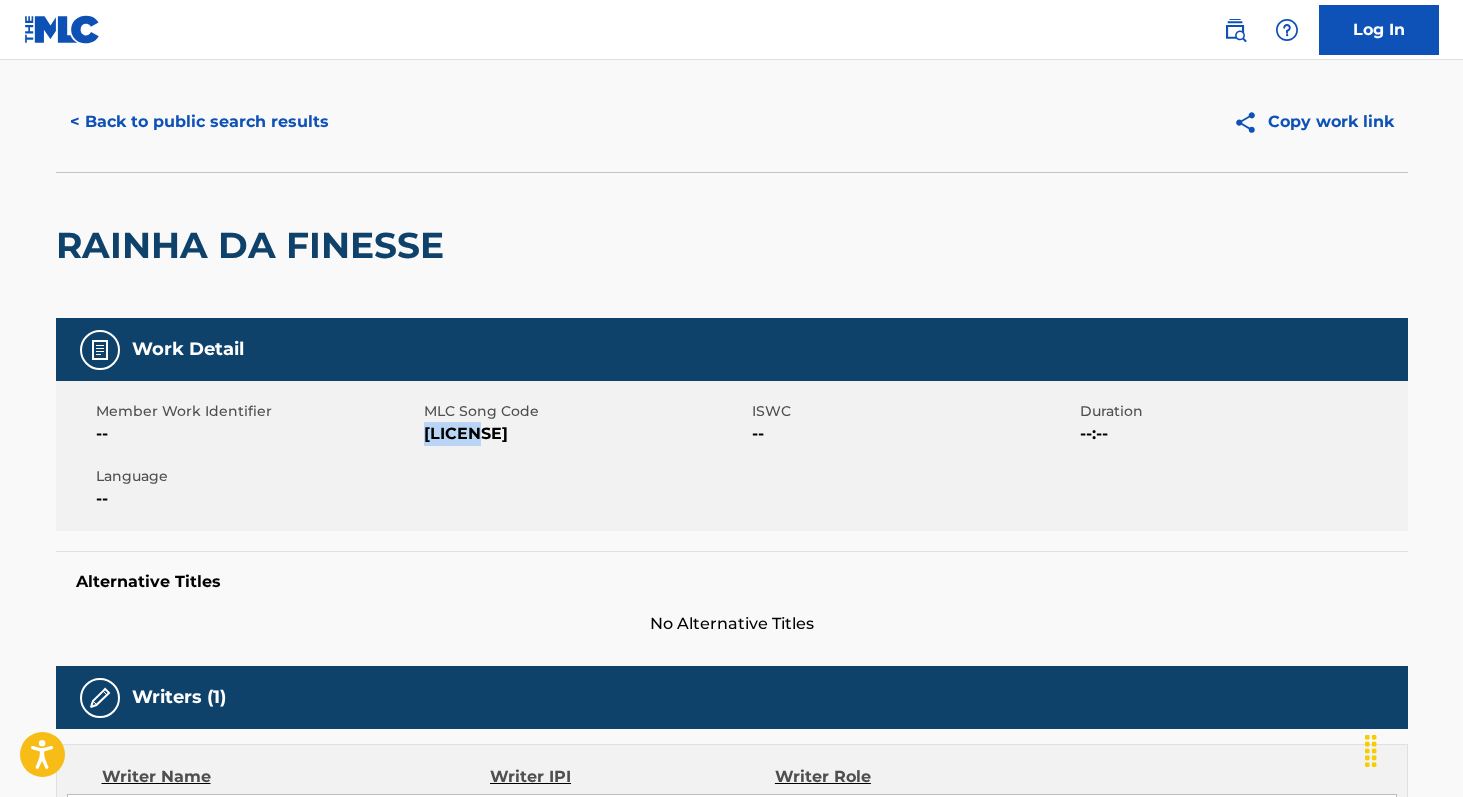 scroll, scrollTop: 0, scrollLeft: 0, axis: both 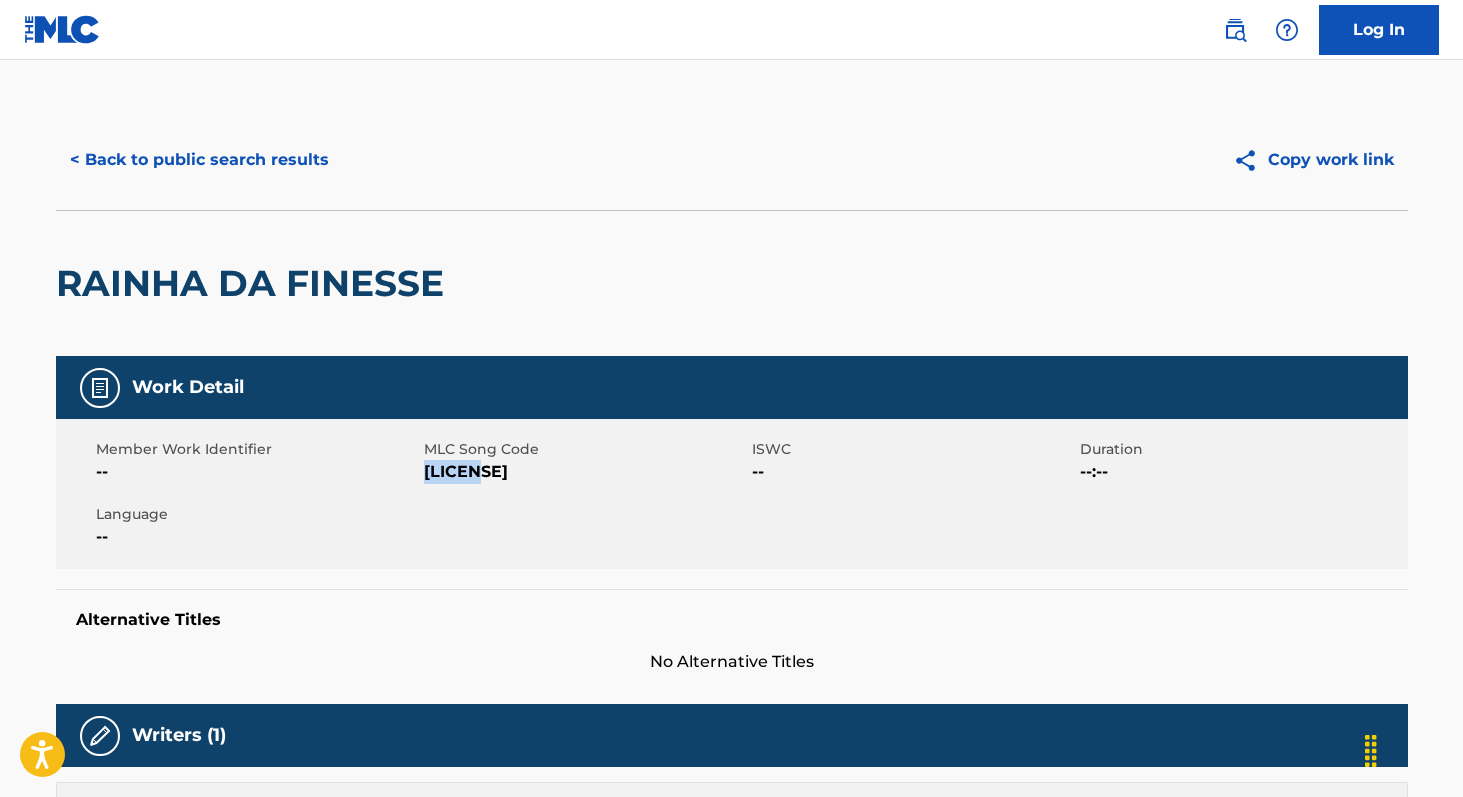 click on "< Back to public search results" at bounding box center (199, 160) 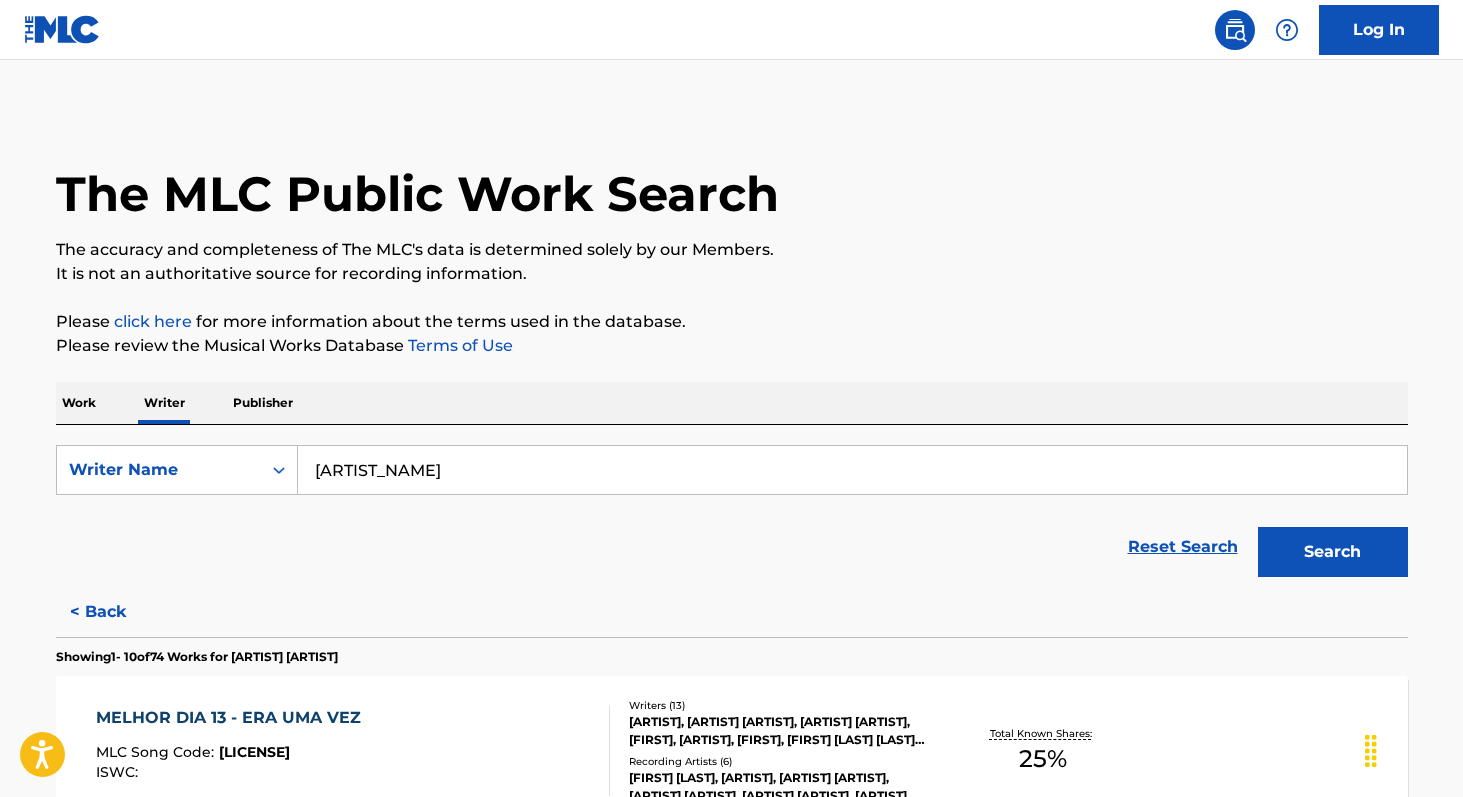 click on "[ARTIST_NAME]" at bounding box center (852, 470) 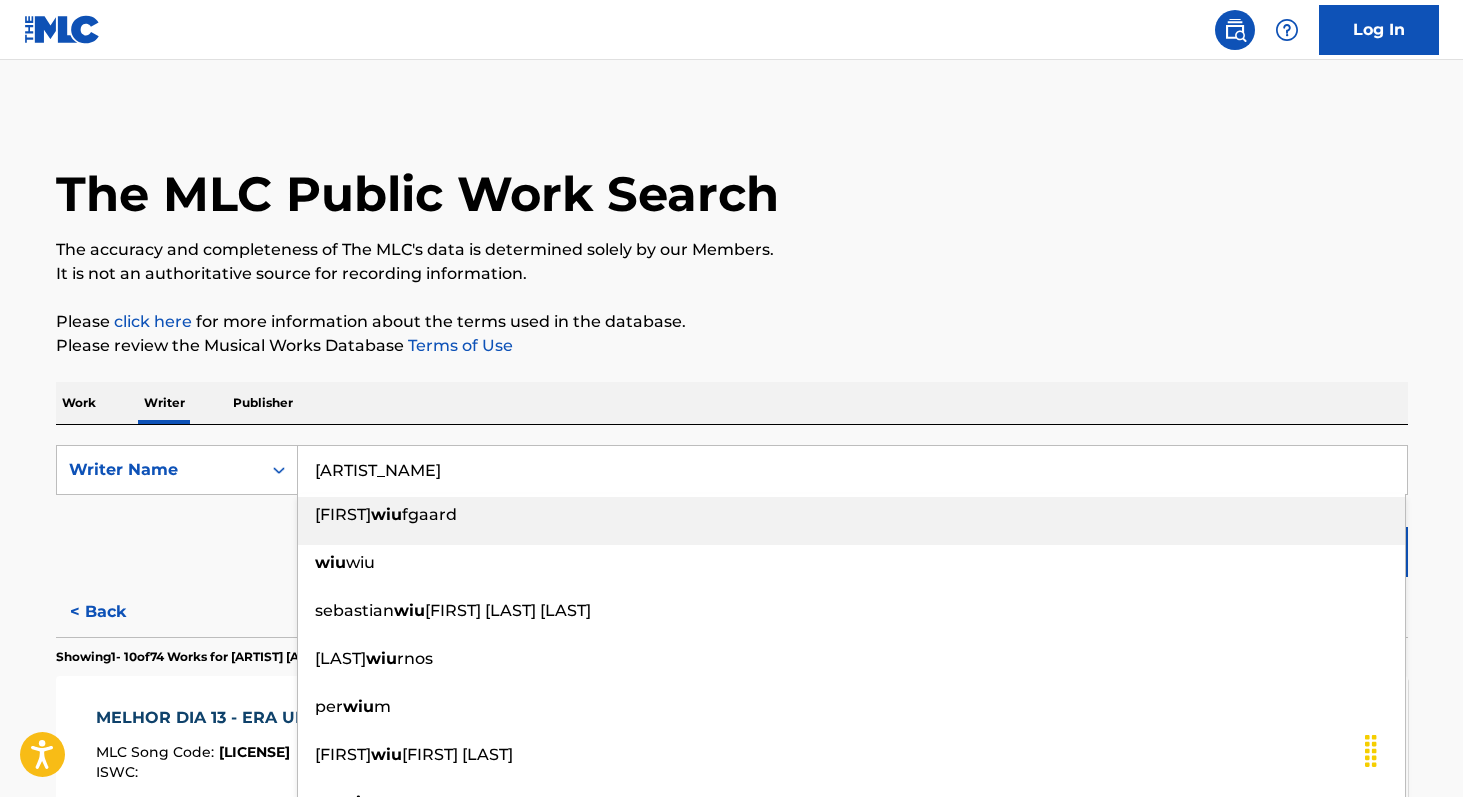 paste on "[FIRST] [LAST] [LAST] [LAST]" 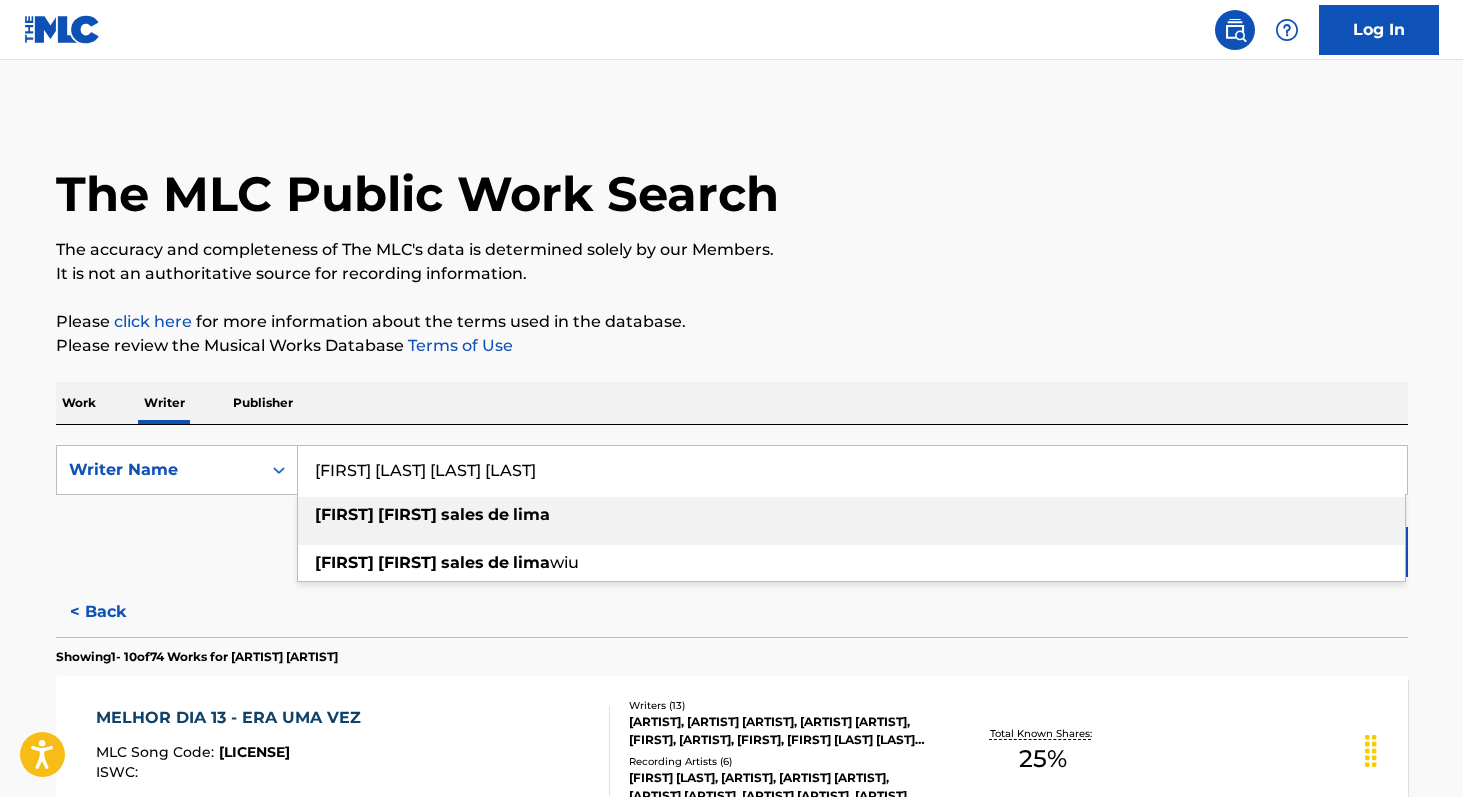 click on "lima" at bounding box center (531, 514) 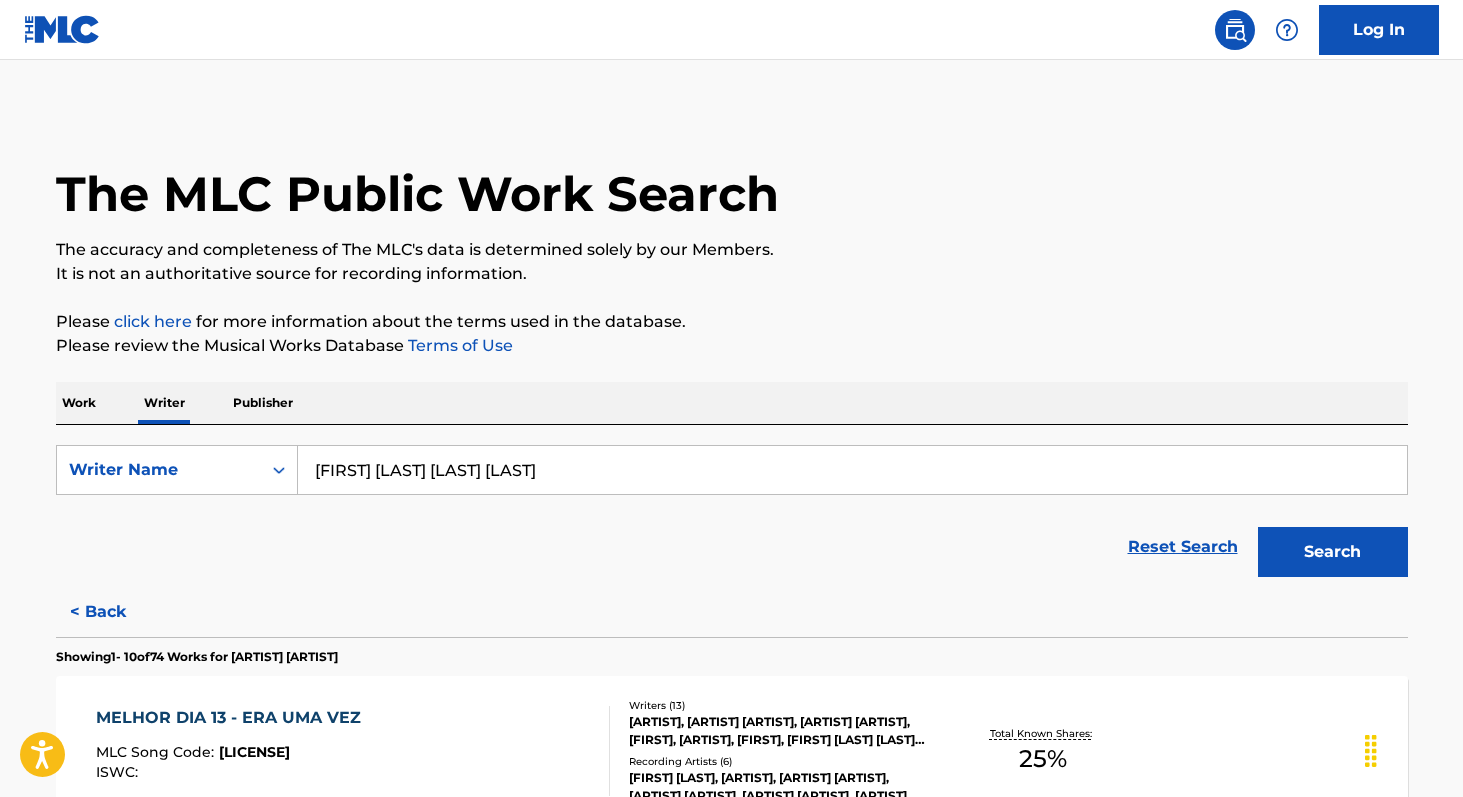 click on "Search" at bounding box center (1333, 552) 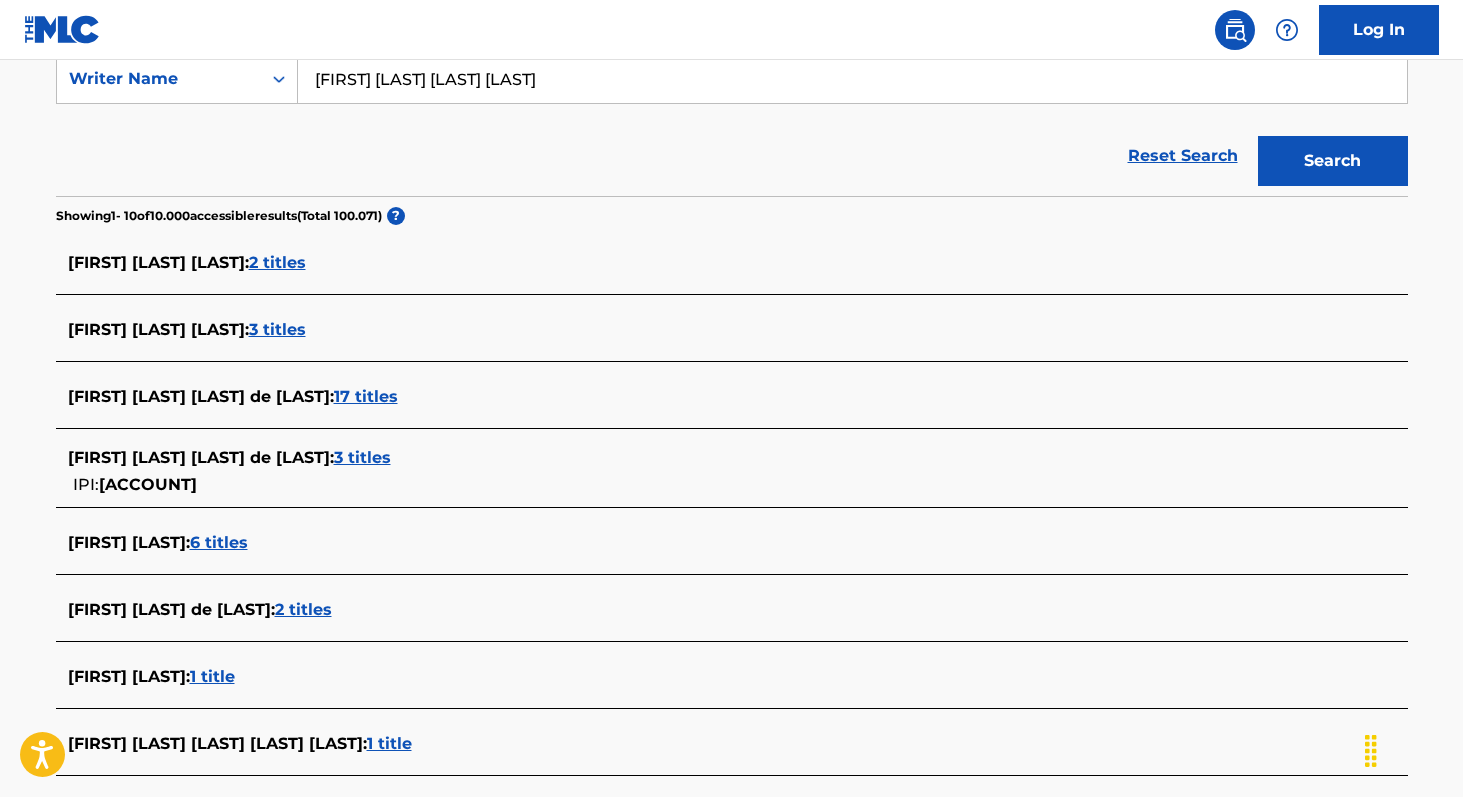 scroll, scrollTop: 393, scrollLeft: 0, axis: vertical 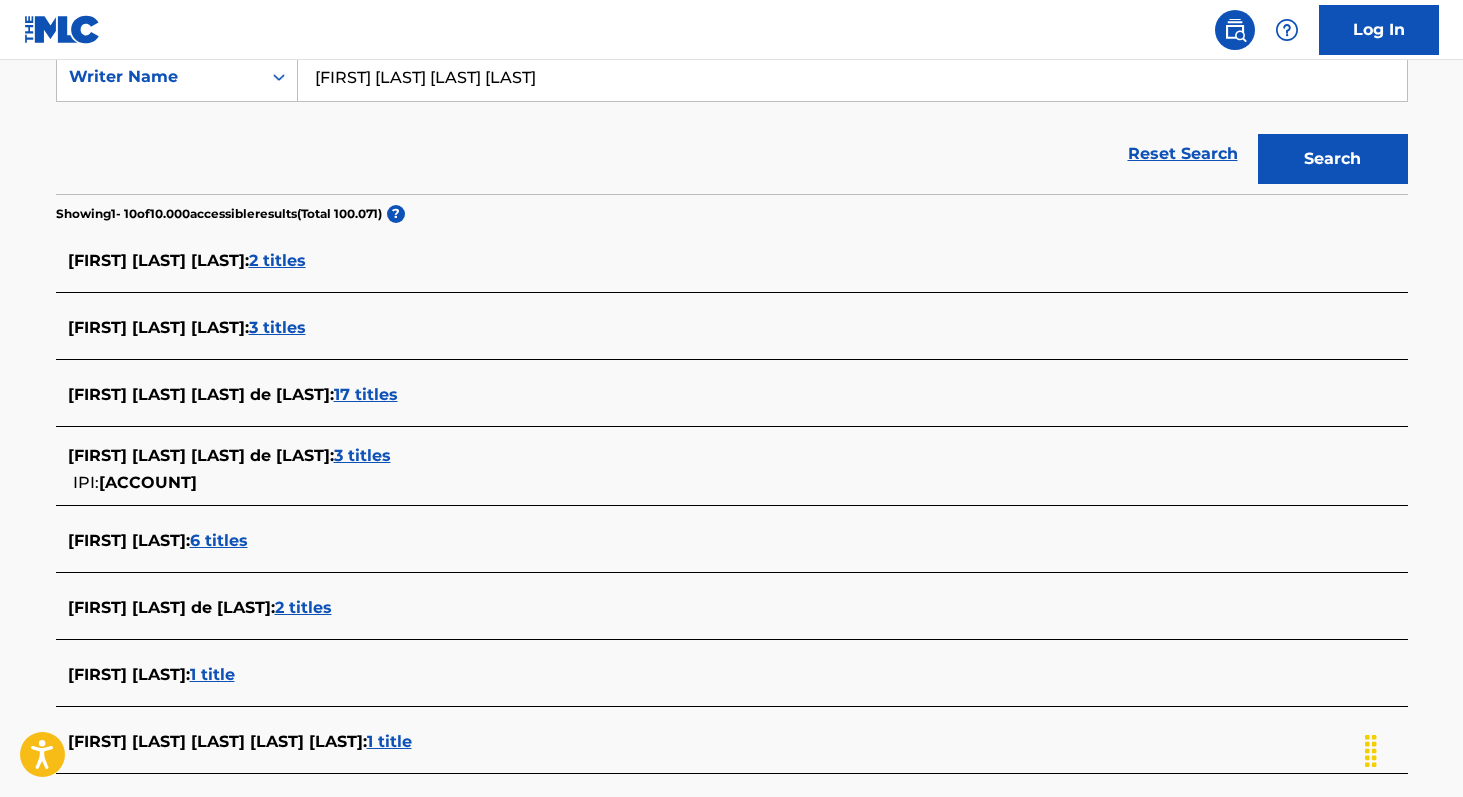 copy on "[ACCOUNT]" 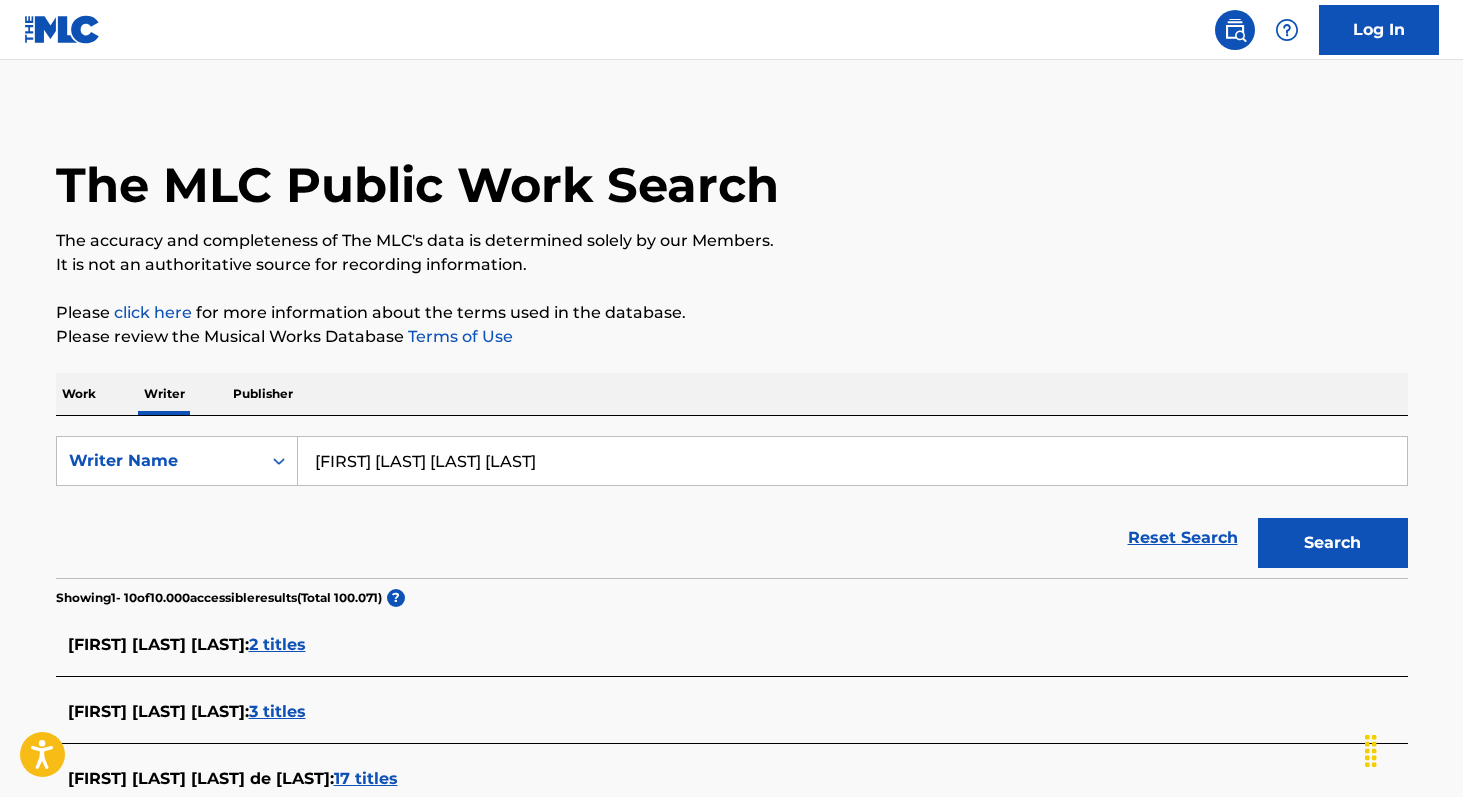scroll, scrollTop: 0, scrollLeft: 0, axis: both 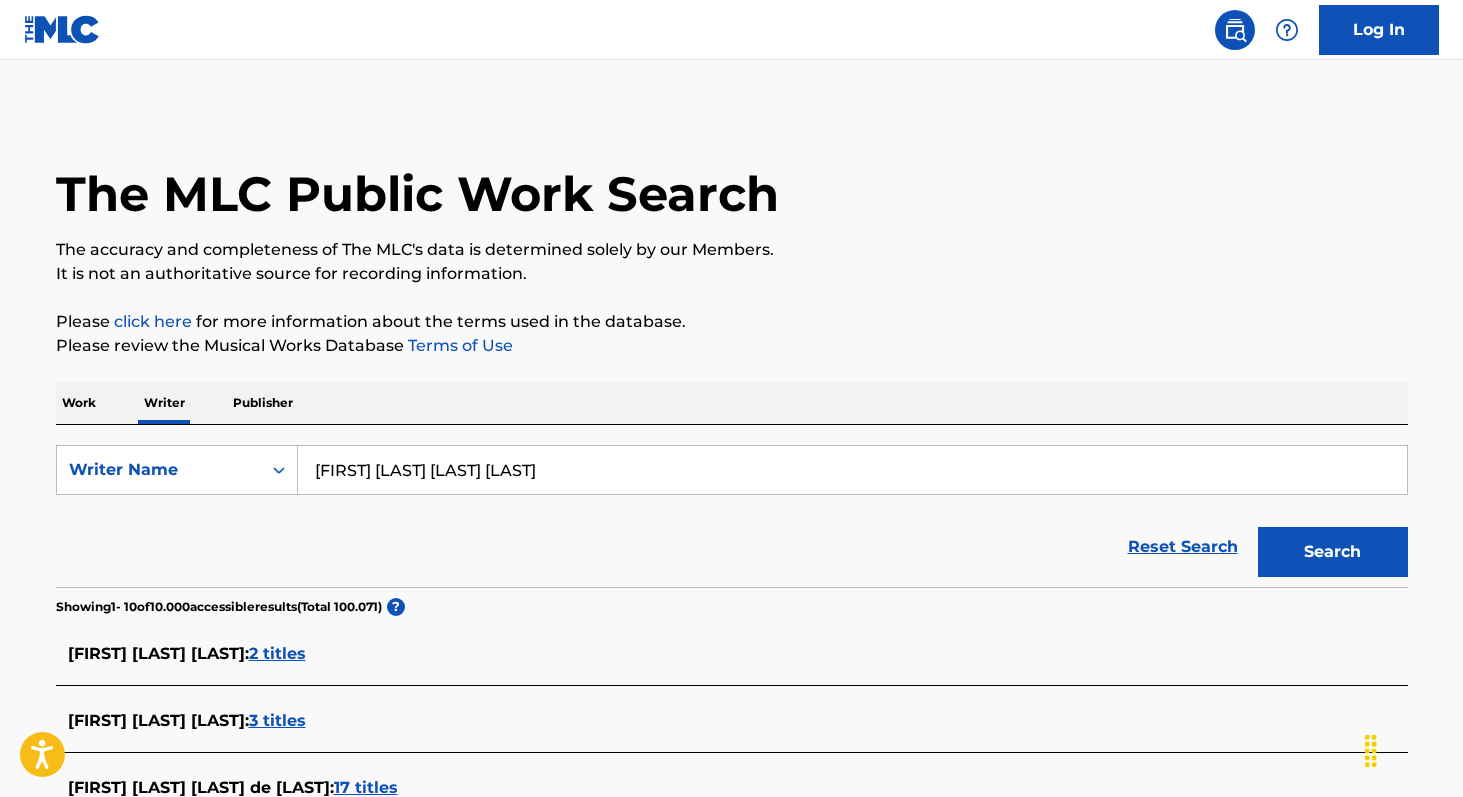 click on "Work" at bounding box center (79, 403) 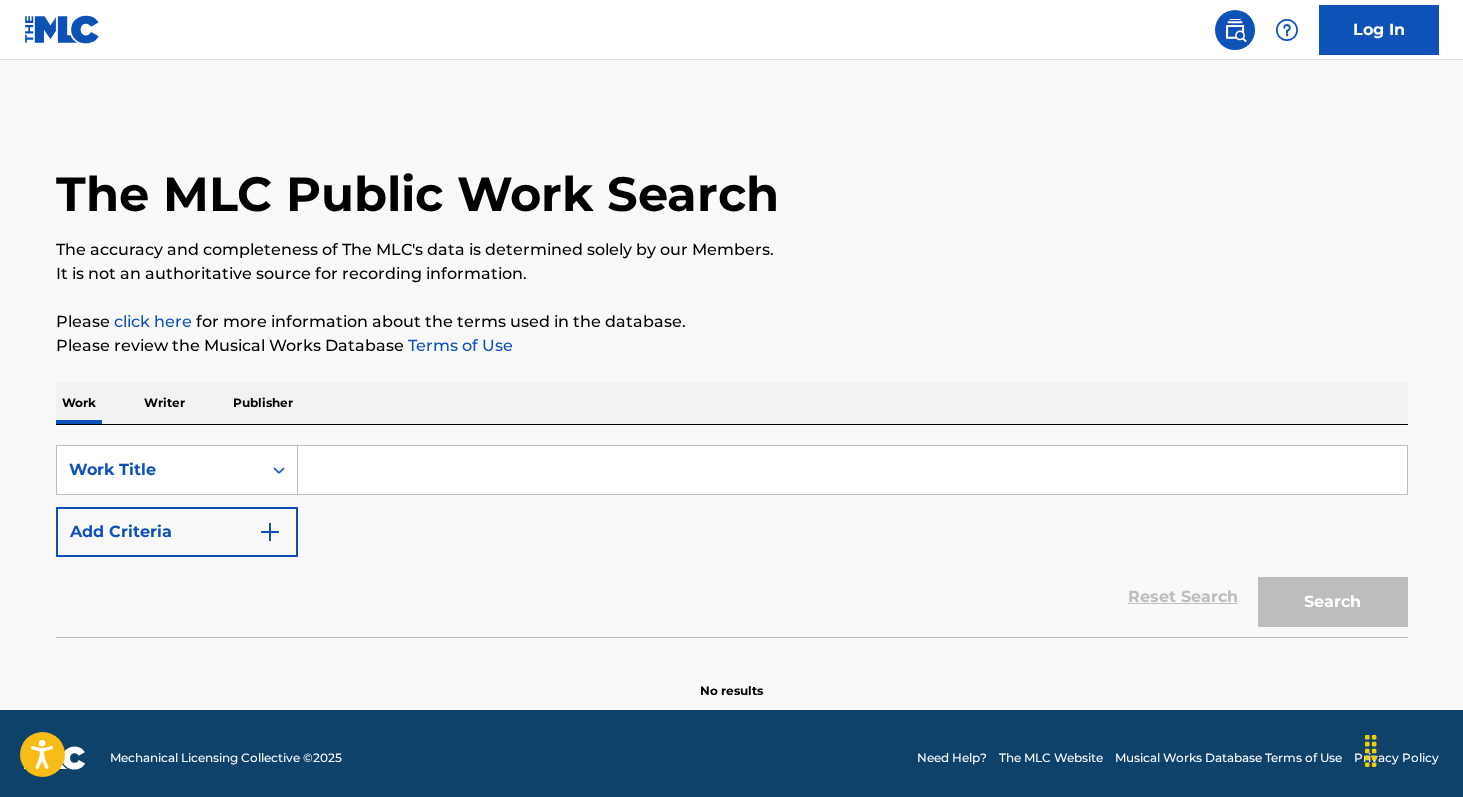 click at bounding box center [852, 470] 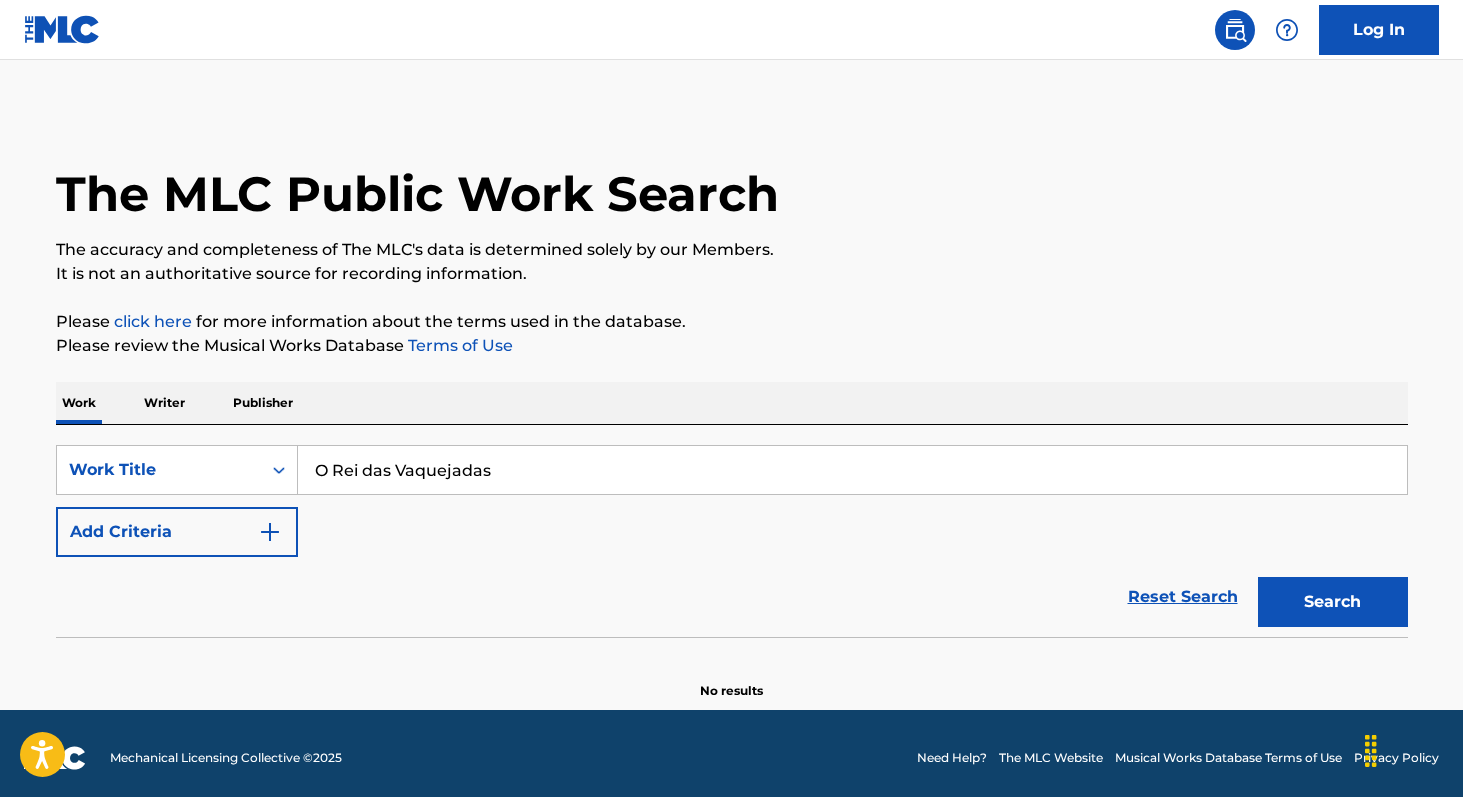 click on "Search" at bounding box center [1333, 602] 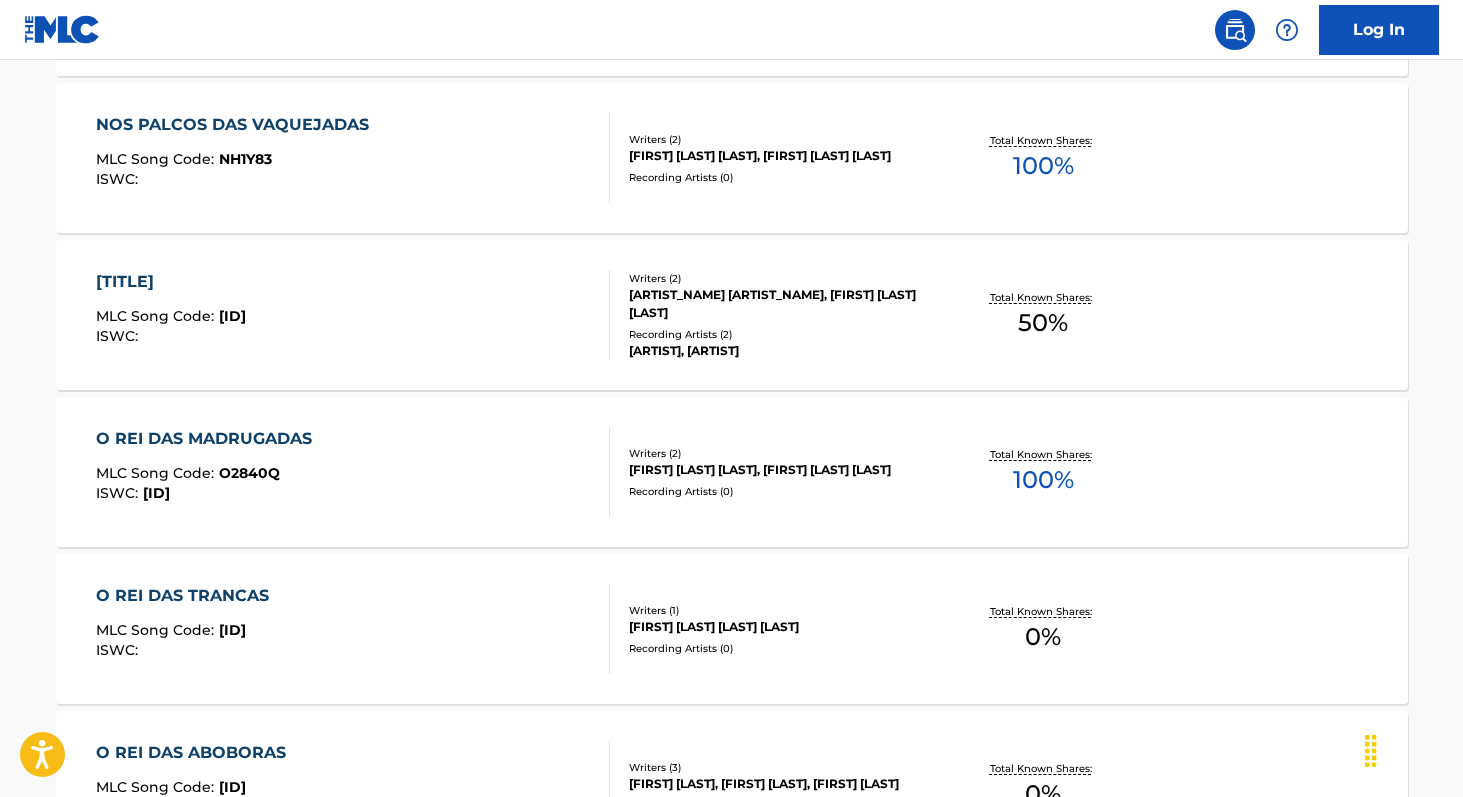 scroll, scrollTop: 1065, scrollLeft: 0, axis: vertical 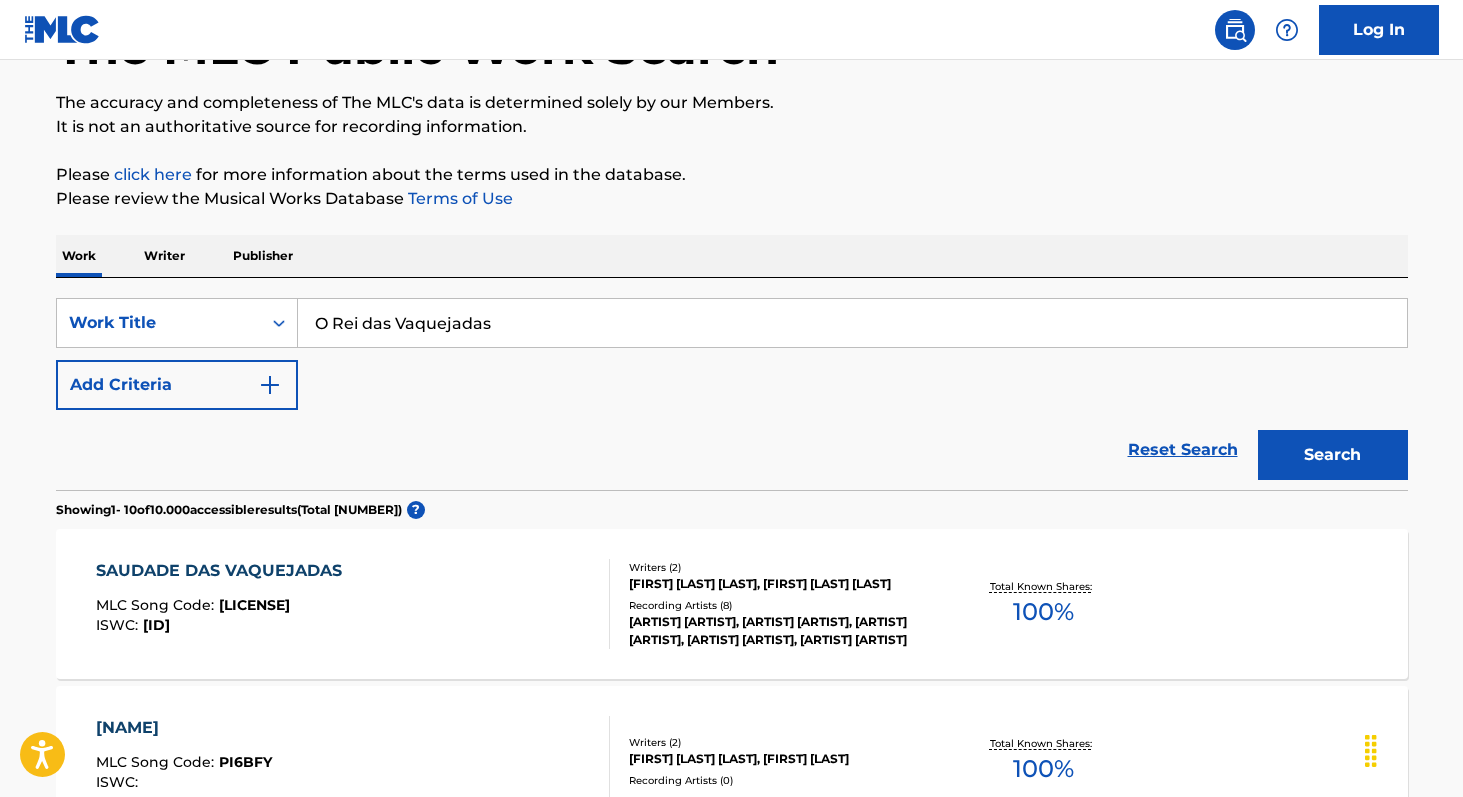 paste on "Não Sou Vaqueiro" 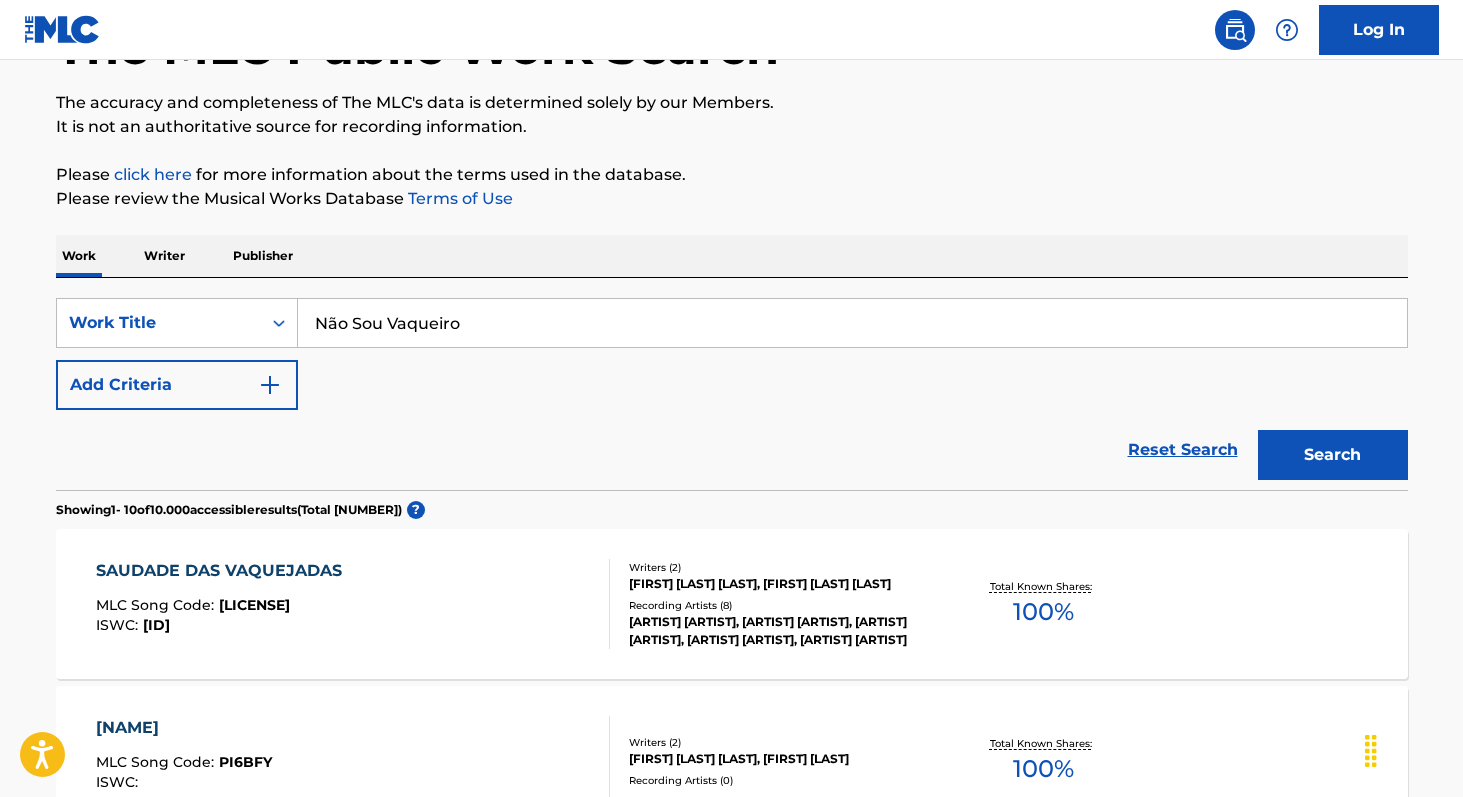 click on "Não Sou Vaqueiro" at bounding box center (852, 323) 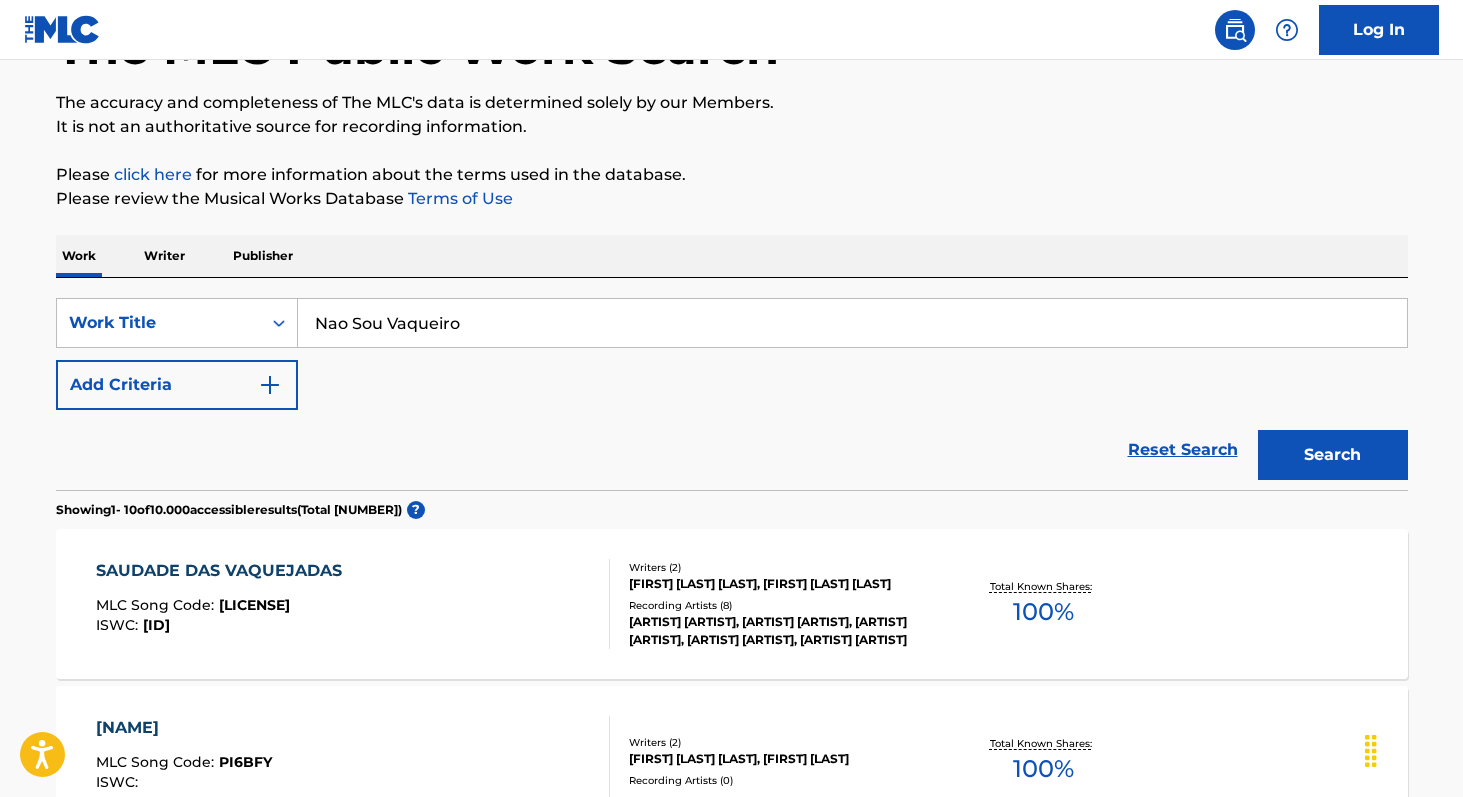 click on "Search" at bounding box center [1333, 455] 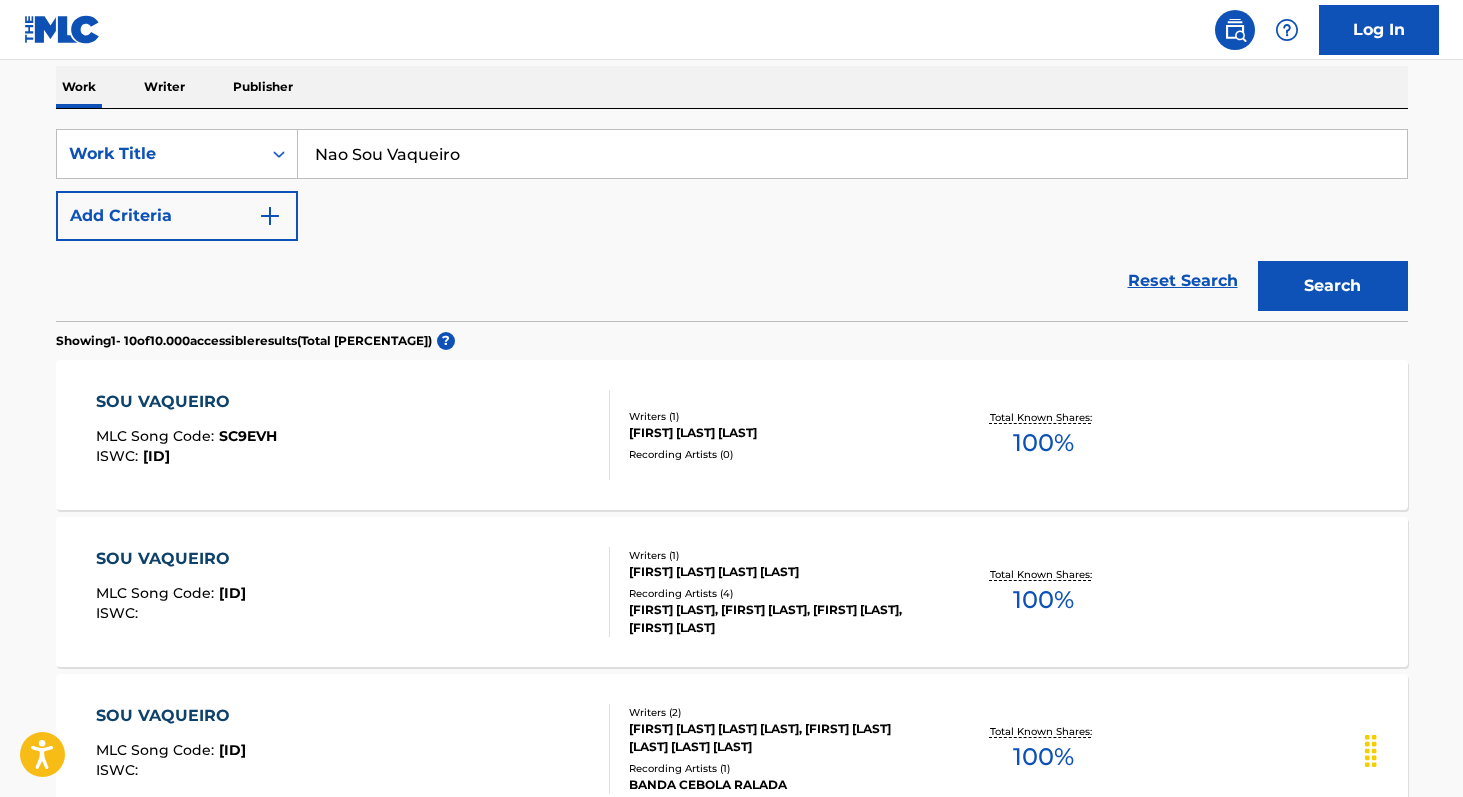 scroll, scrollTop: 261, scrollLeft: 0, axis: vertical 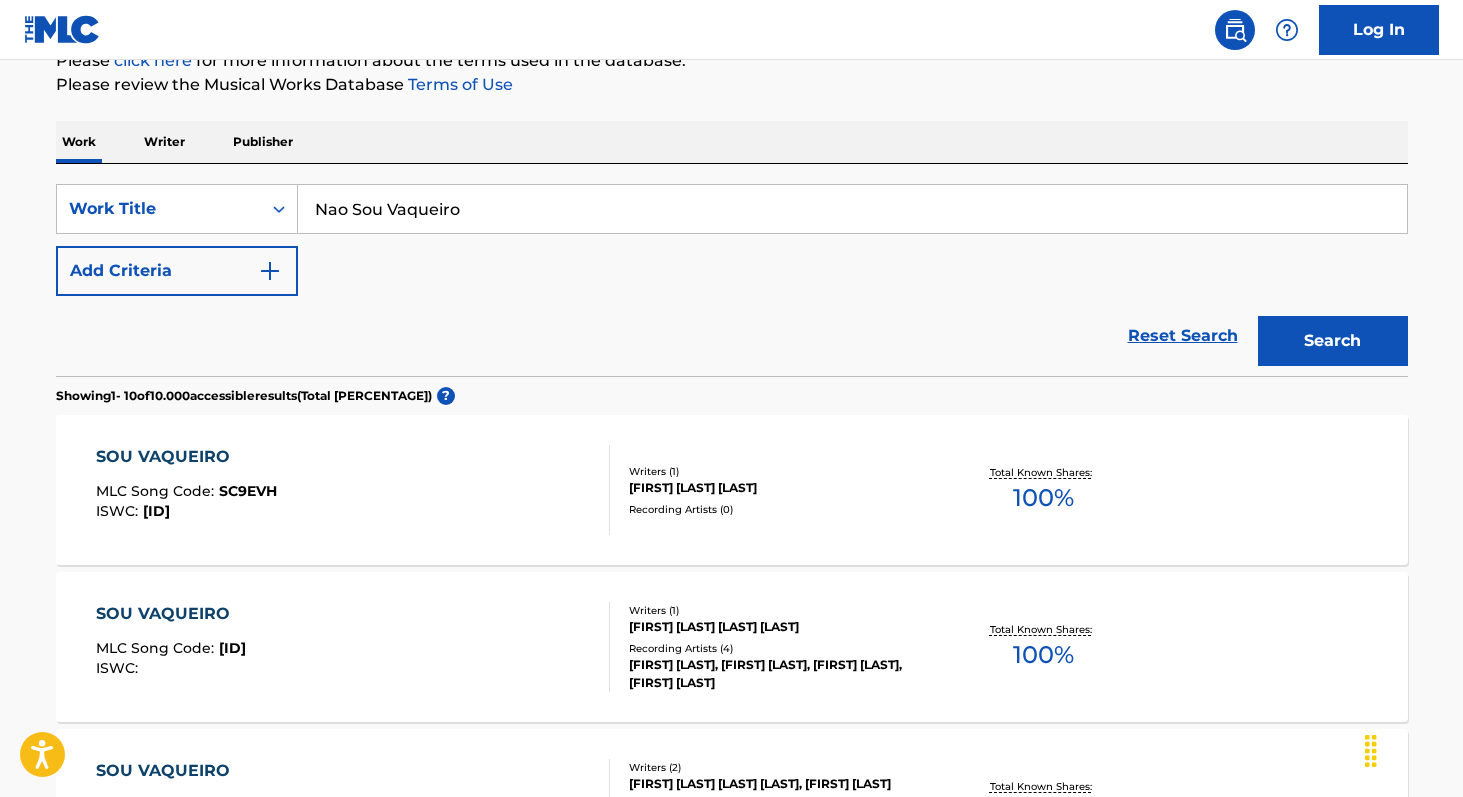 click on "Nao Sou Vaqueiro" at bounding box center (852, 209) 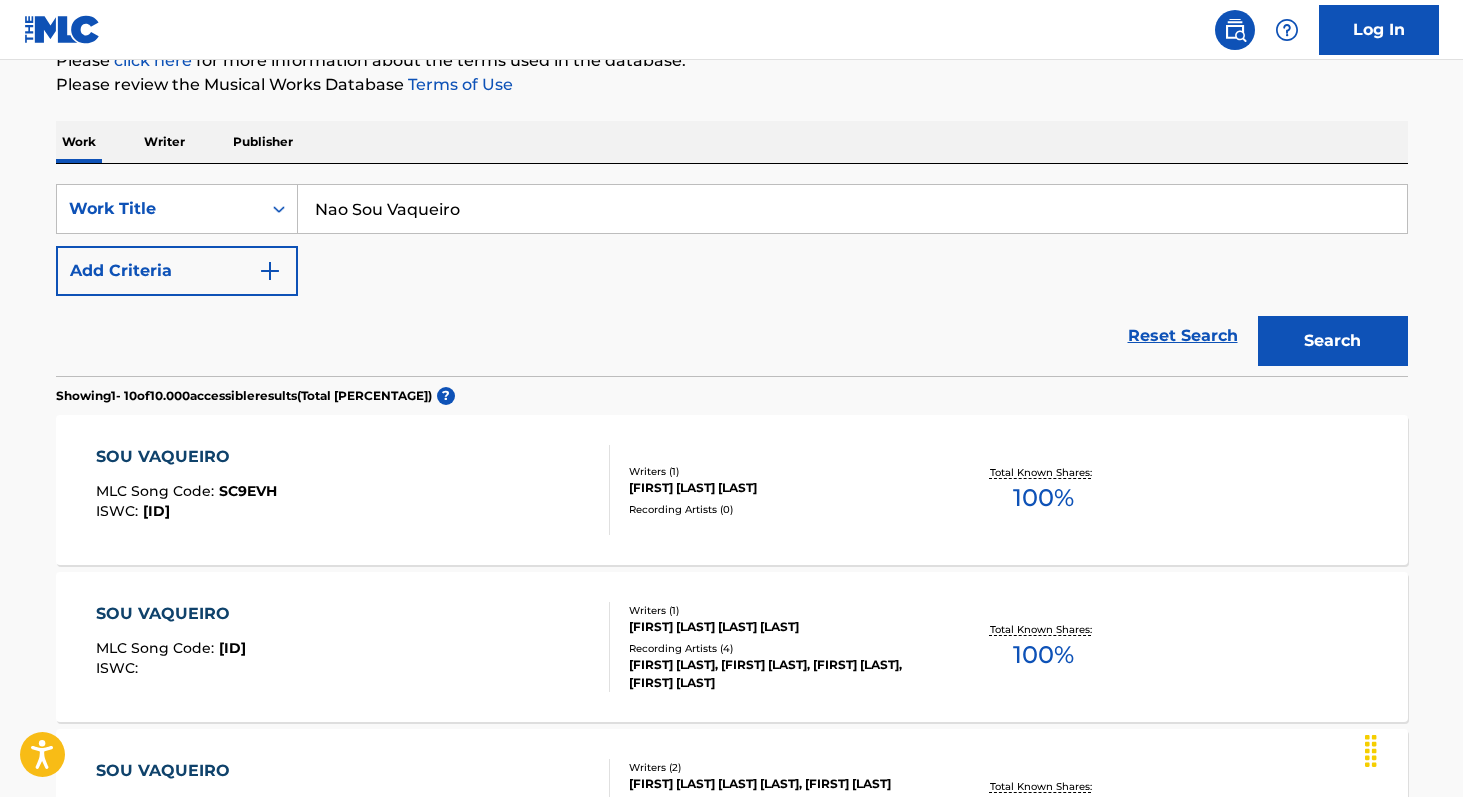 paste on "o [LAST], o [LAST] e o" 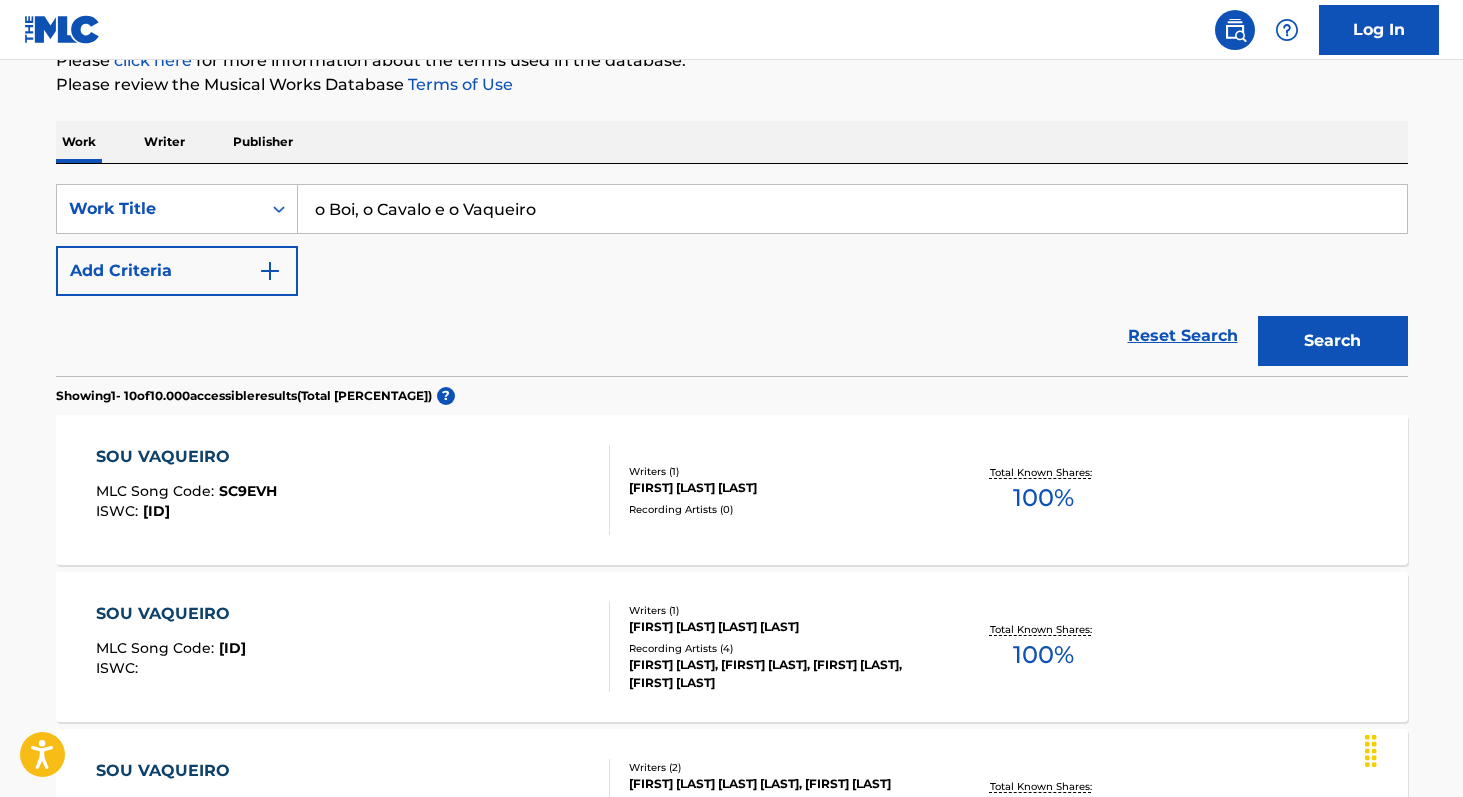 type on "o Boi, o Cavalo e o Vaqueiro" 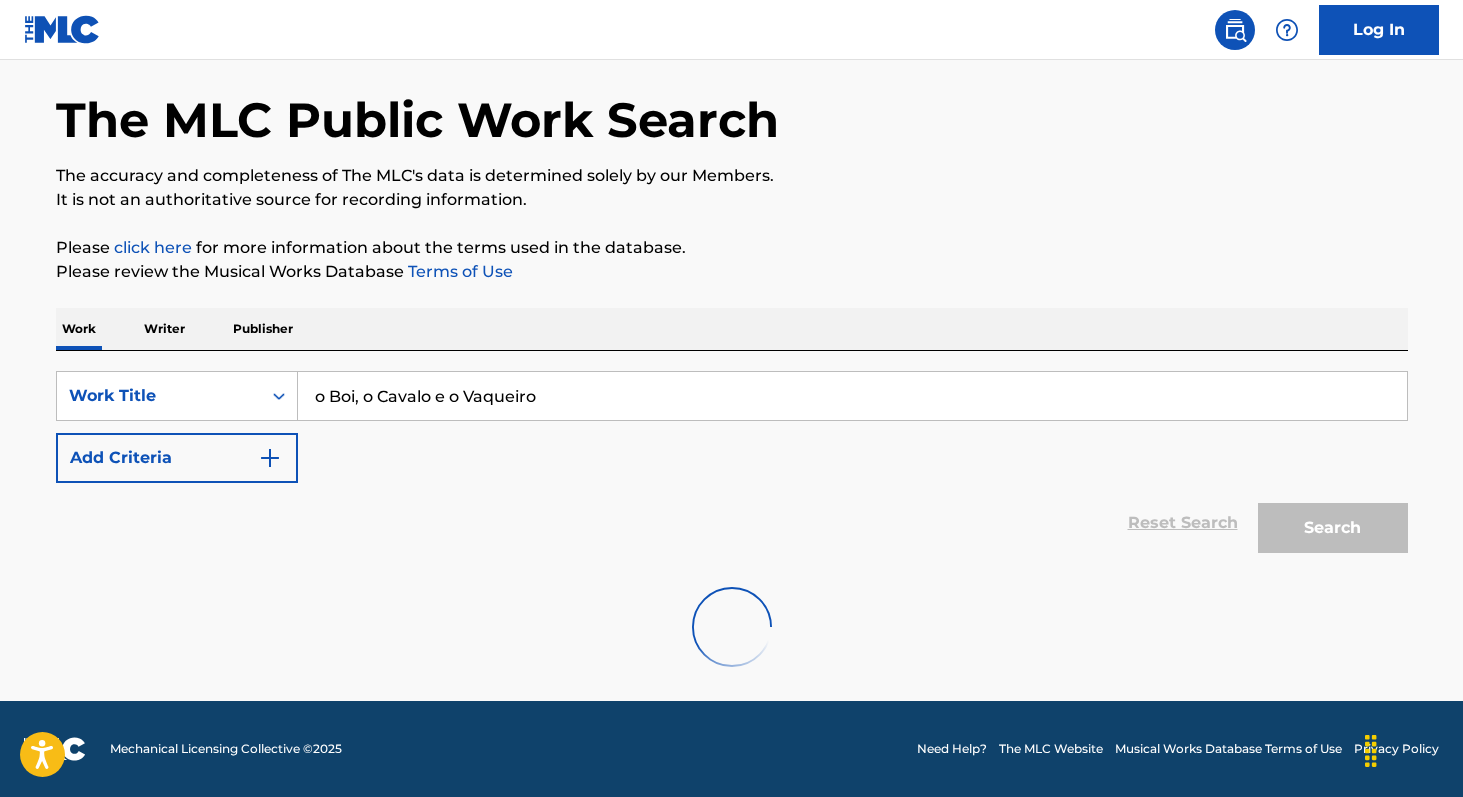 scroll, scrollTop: 261, scrollLeft: 0, axis: vertical 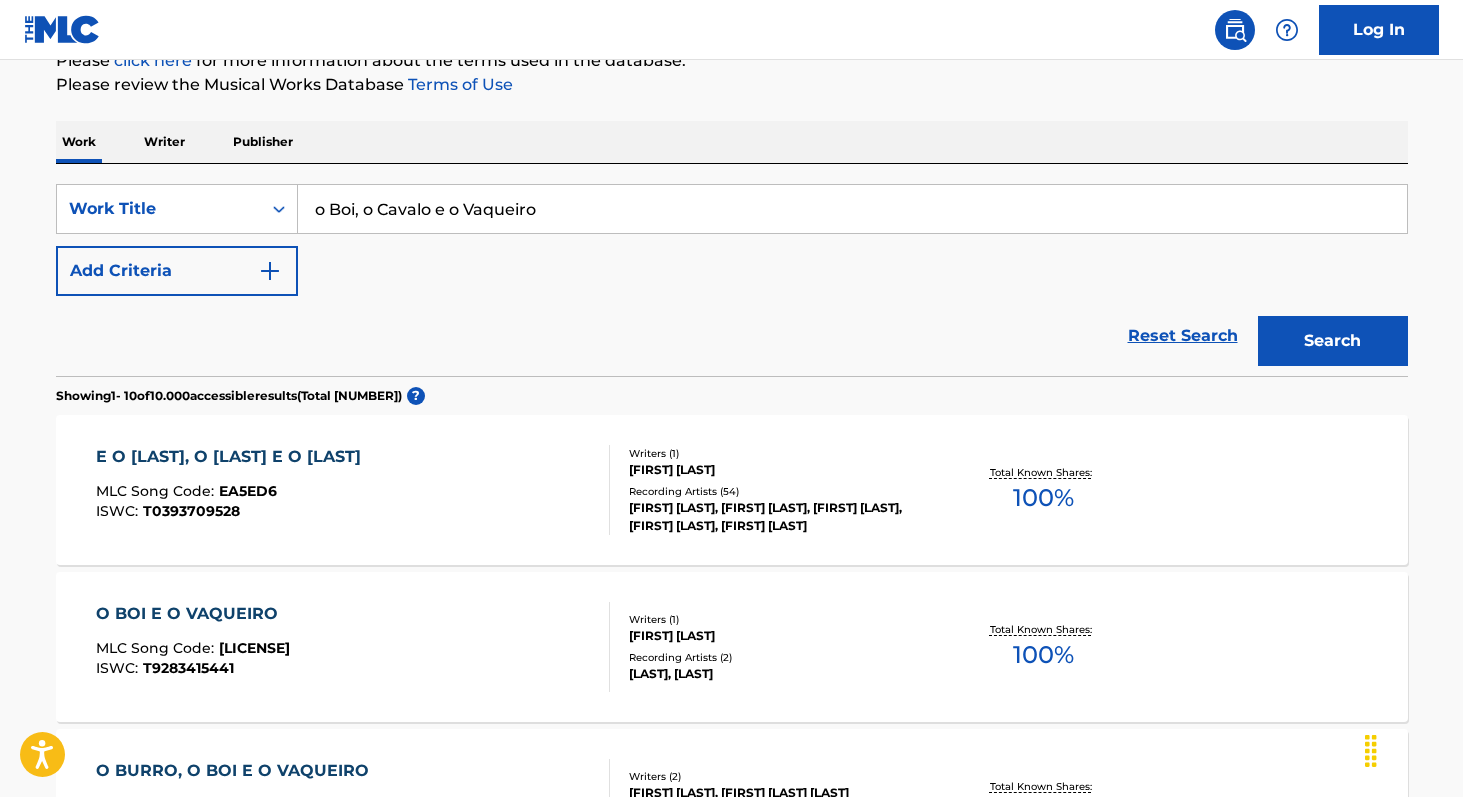 click on "100 %" at bounding box center [1043, 498] 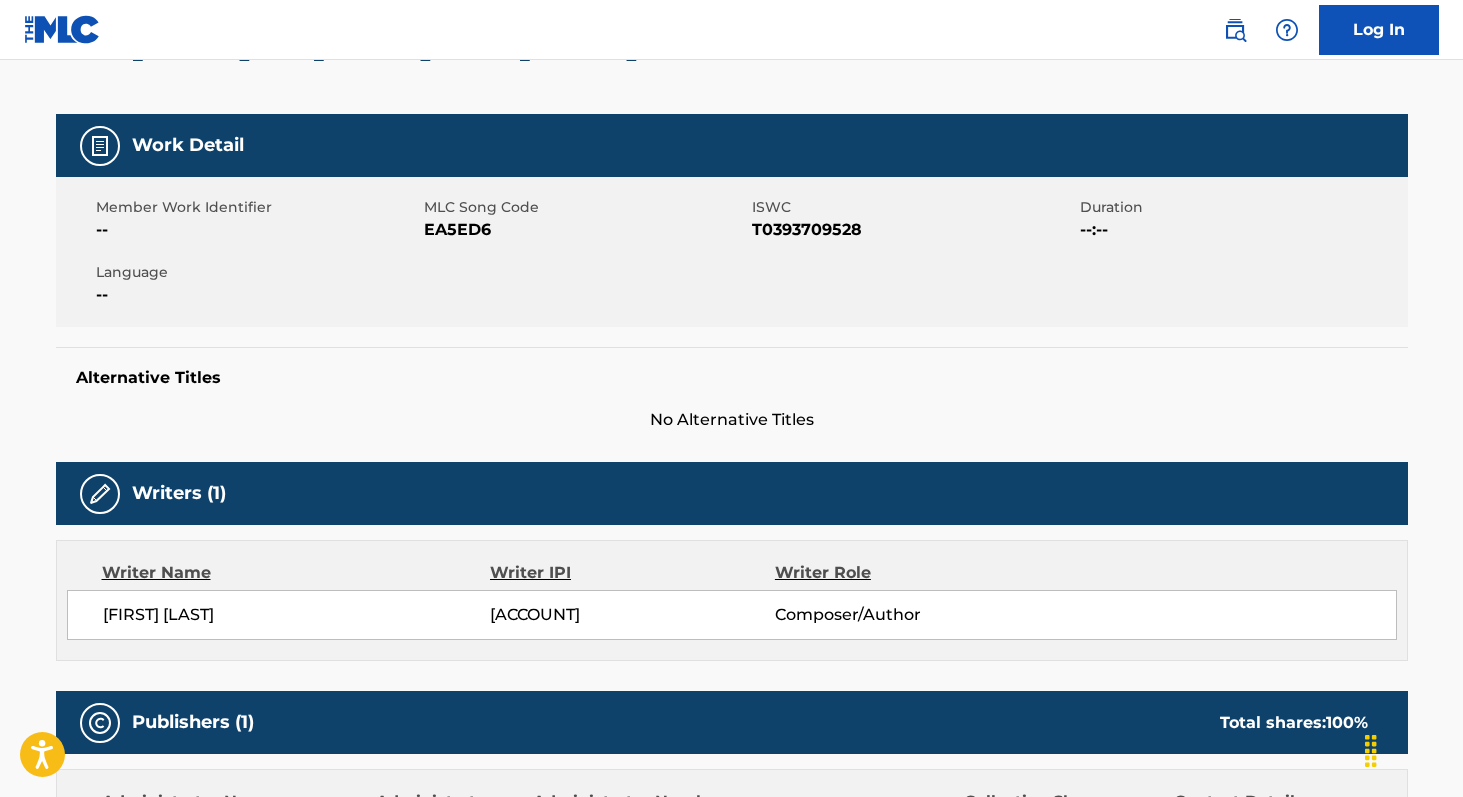 scroll, scrollTop: 273, scrollLeft: 0, axis: vertical 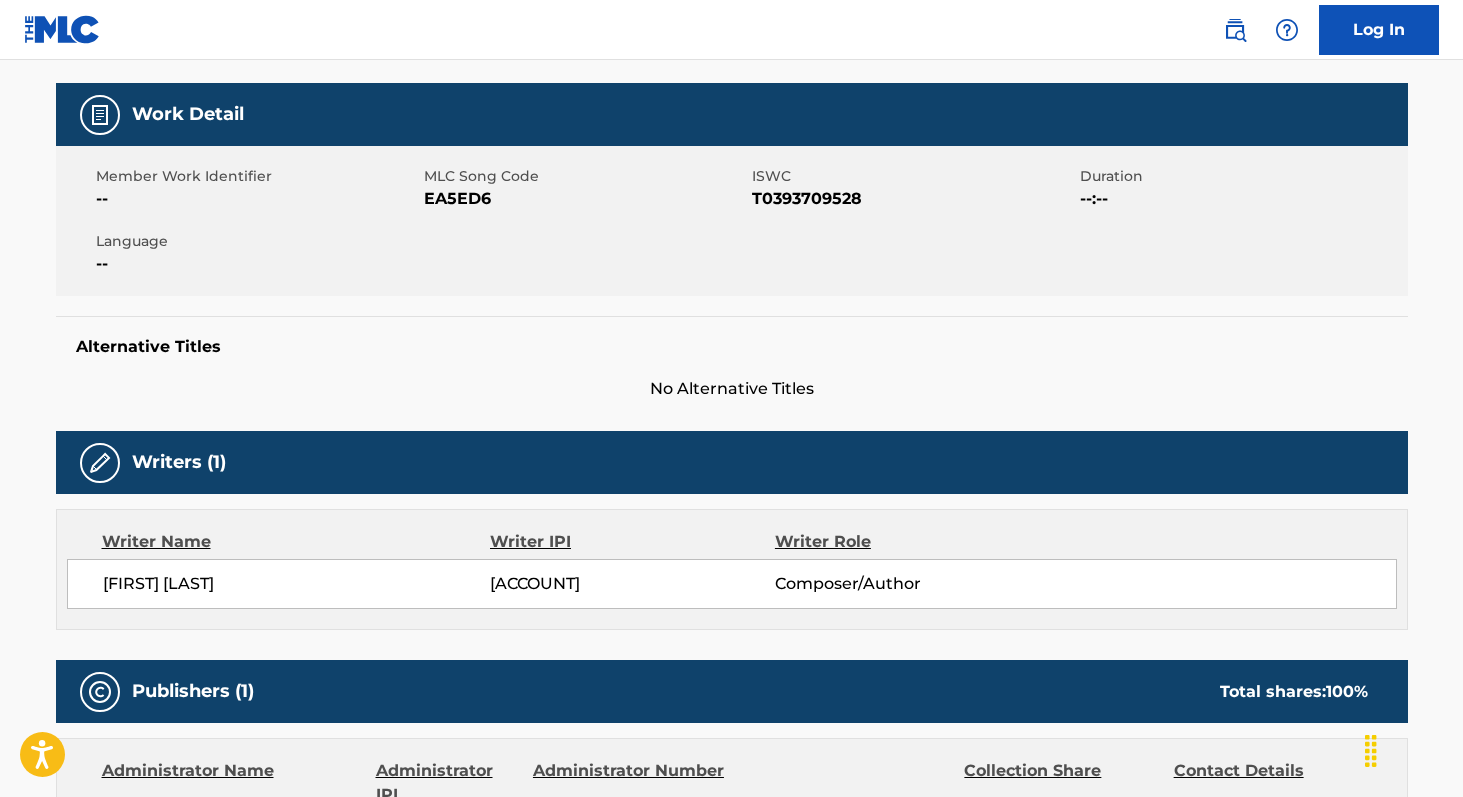 click on "[ACCOUNT]" at bounding box center [632, 584] 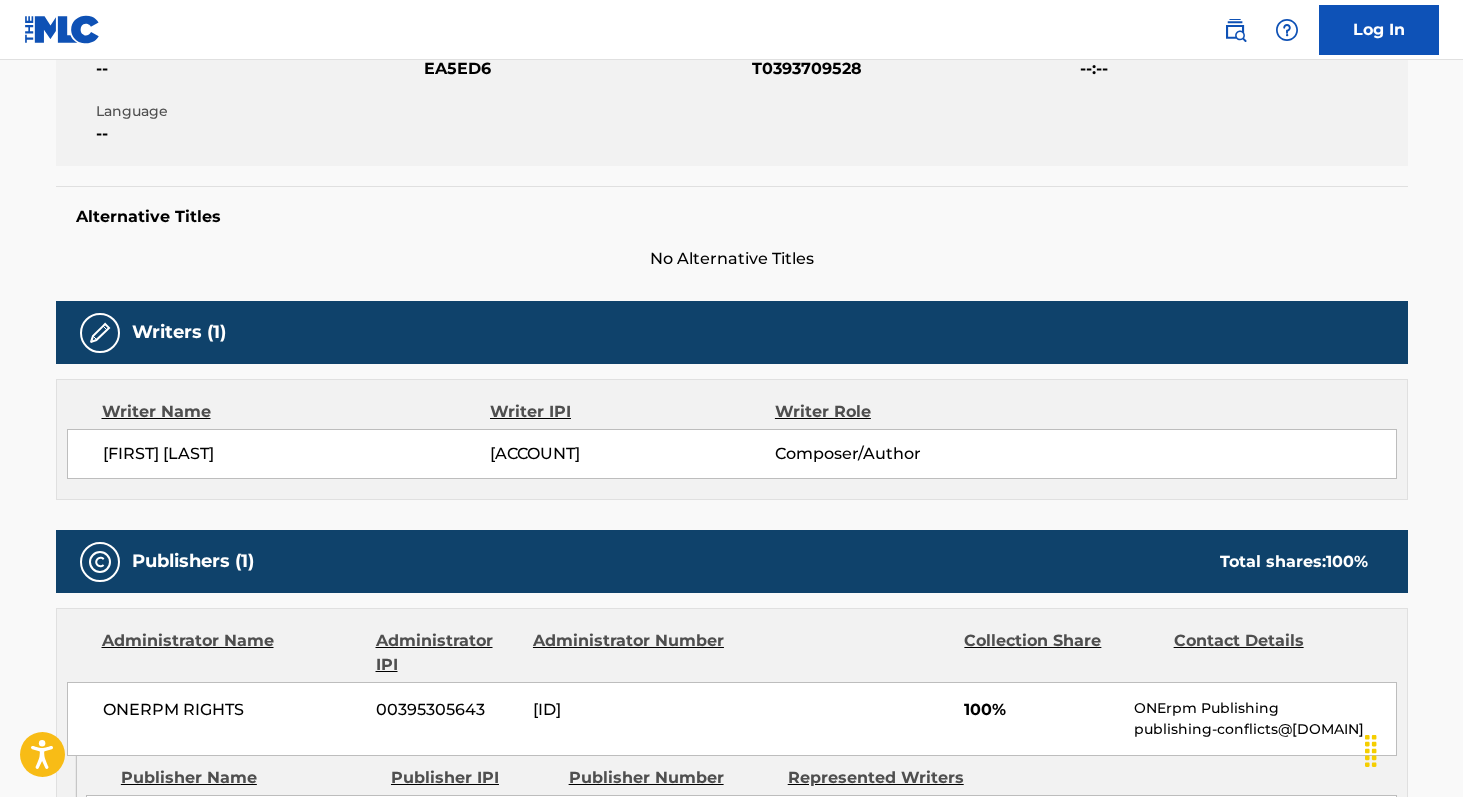 scroll, scrollTop: 398, scrollLeft: 0, axis: vertical 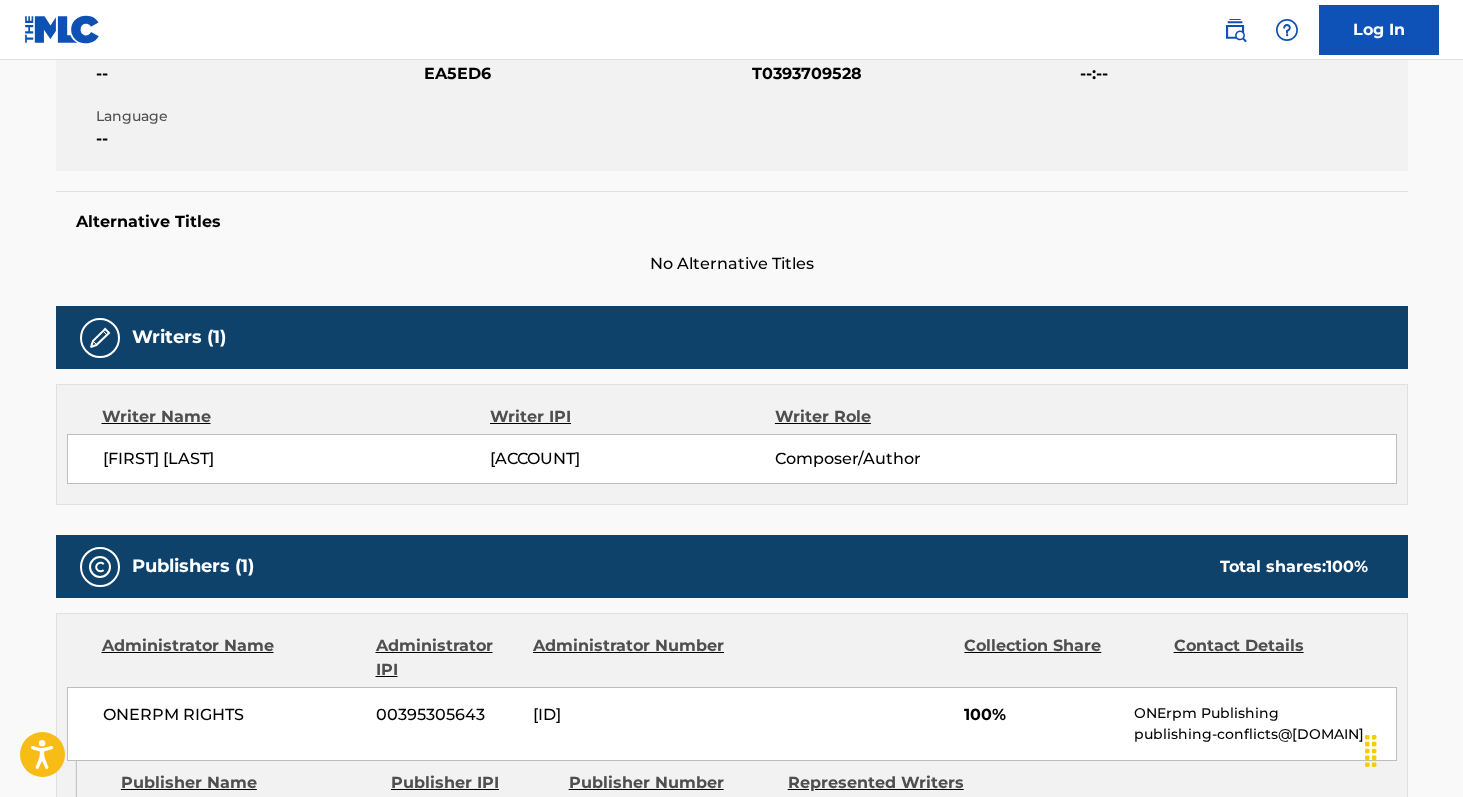 copy on "[ACCOUNT]" 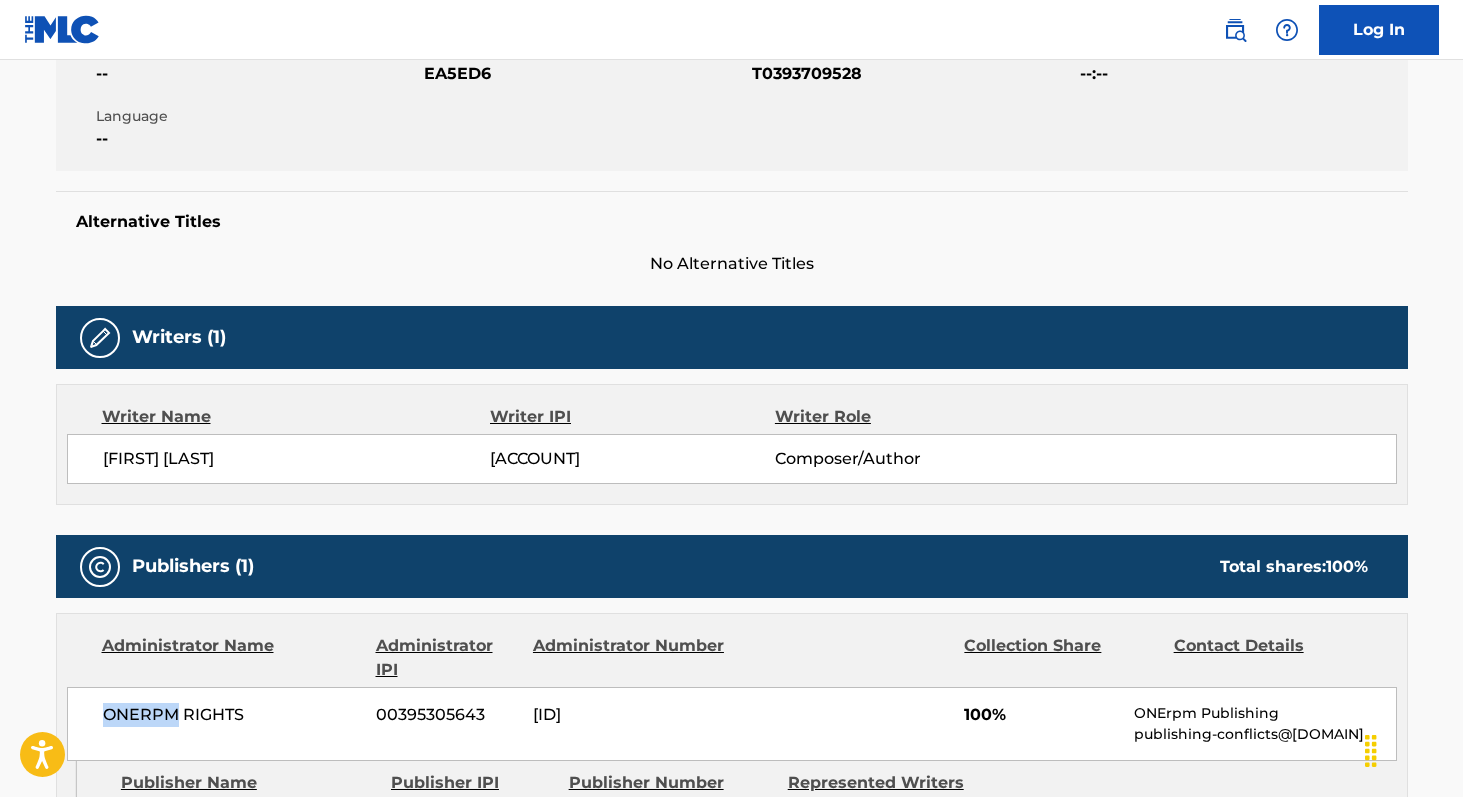 click on "ONERPM RIGHTS" at bounding box center (232, 715) 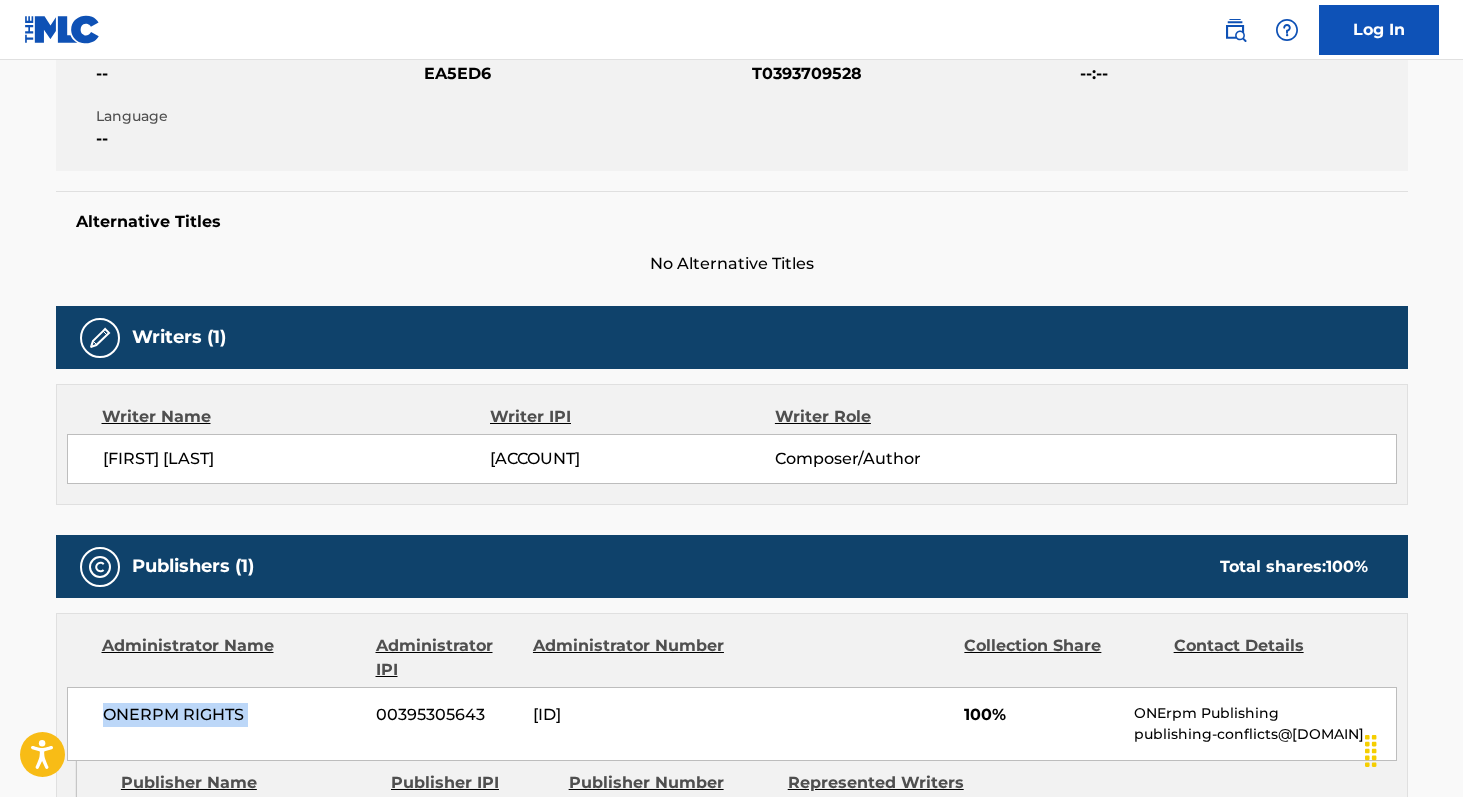 click on "ONERPM RIGHTS" at bounding box center [232, 715] 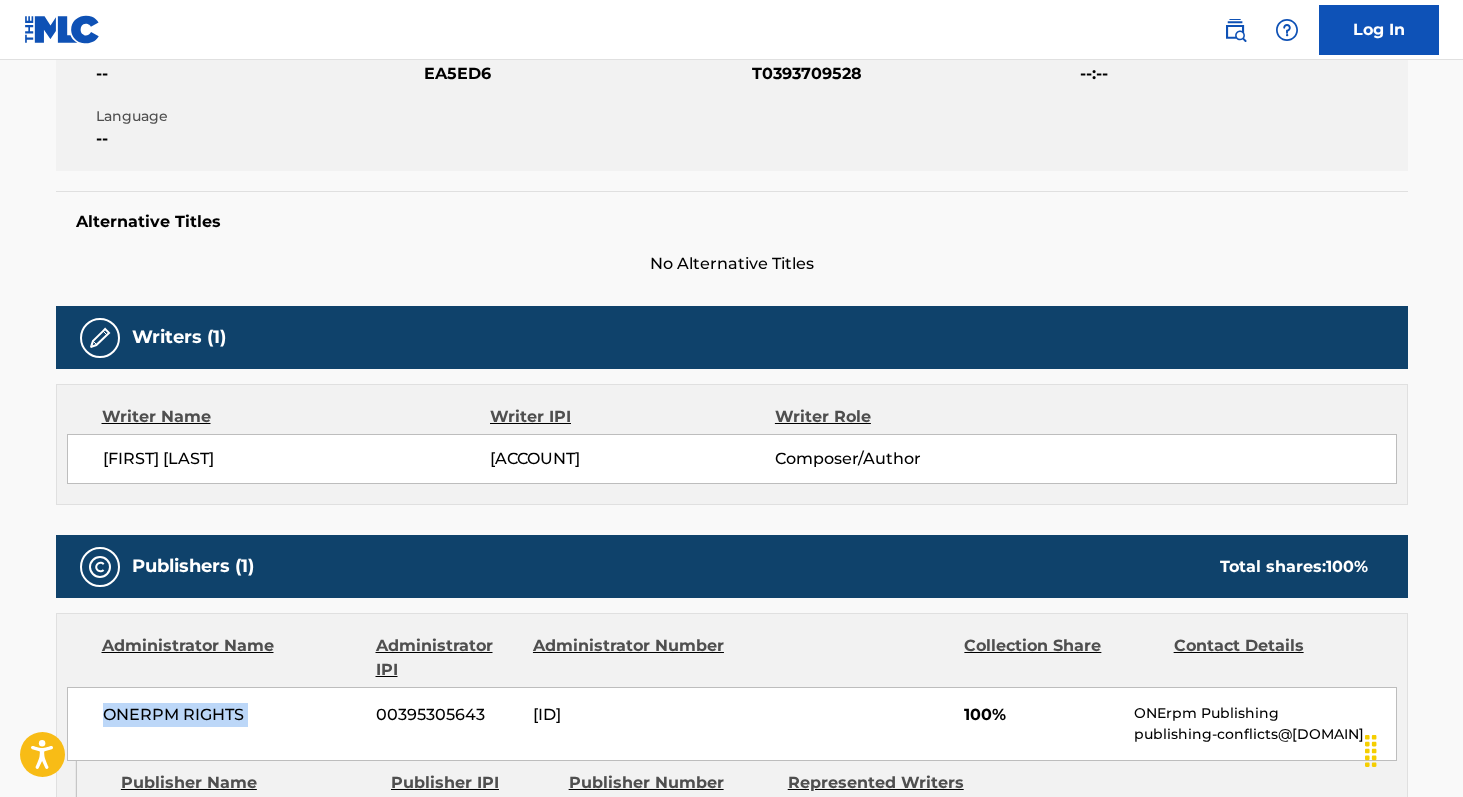 copy on "ONERPM RIGHTS" 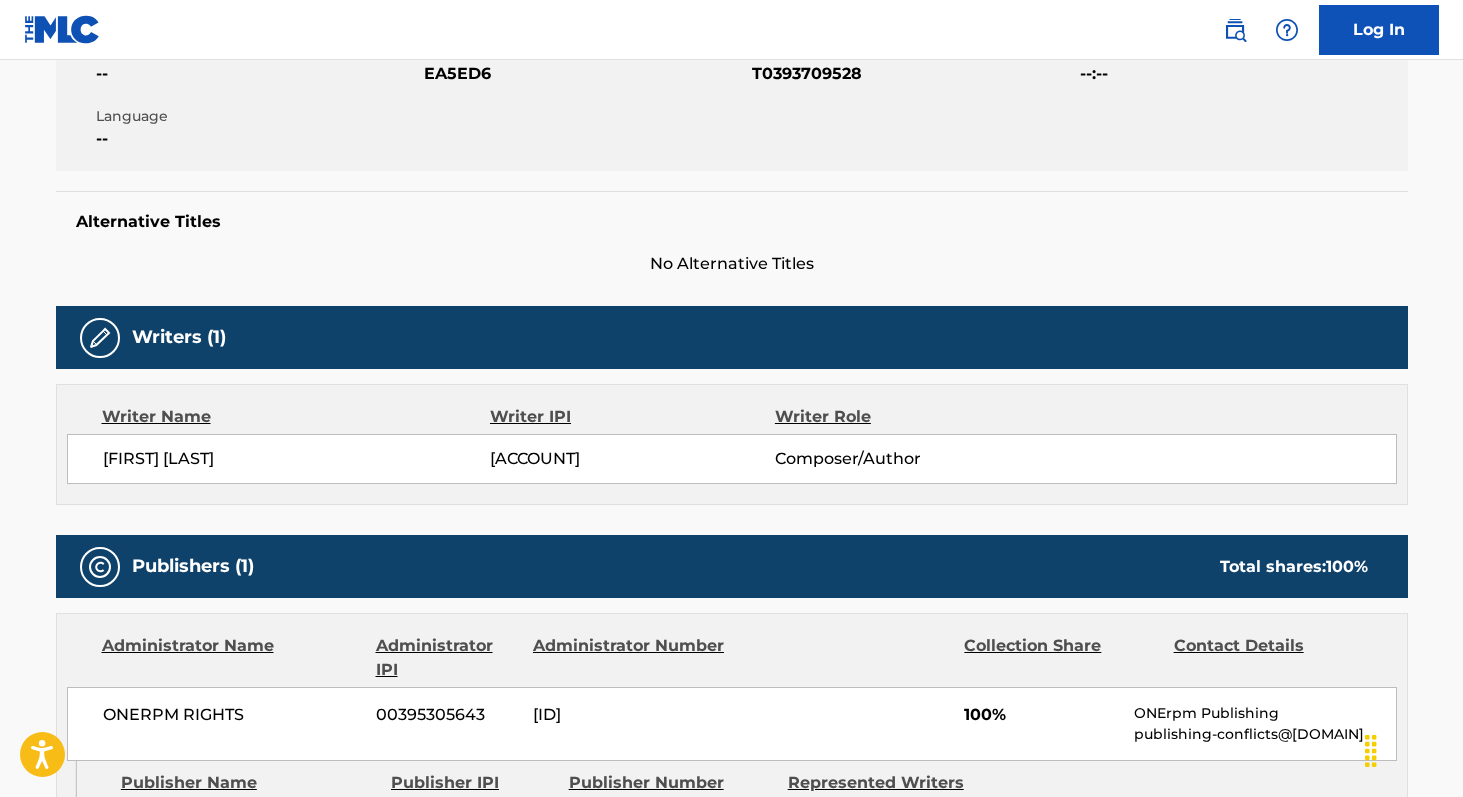 click on "EA5ED6" at bounding box center [585, 74] 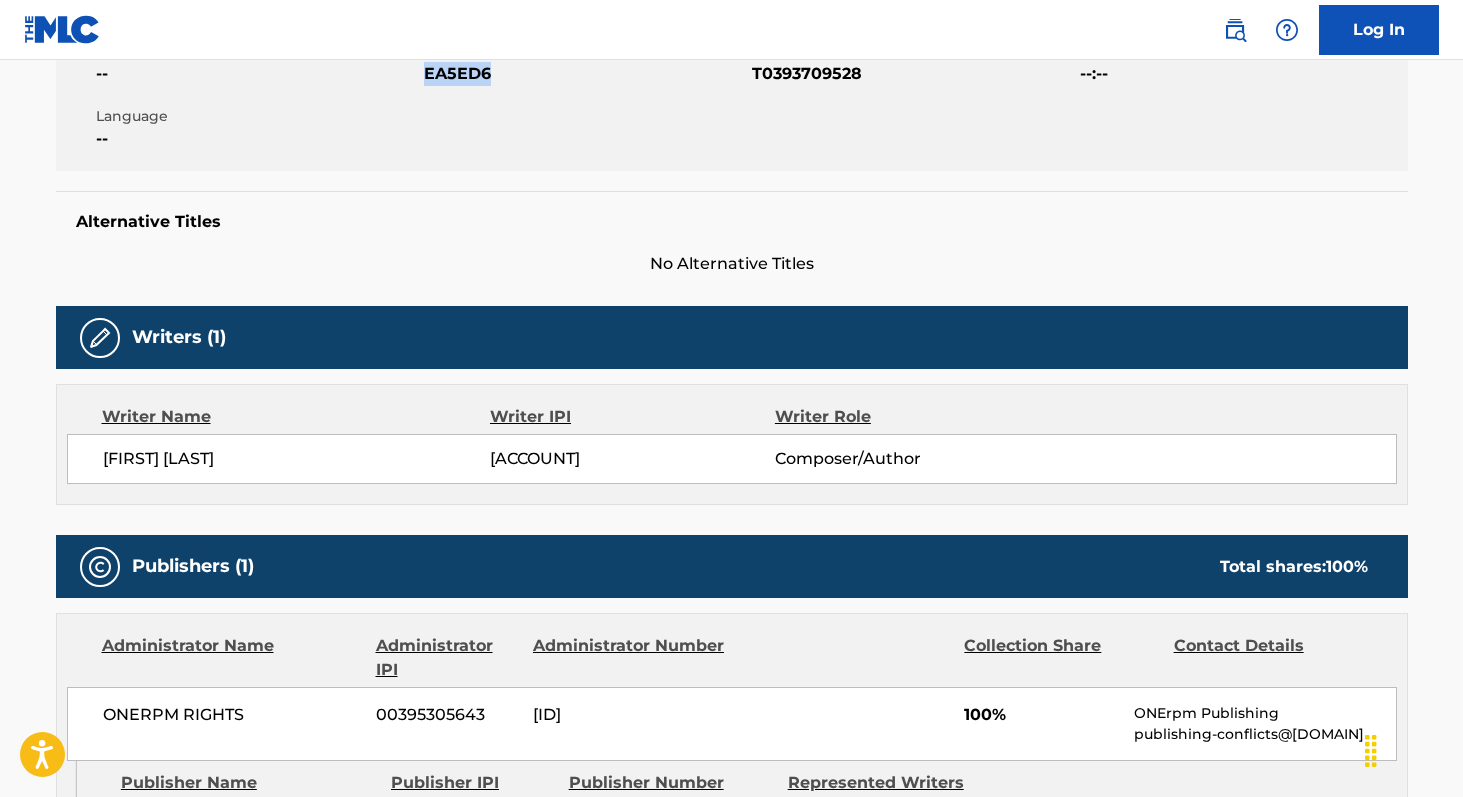 click on "EA5ED6" at bounding box center [585, 74] 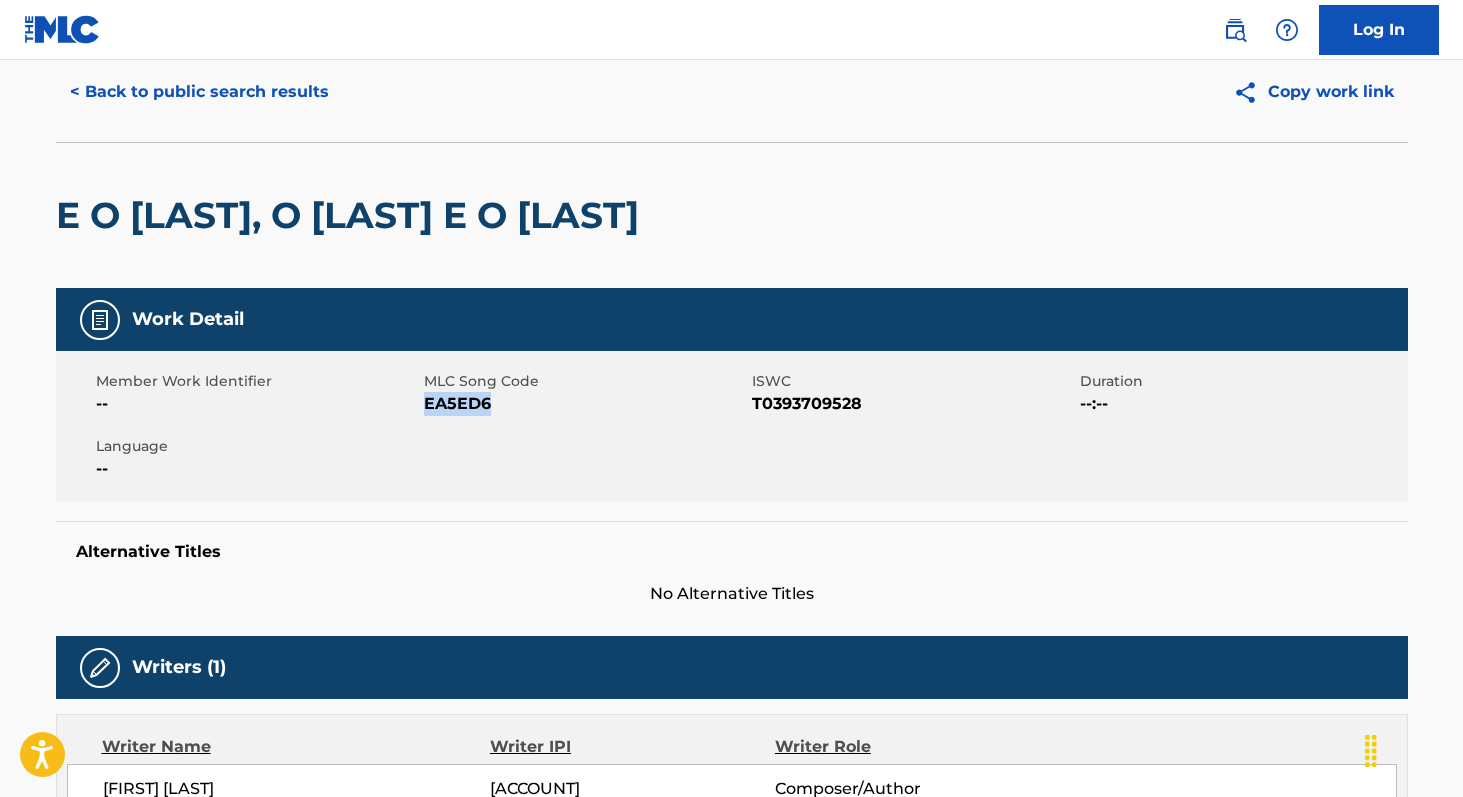 scroll, scrollTop: 0, scrollLeft: 0, axis: both 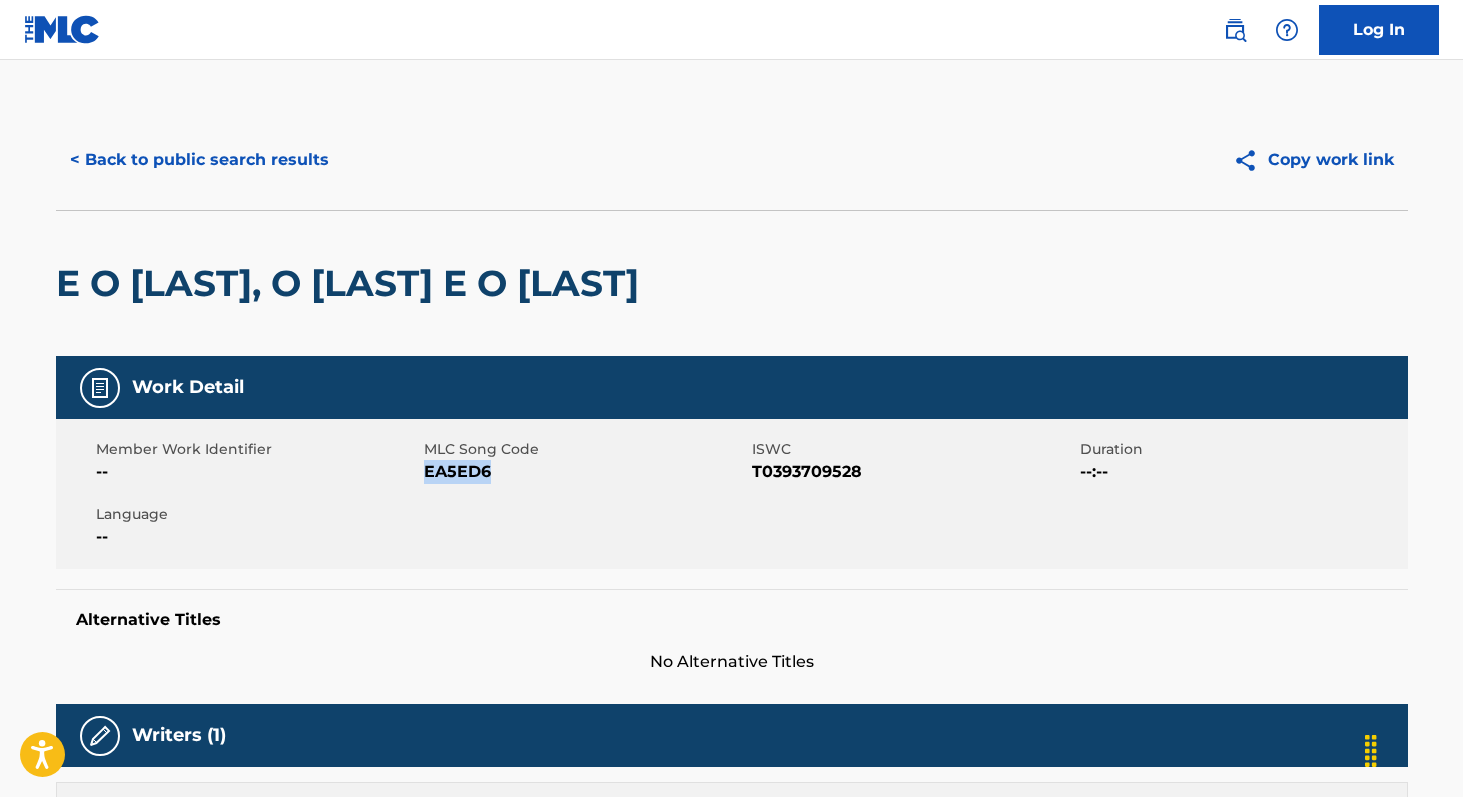 click on "< Back to public search results" at bounding box center [199, 160] 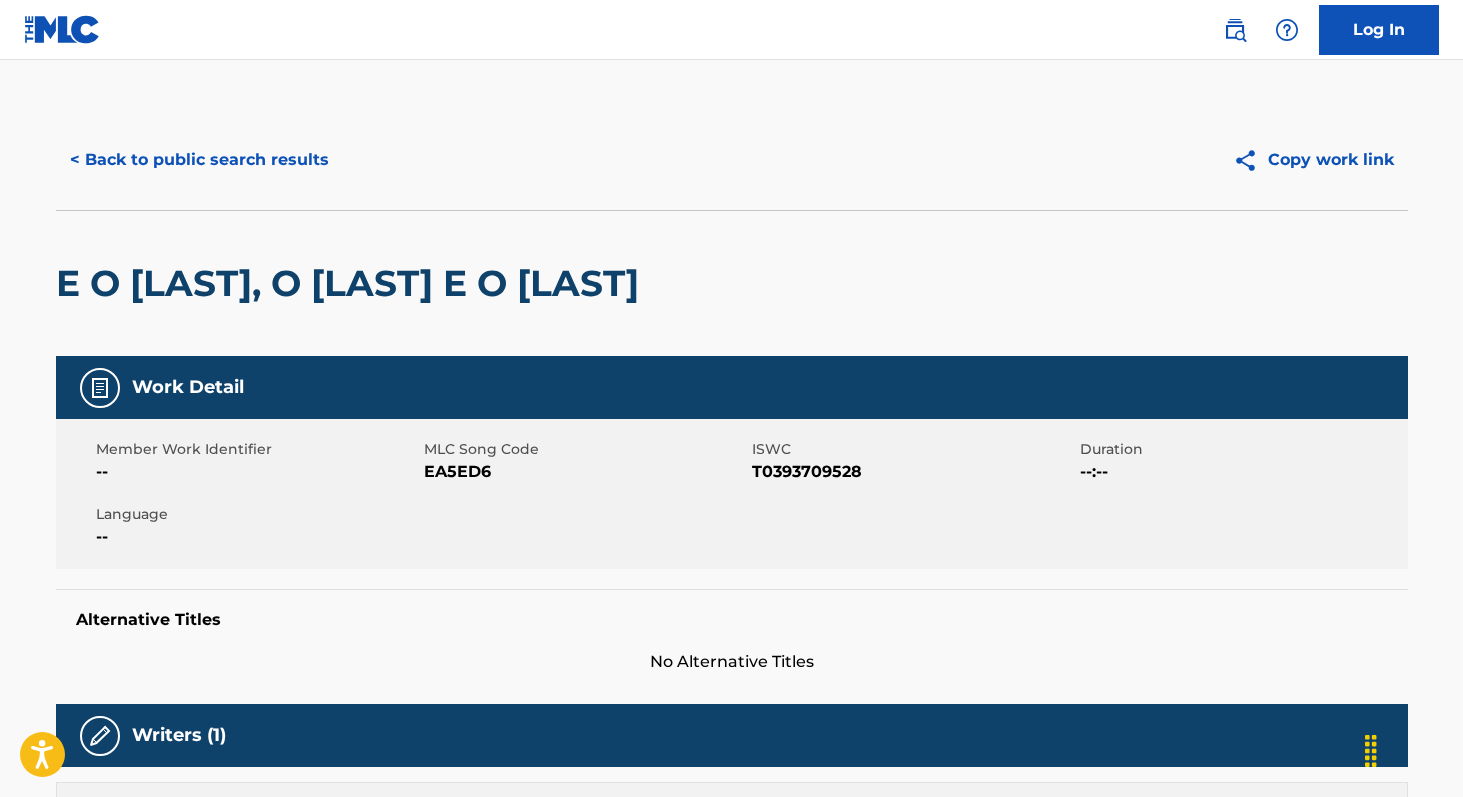 scroll, scrollTop: 261, scrollLeft: 0, axis: vertical 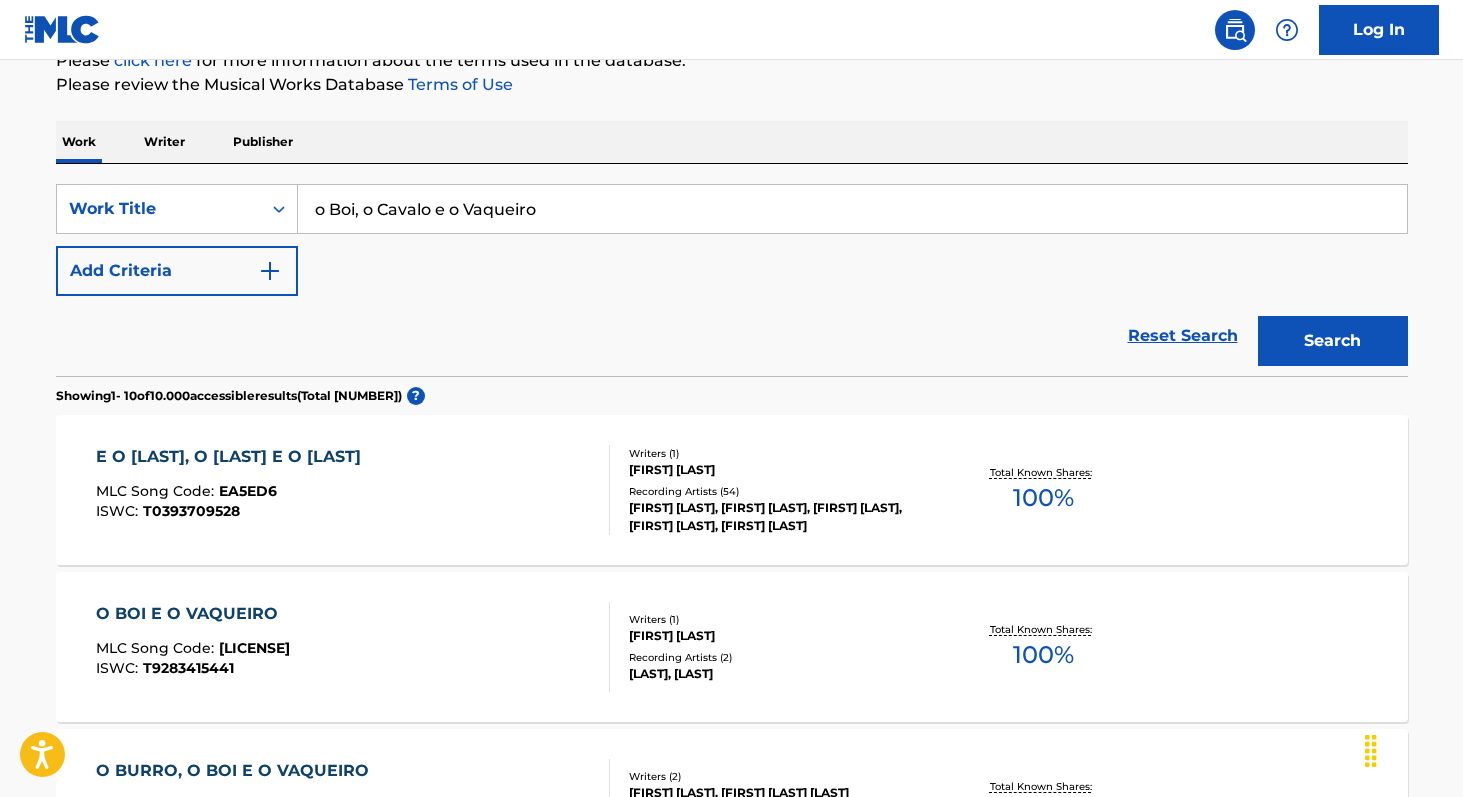 click on "o Boi, o Cavalo e o Vaqueiro" at bounding box center (852, 209) 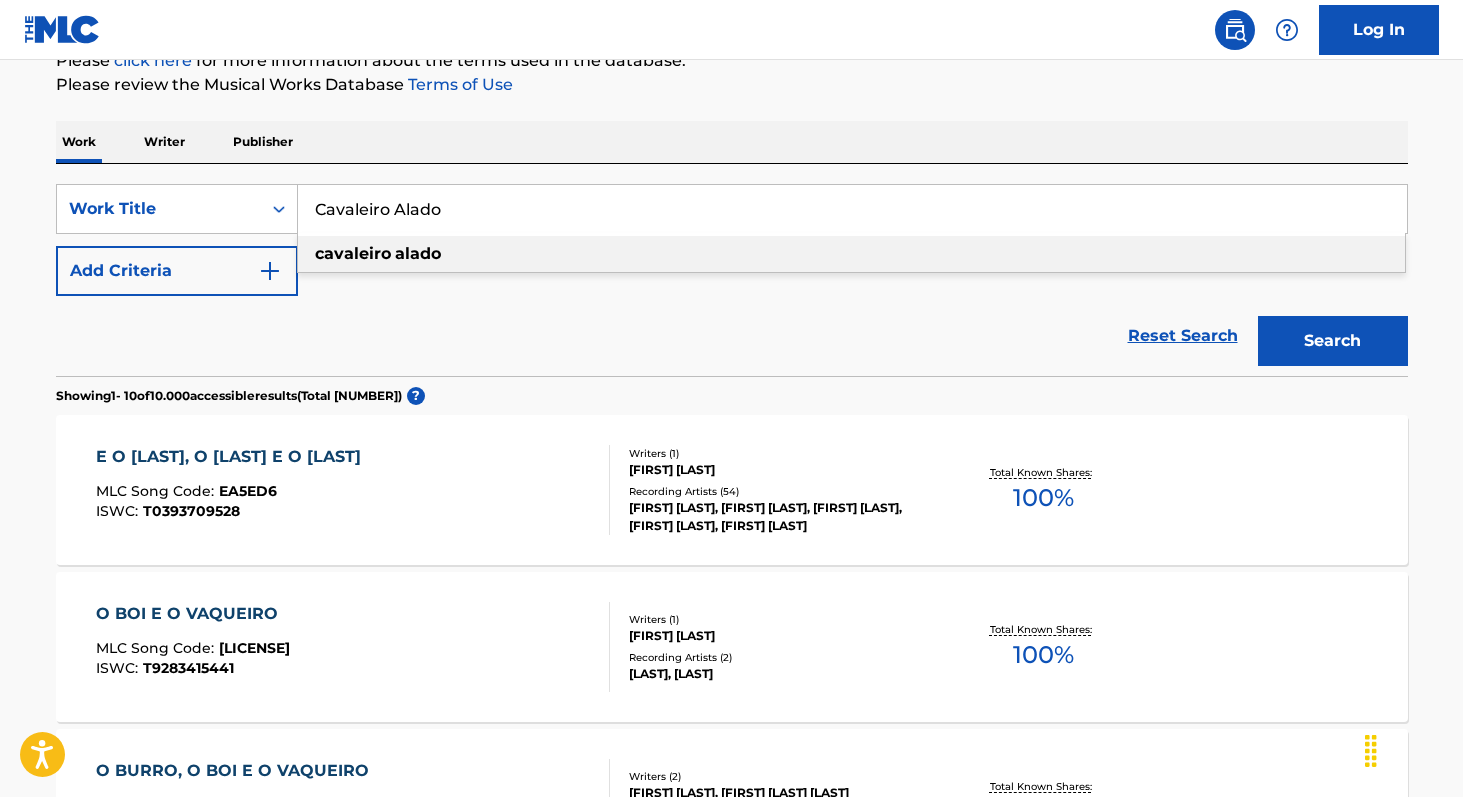 click on "[LAST] [LAST]" at bounding box center [851, 254] 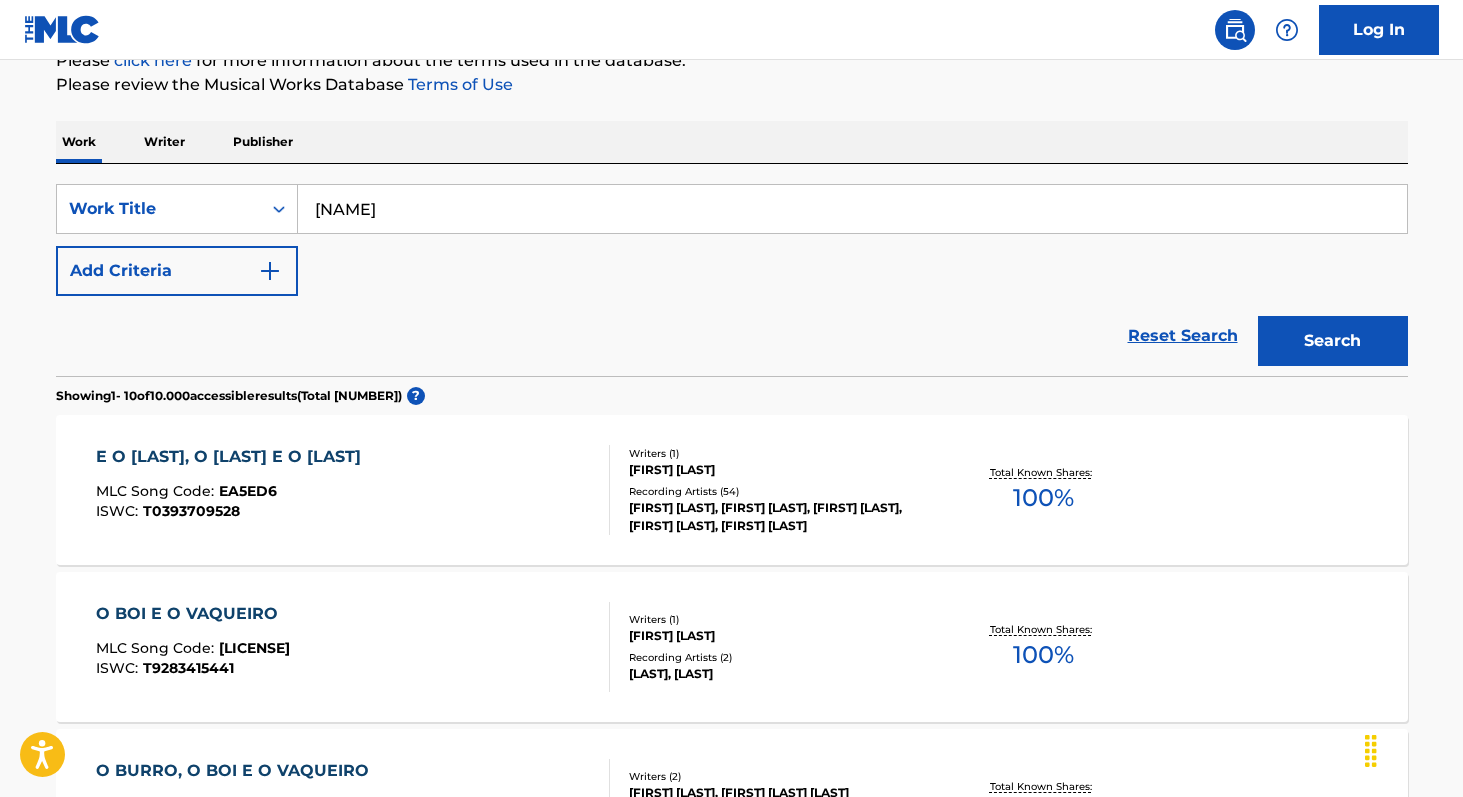 click on "Search" at bounding box center [1333, 341] 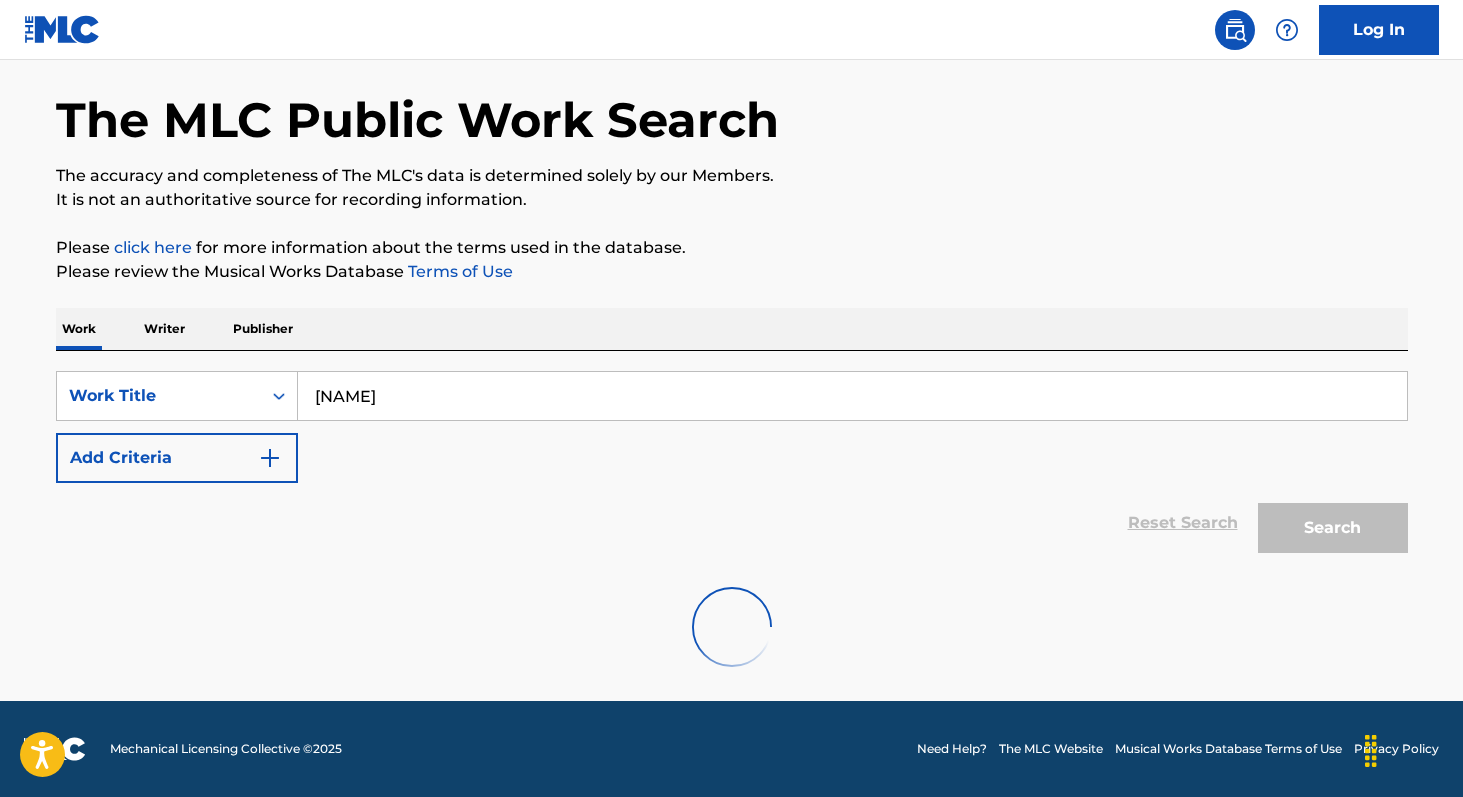 scroll, scrollTop: 261, scrollLeft: 0, axis: vertical 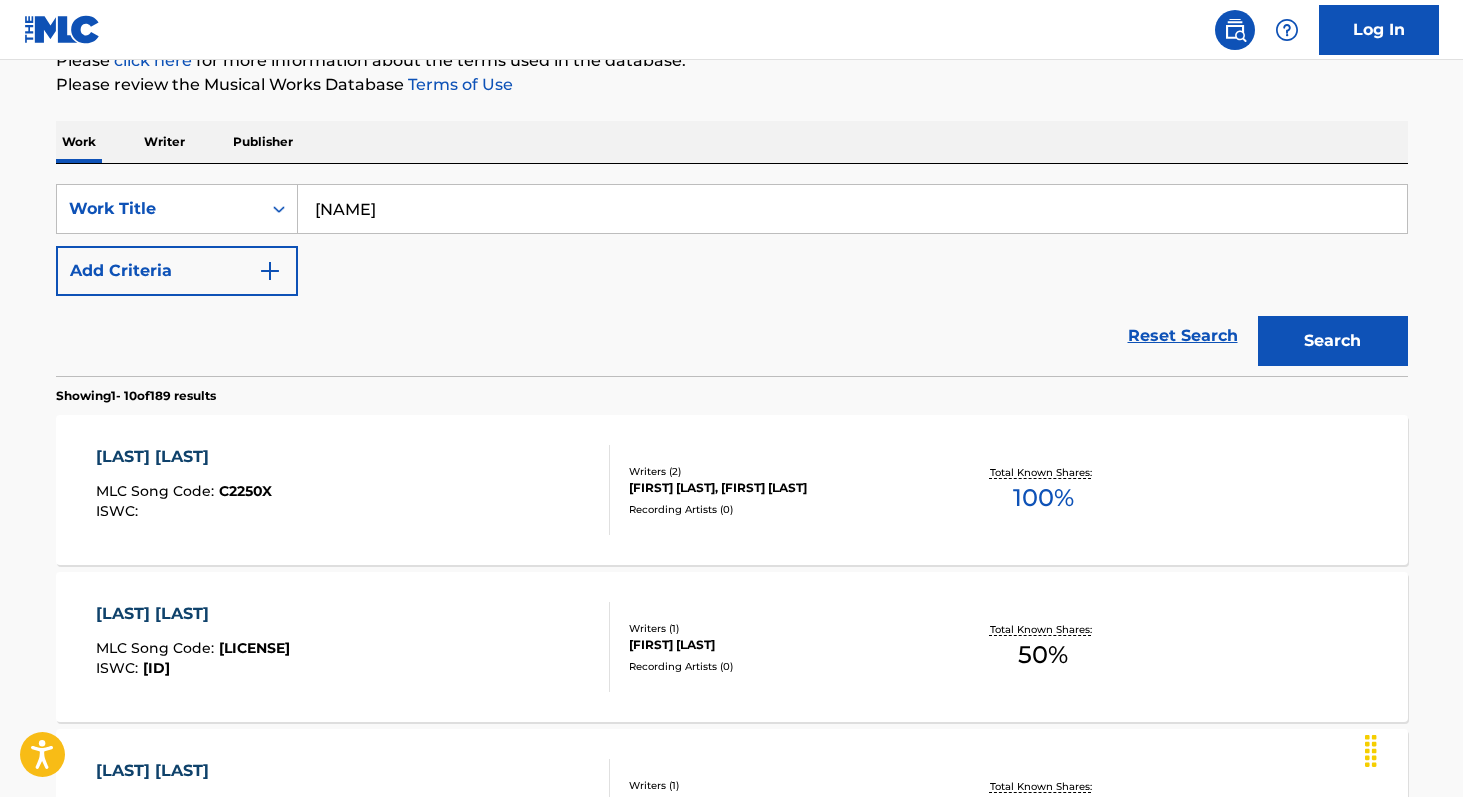 click on "[TITLE] MLC Song Code : [ID] ISWC : Writers ( 2 ) [FIRST] [LAST], [FIRST] [LAST] Recording Artists ( 0 ) Total Known Shares: 100 %" at bounding box center (732, 490) 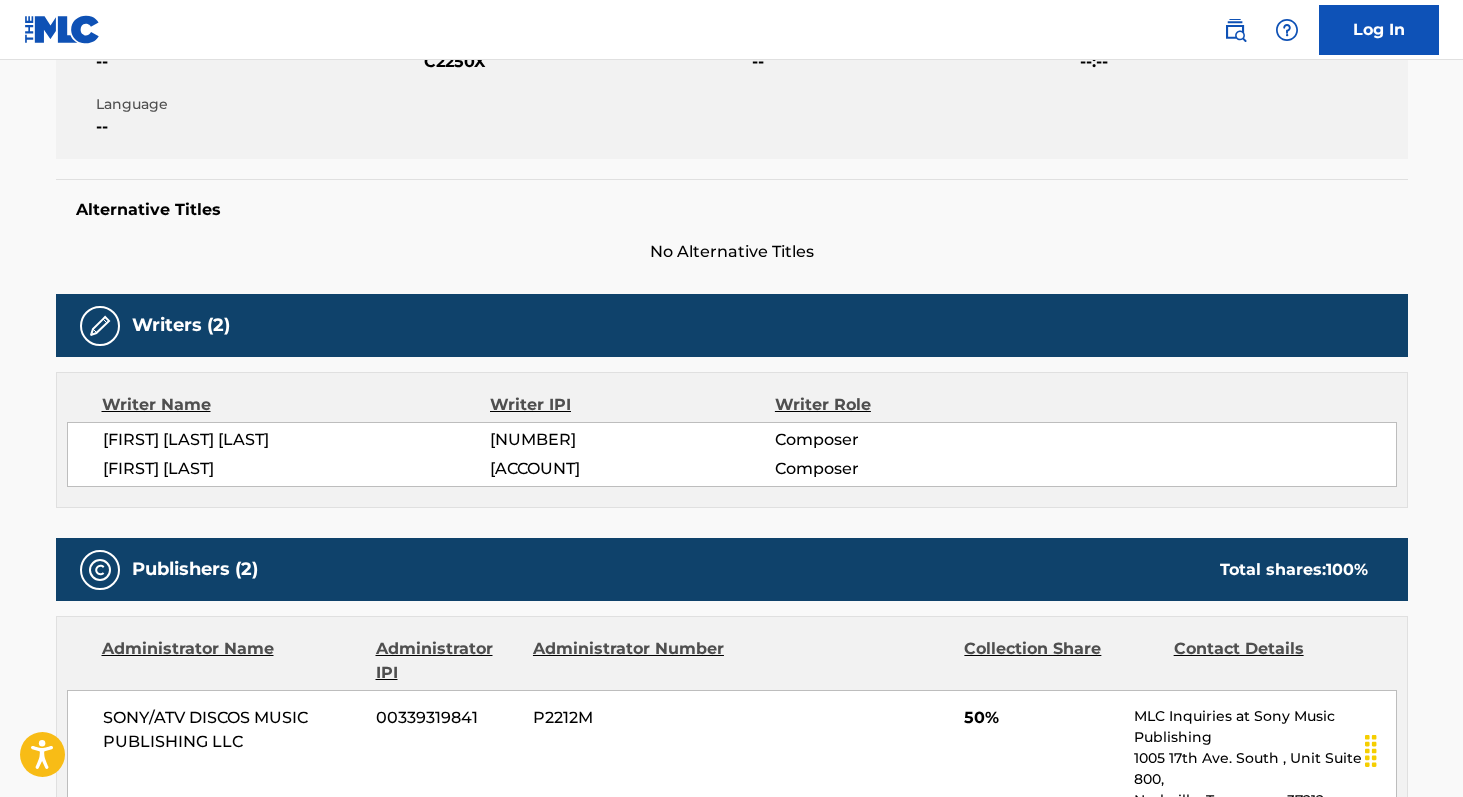 scroll, scrollTop: 405, scrollLeft: 0, axis: vertical 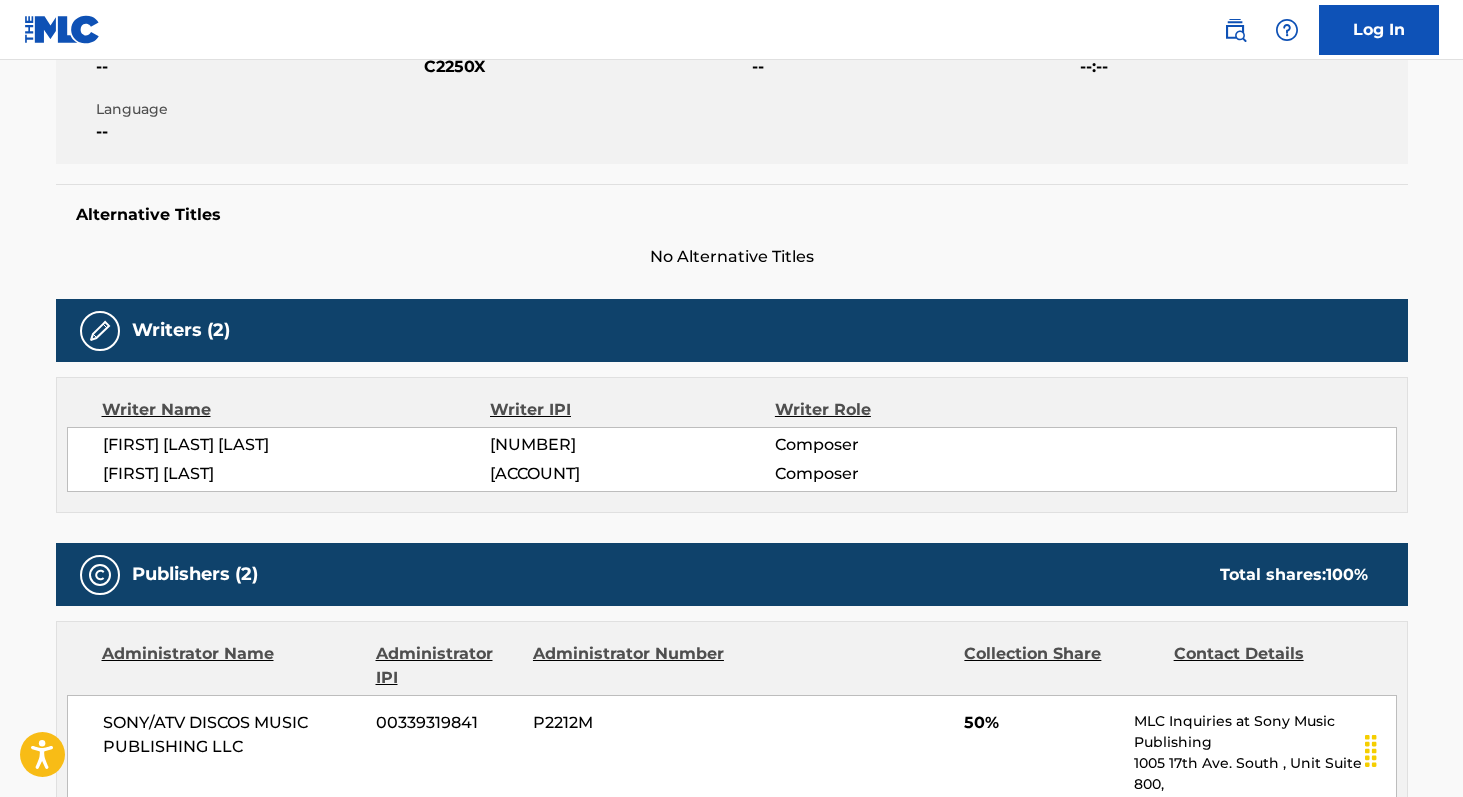 click on "[ACCOUNT]" at bounding box center (632, 474) 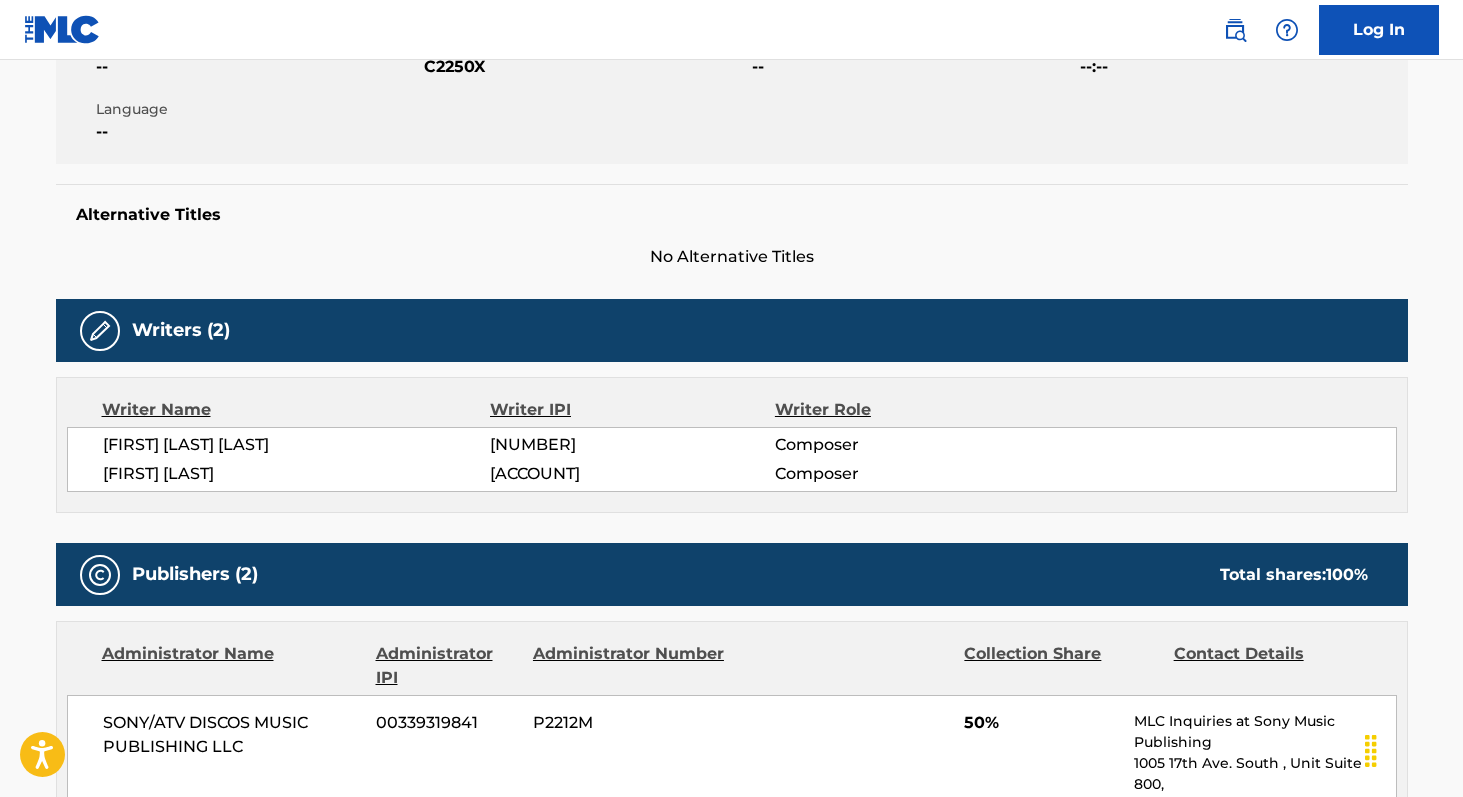 copy on "[ACCOUNT]" 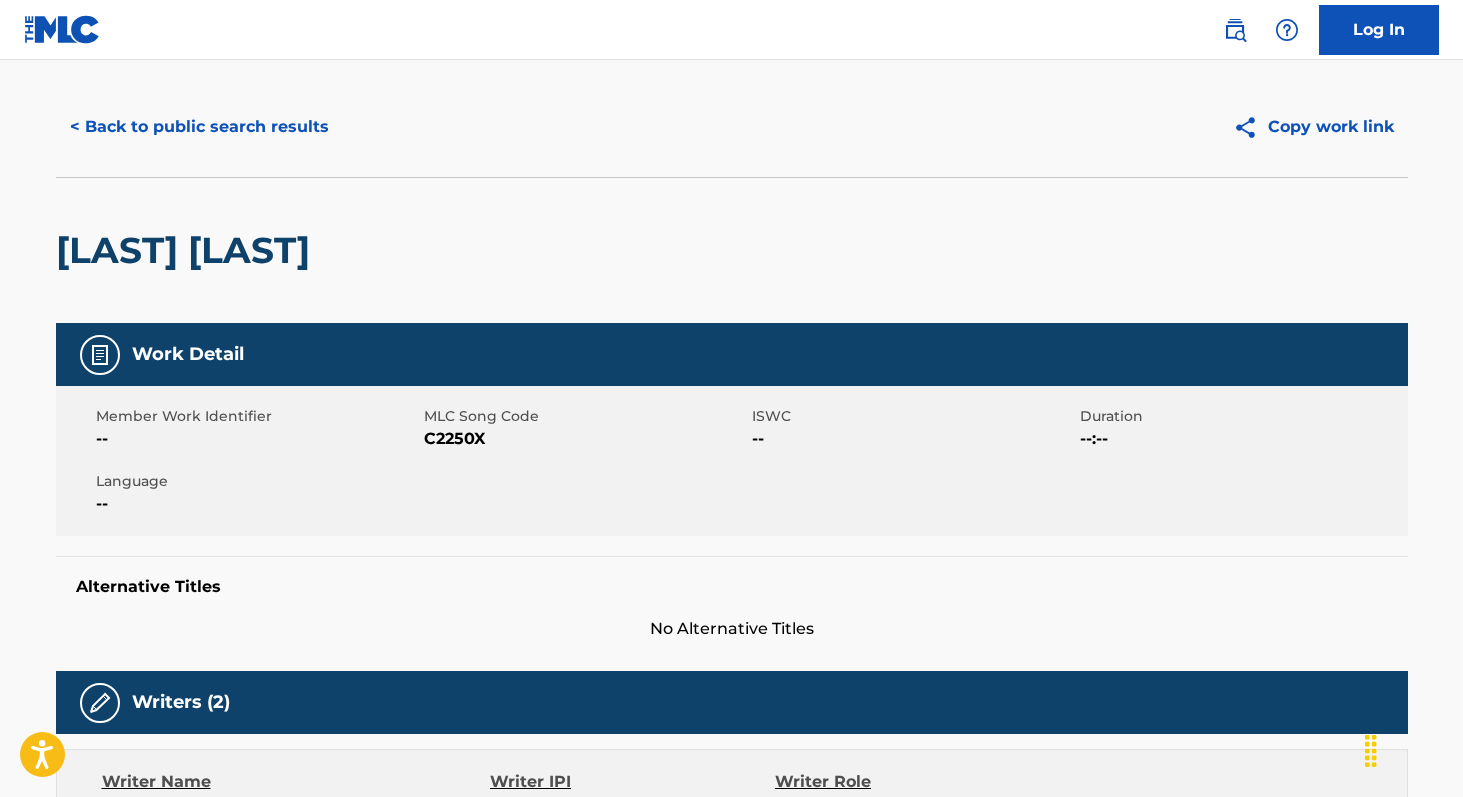 scroll, scrollTop: 0, scrollLeft: 0, axis: both 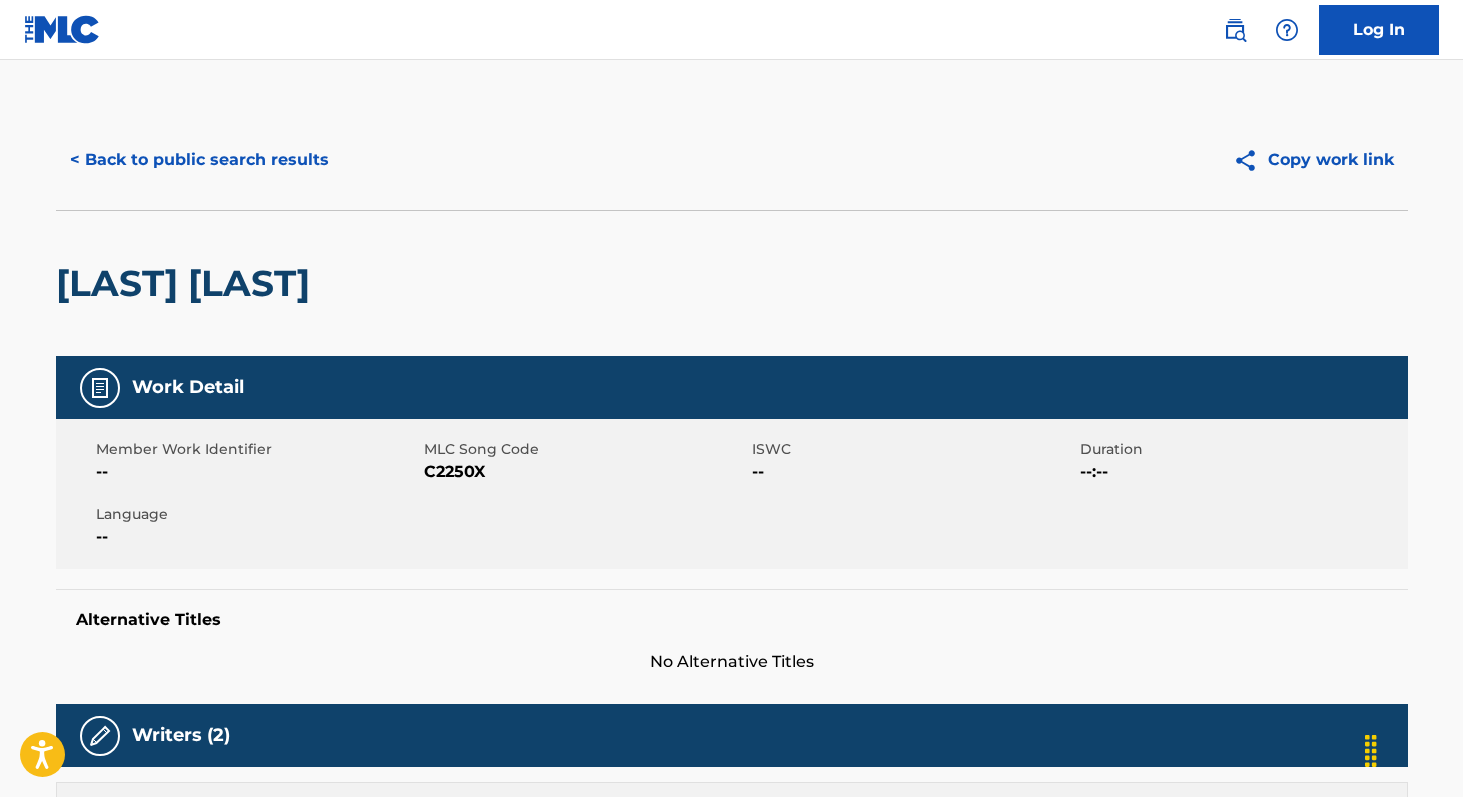 click on "C2250X" at bounding box center (585, 472) 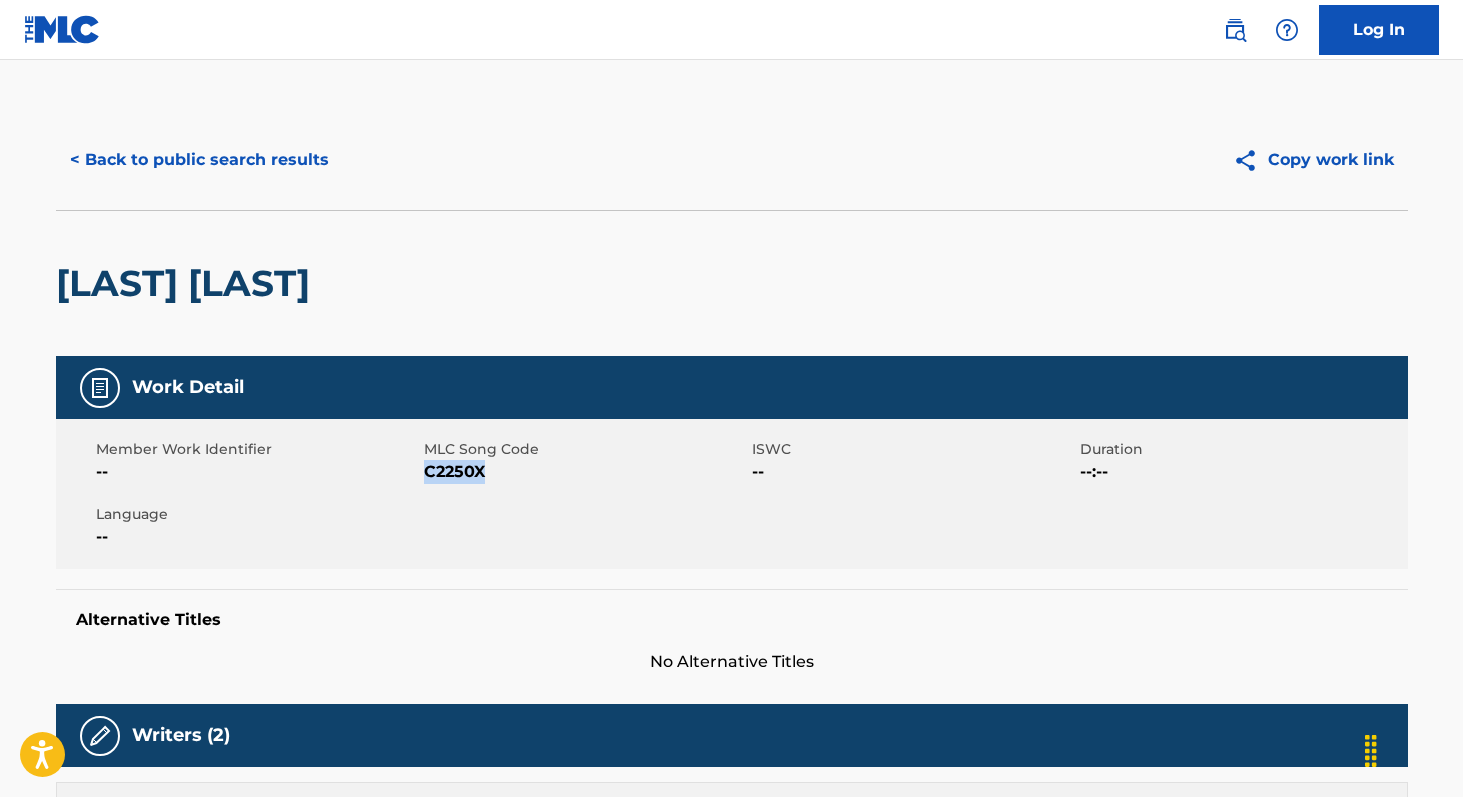 click on "C2250X" at bounding box center (585, 472) 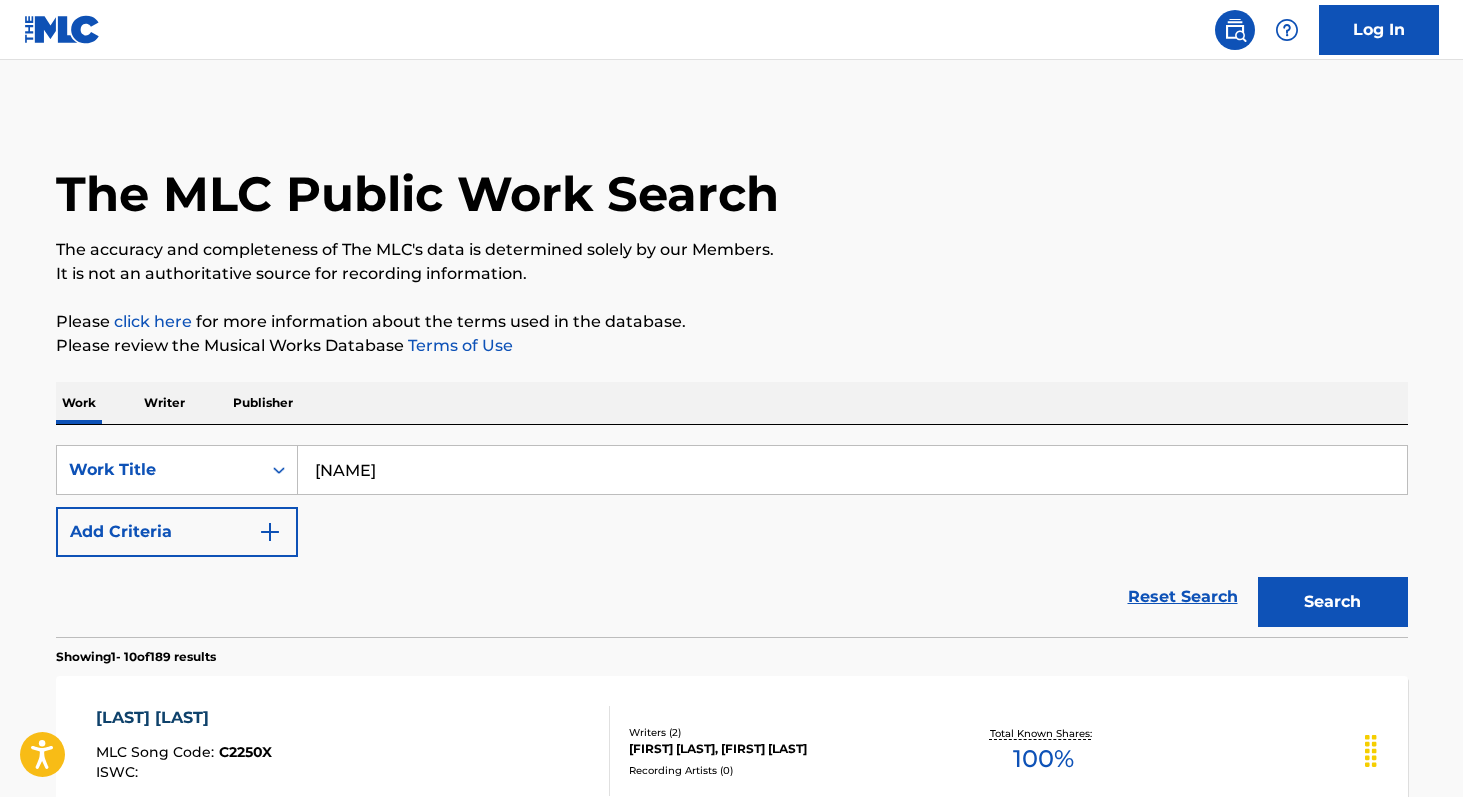 scroll, scrollTop: 261, scrollLeft: 0, axis: vertical 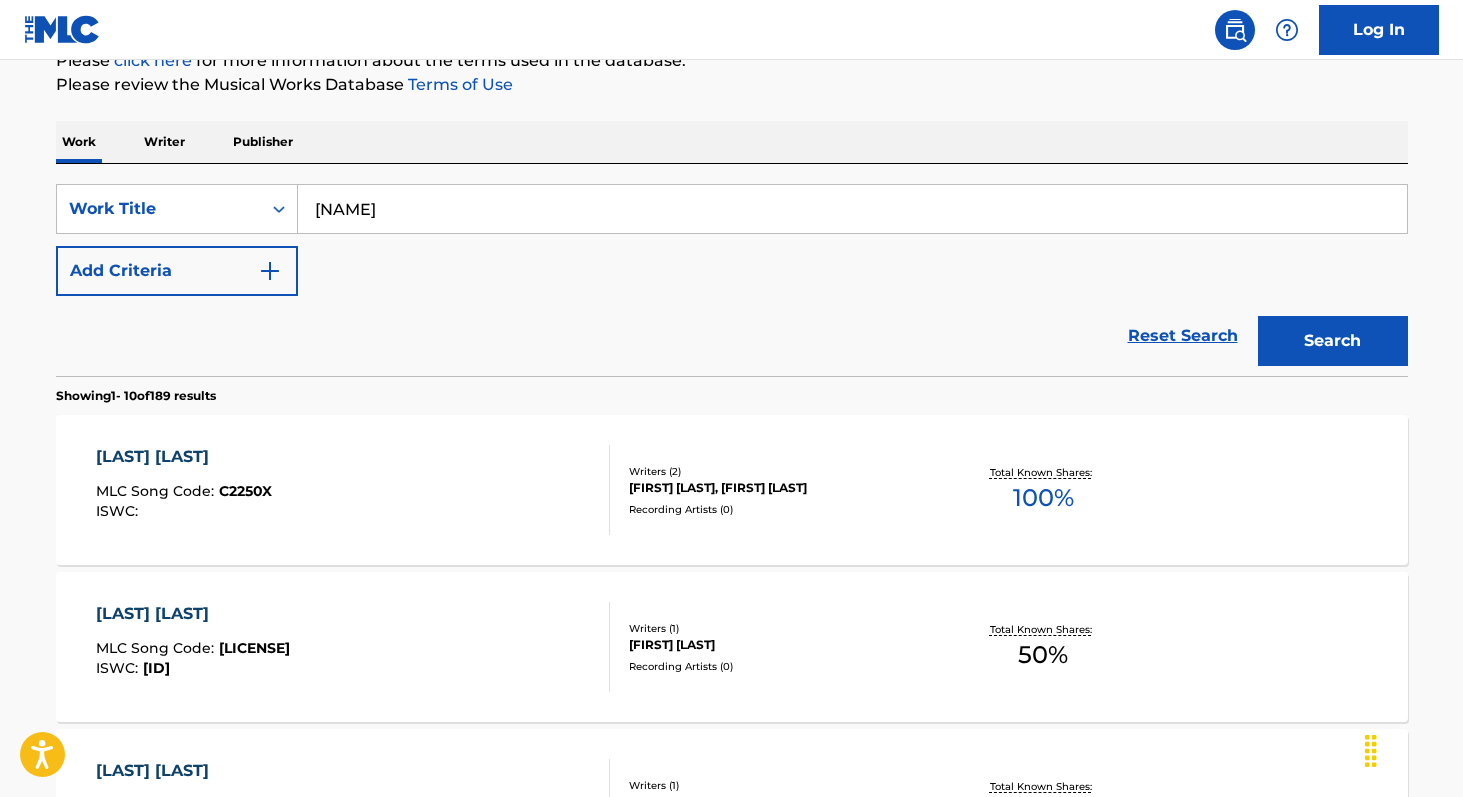click on "Writer" at bounding box center [164, 142] 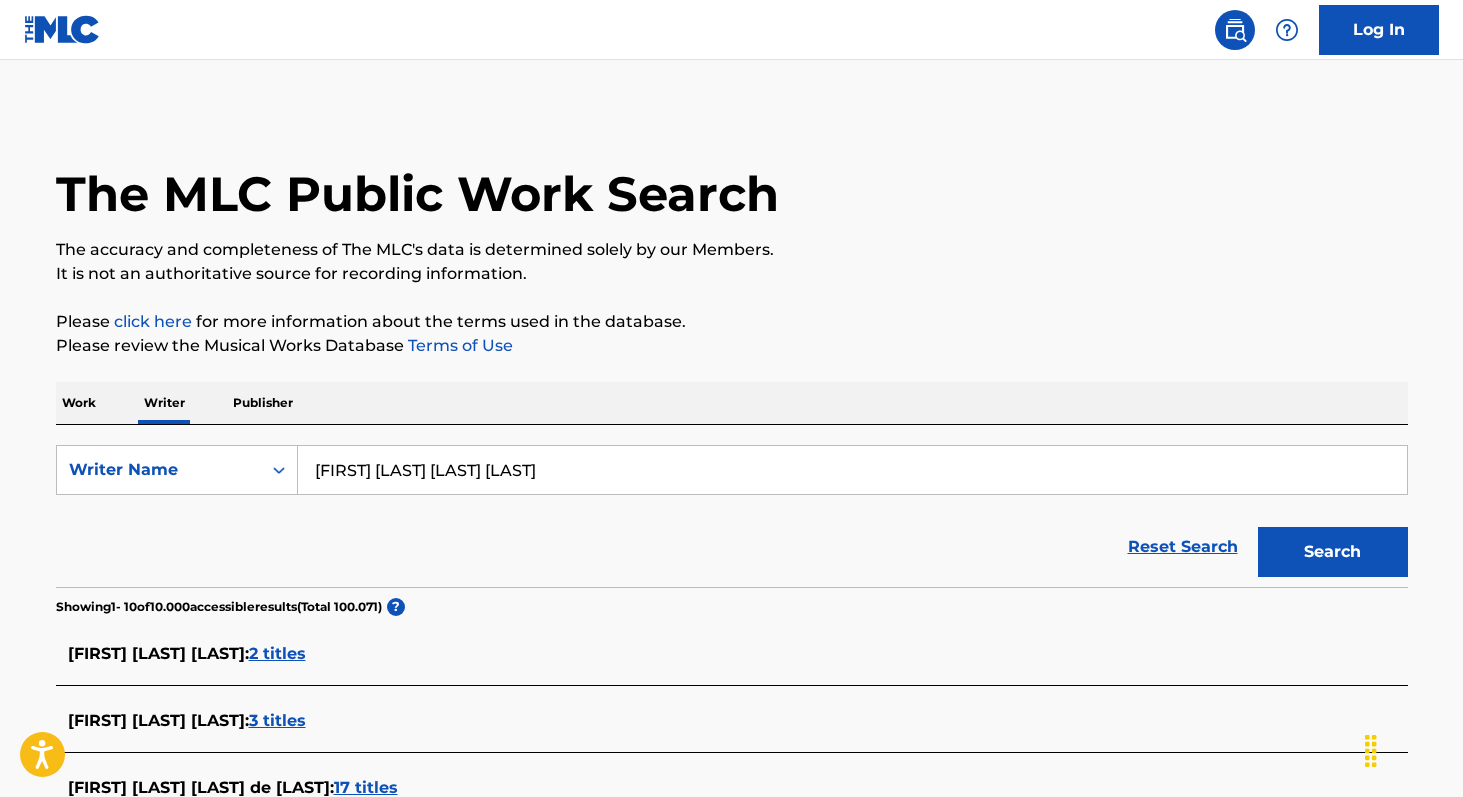 click on "[FIRST] [LAST] [LAST] [LAST]" at bounding box center [852, 470] 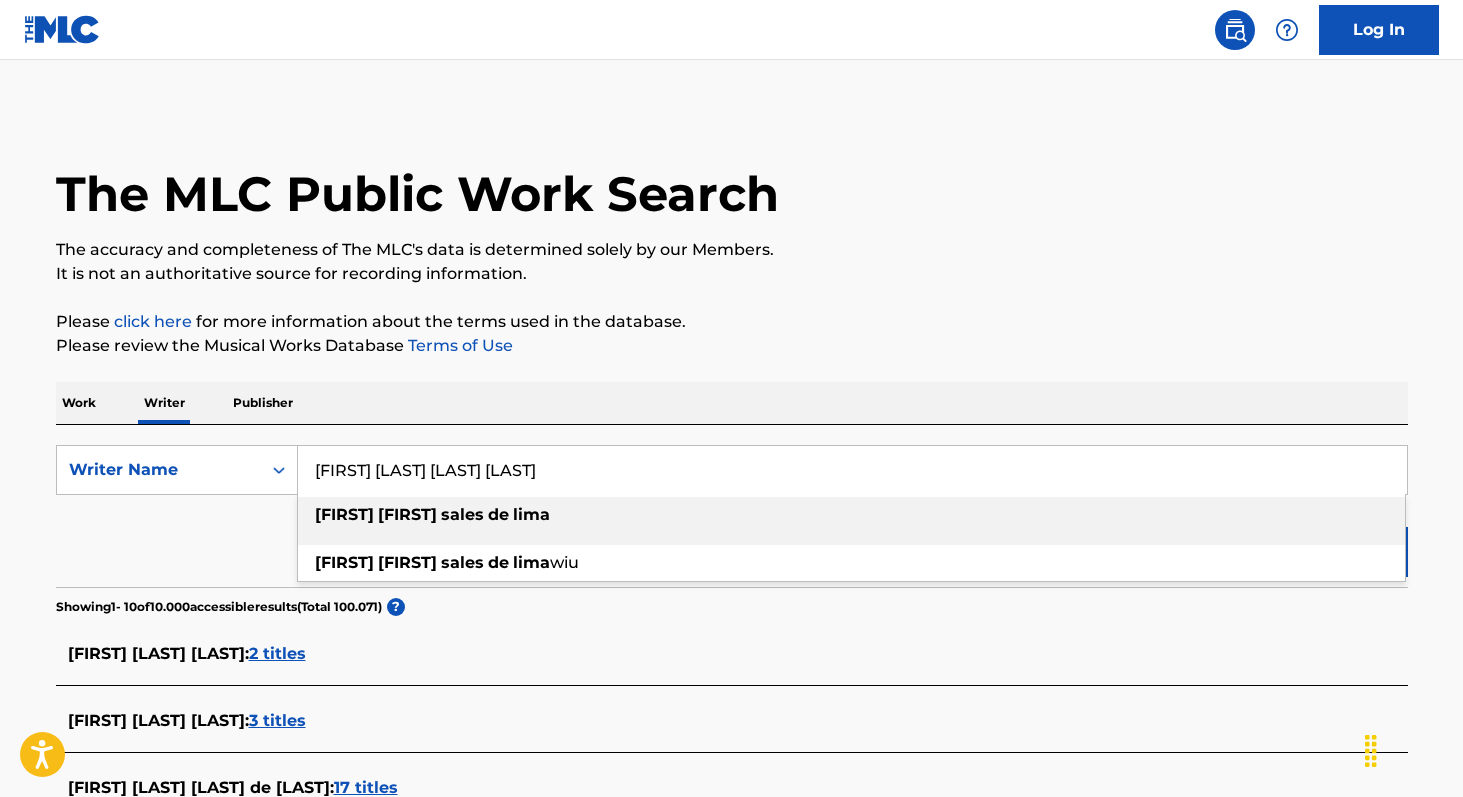 paste on "[FIRST] [LAST]" 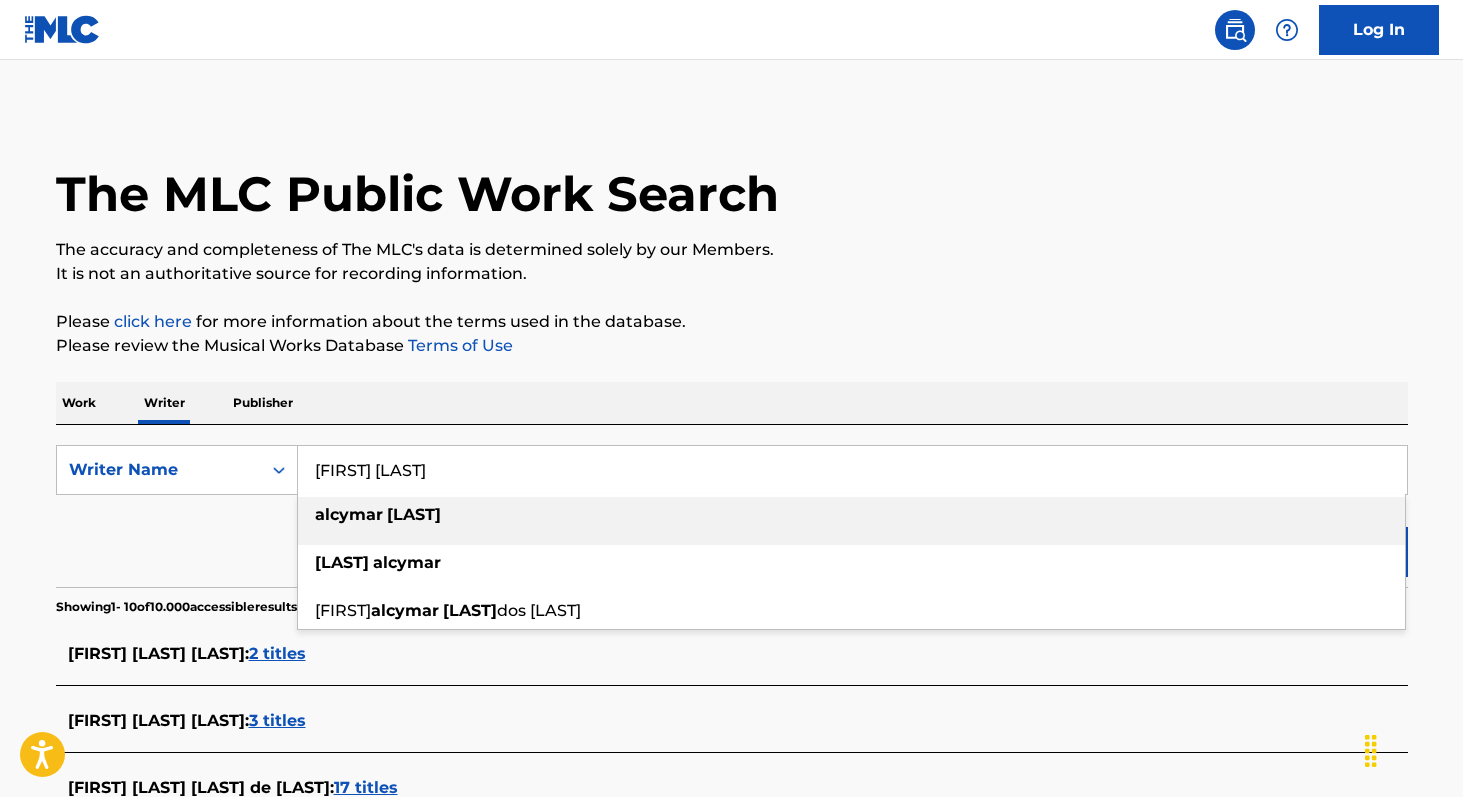 click on "[FIRST] [LAST]" at bounding box center (851, 515) 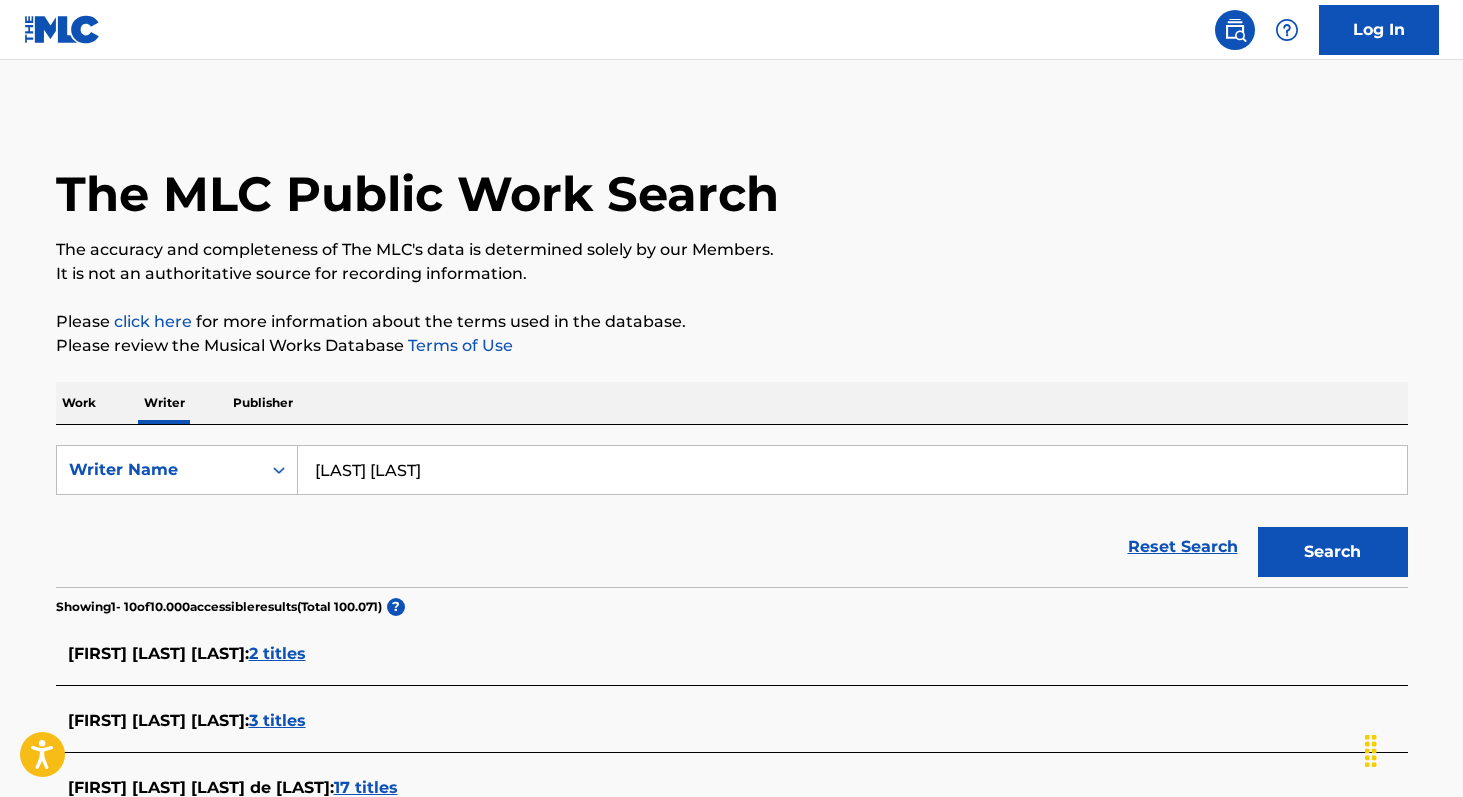 click on "Search" at bounding box center (1333, 552) 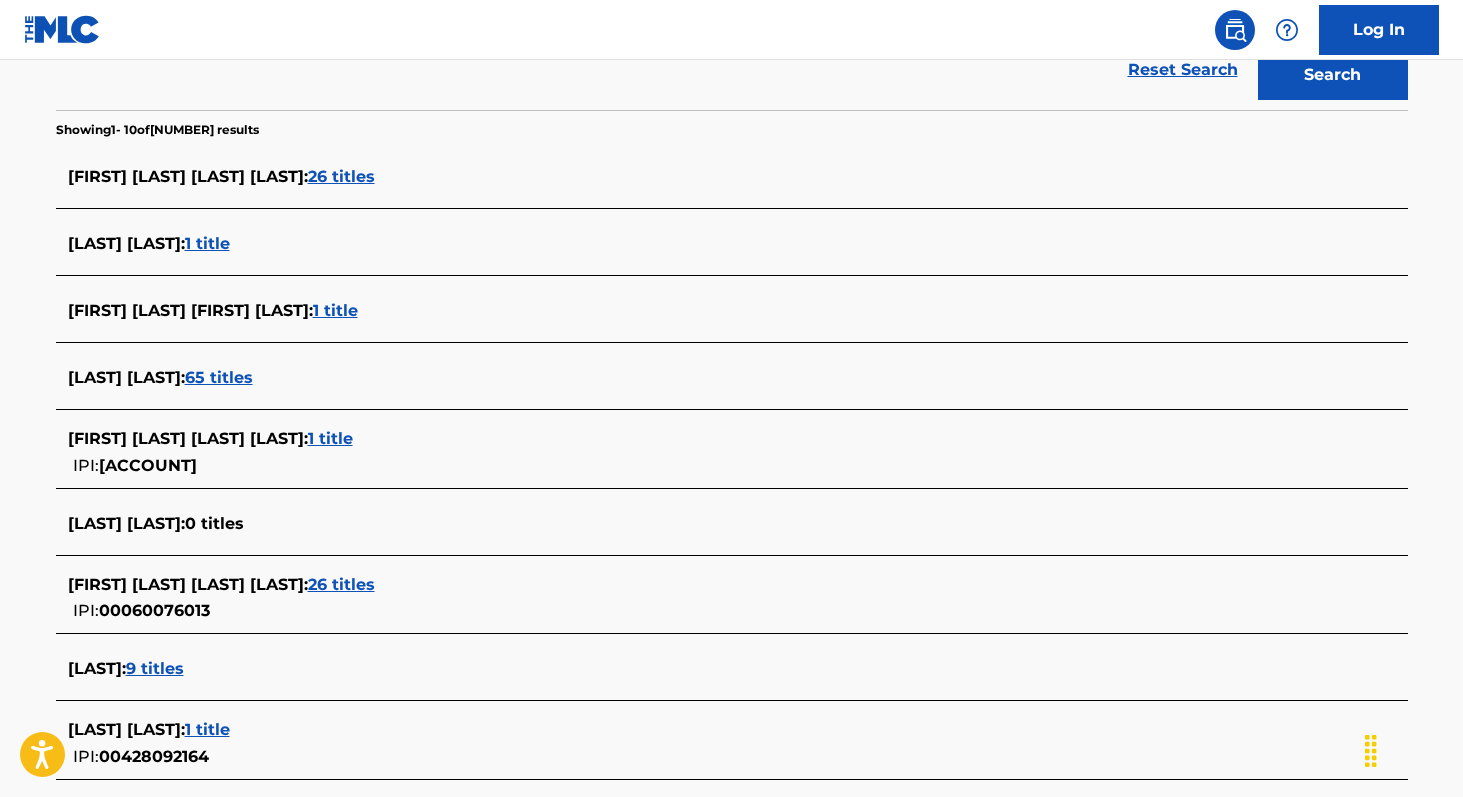 scroll, scrollTop: 479, scrollLeft: 0, axis: vertical 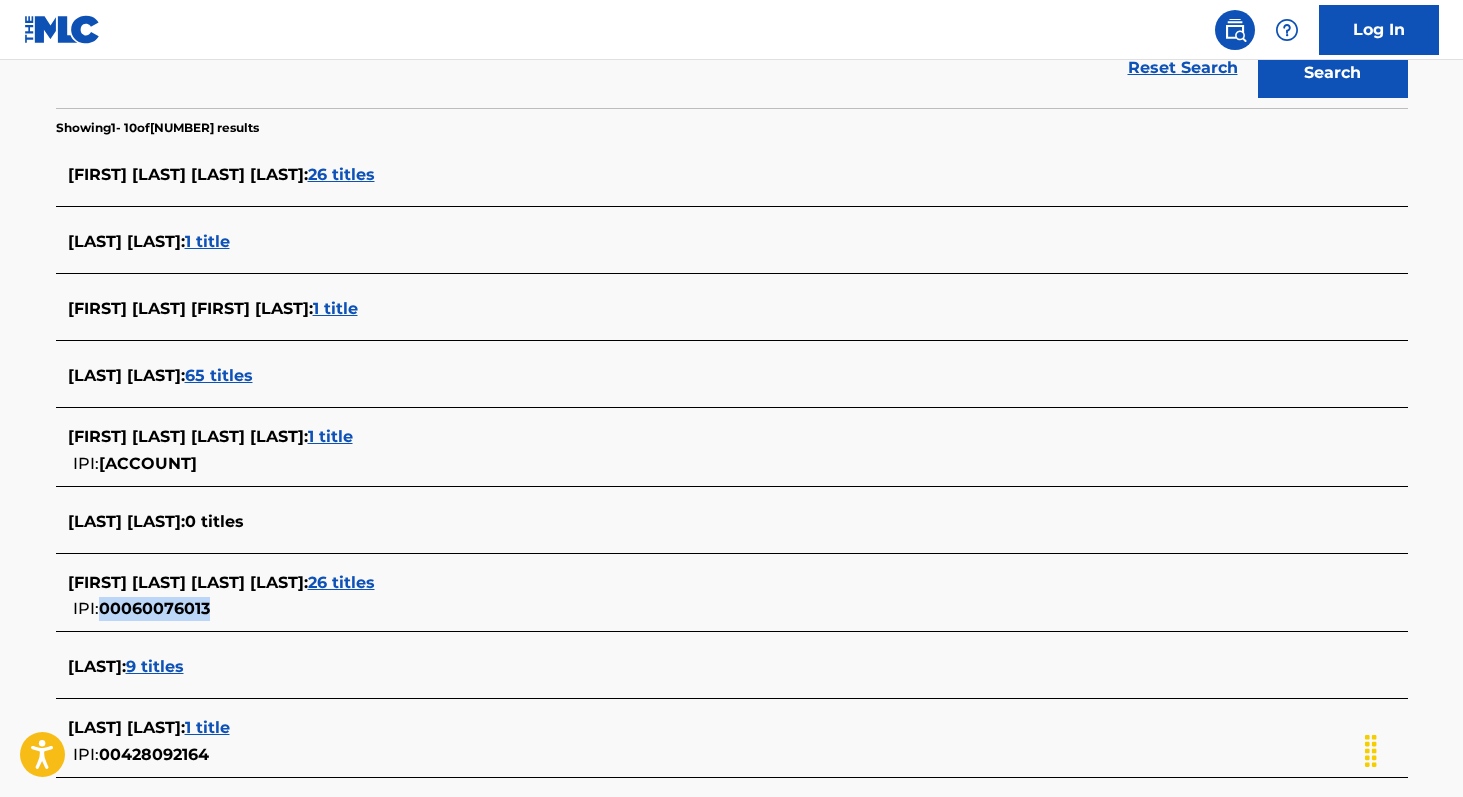 copy on "00060076013" 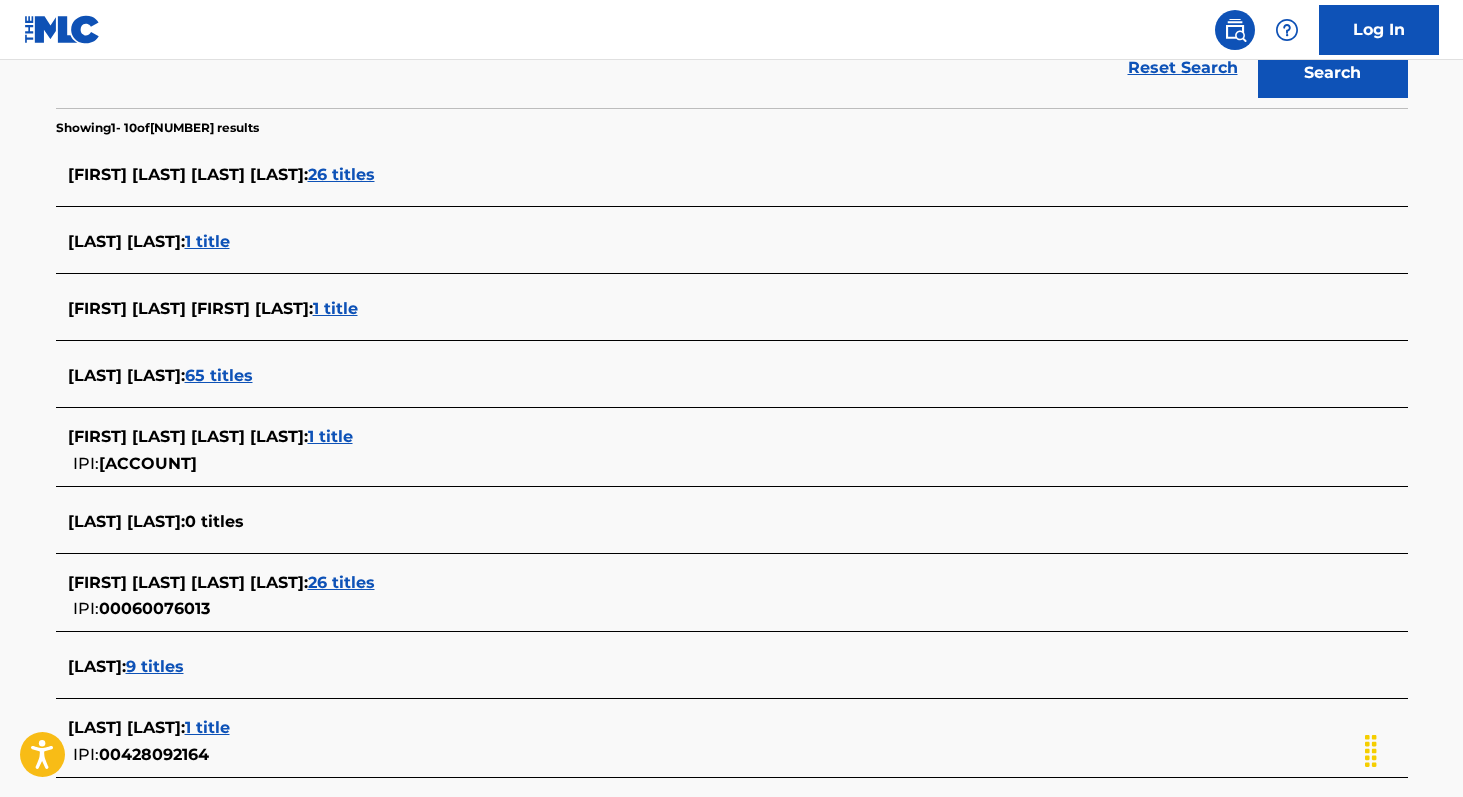 click on "26 titles" at bounding box center [341, 582] 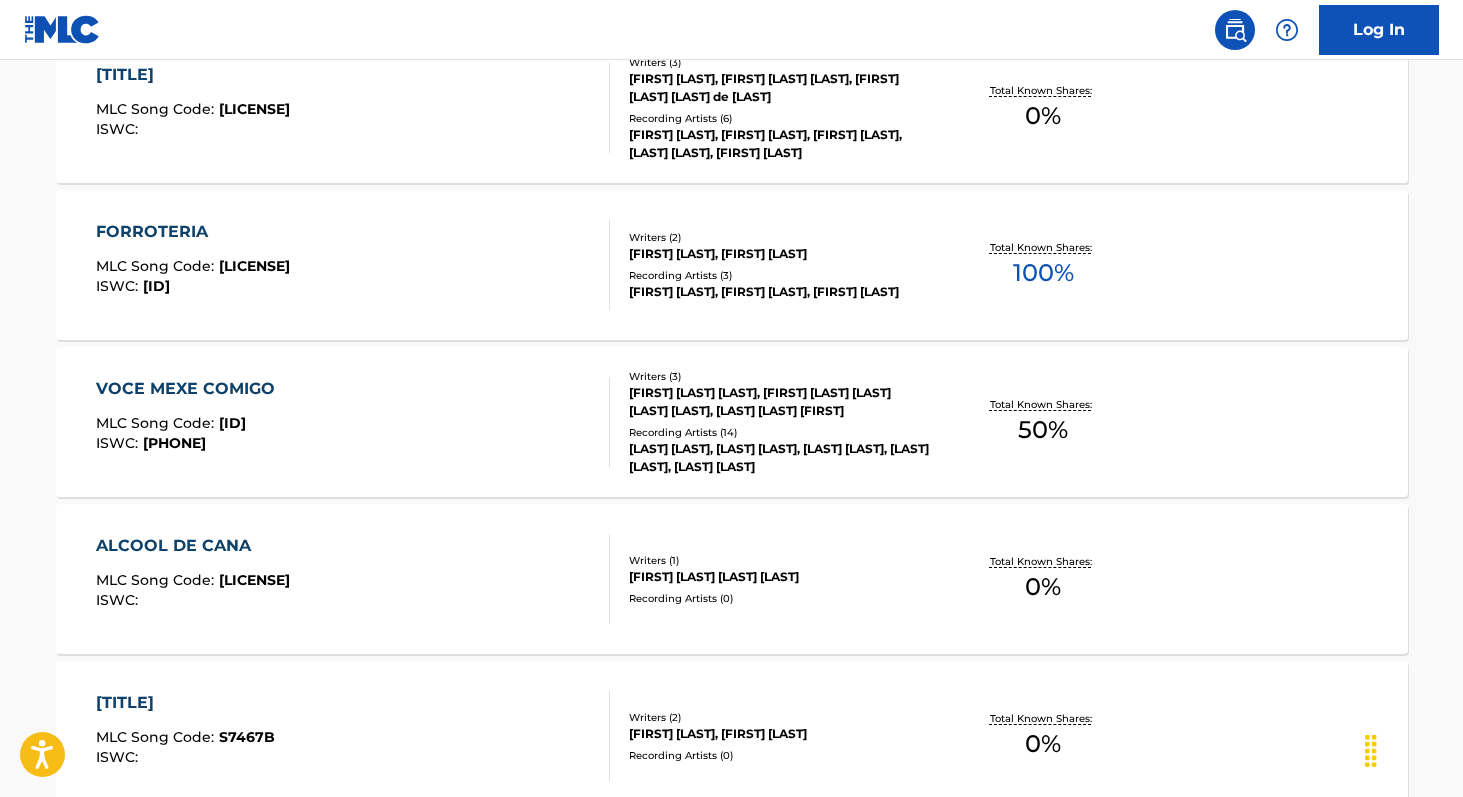 scroll, scrollTop: 960, scrollLeft: 0, axis: vertical 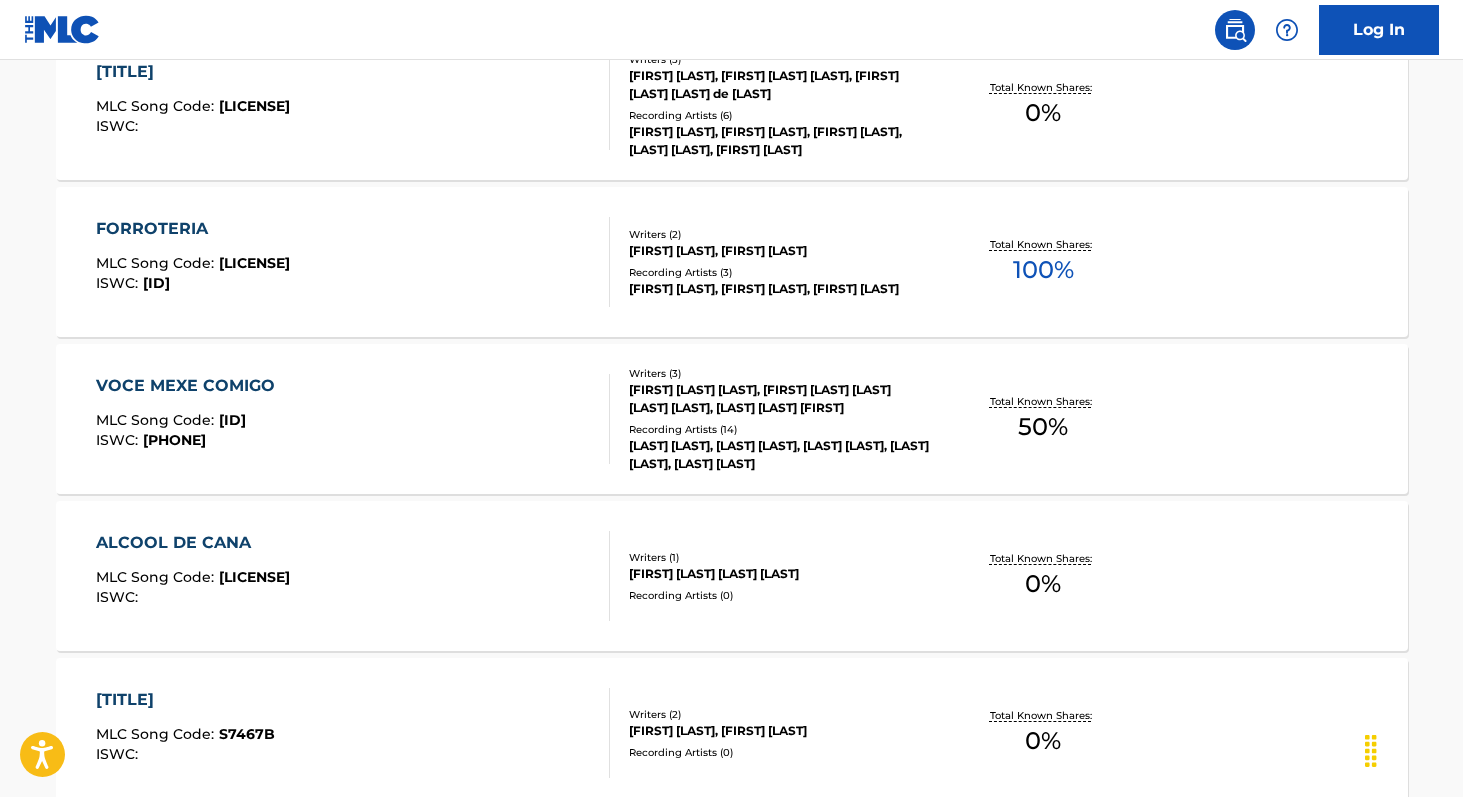 click on "Total Known Shares: 100 %" at bounding box center (1043, 262) 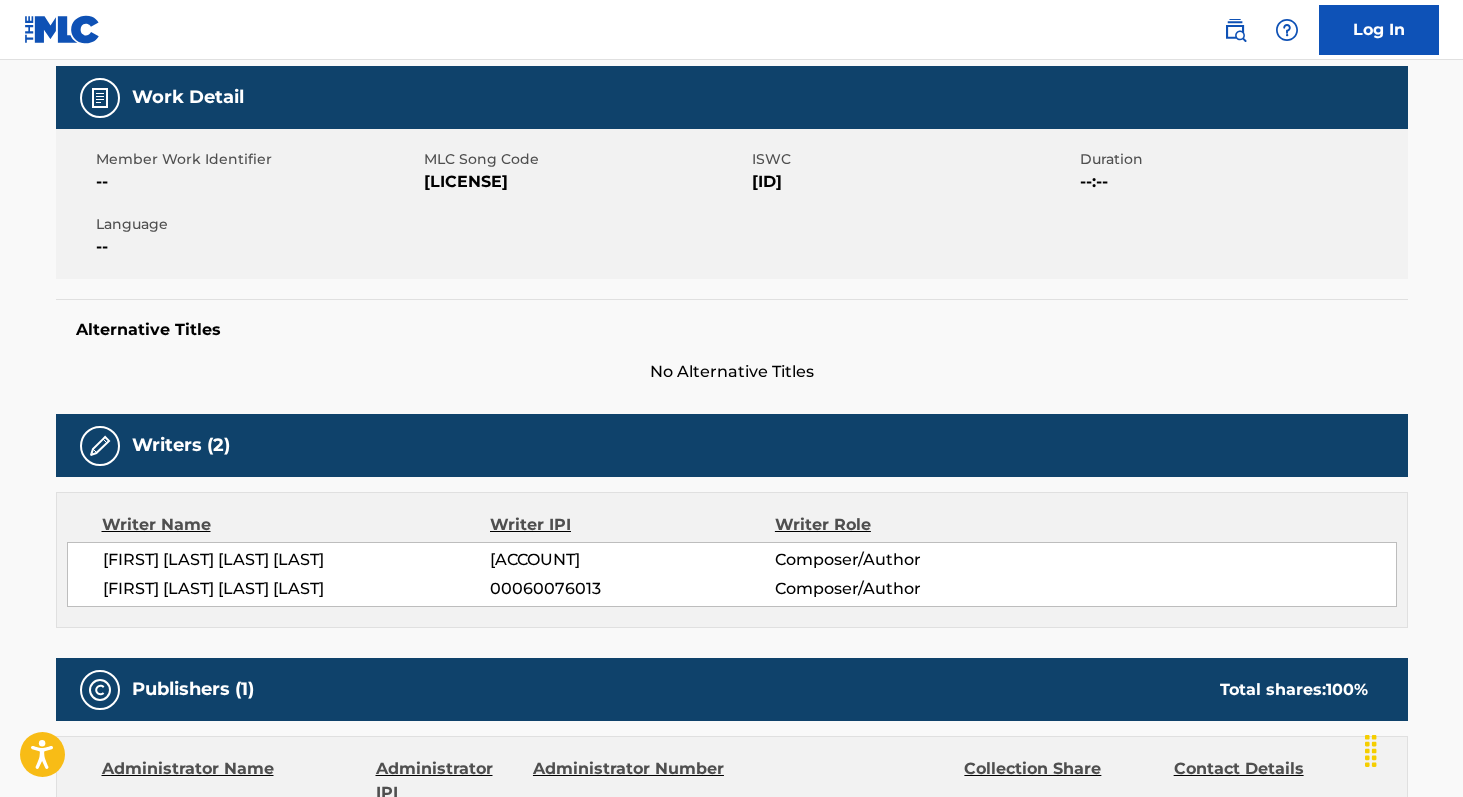 scroll, scrollTop: 288, scrollLeft: 0, axis: vertical 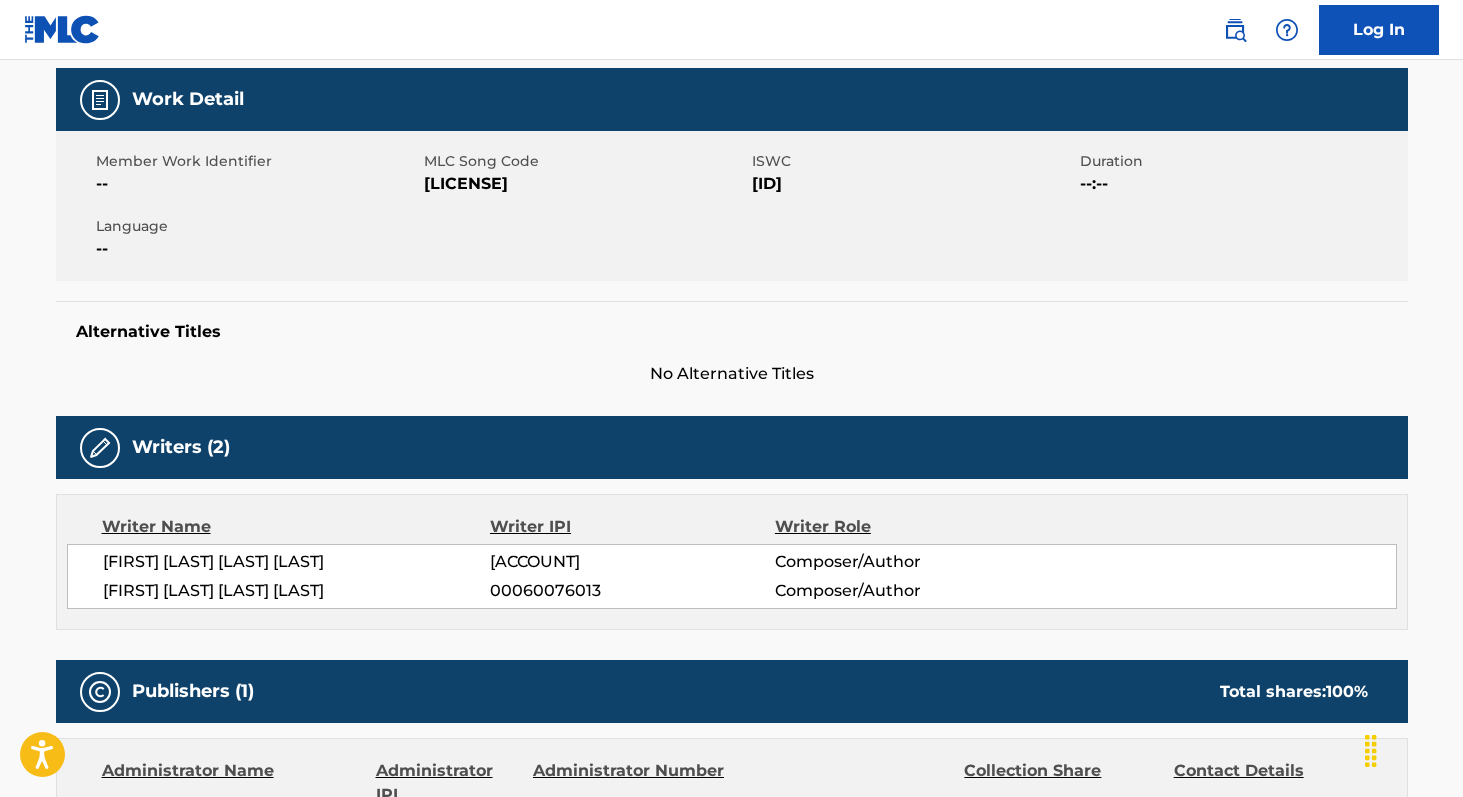 click on "[FIRST] [LAST] [LAST] [LAST]" at bounding box center (297, 591) 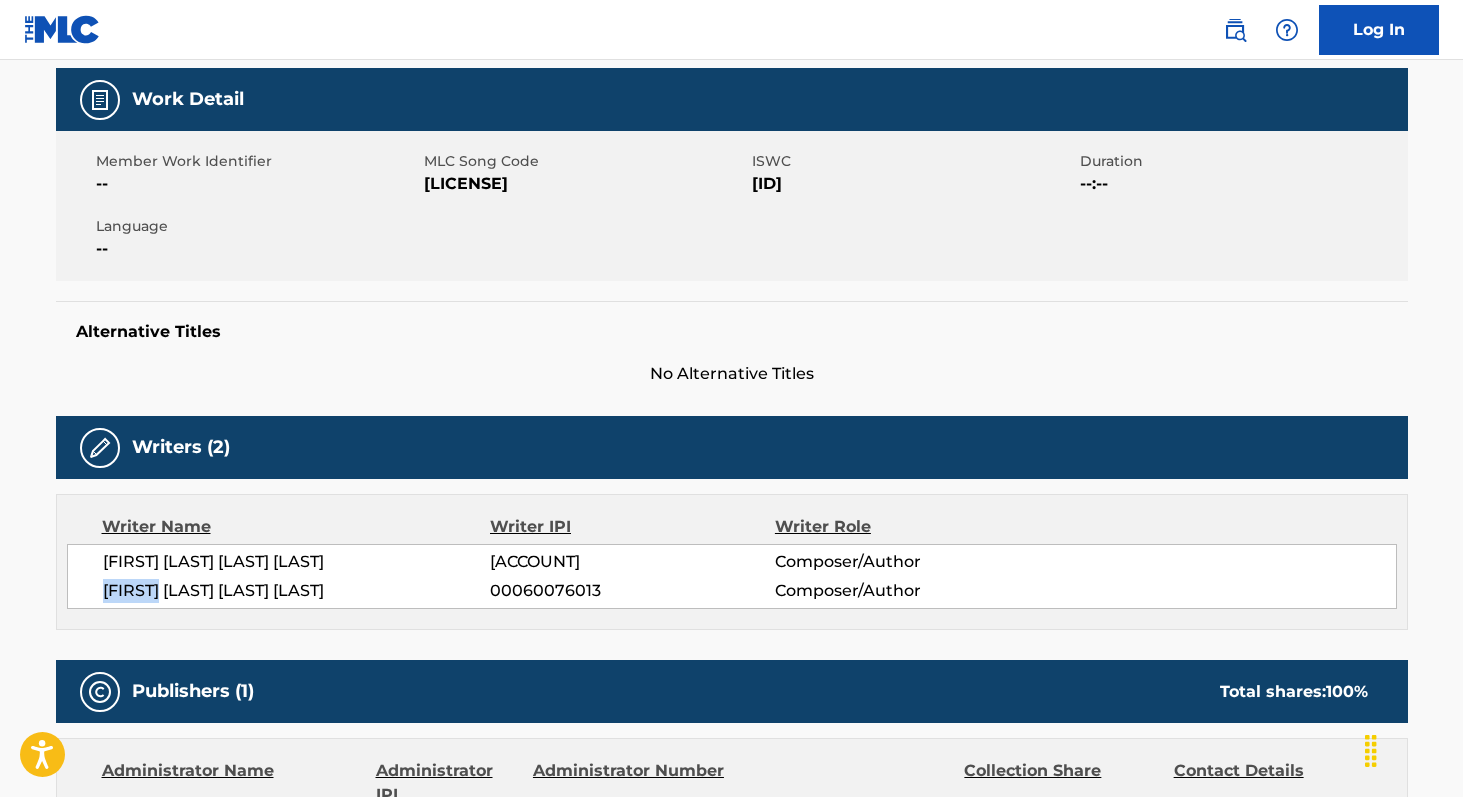 click on "[FIRST] [LAST] [LAST] [LAST]" at bounding box center (297, 591) 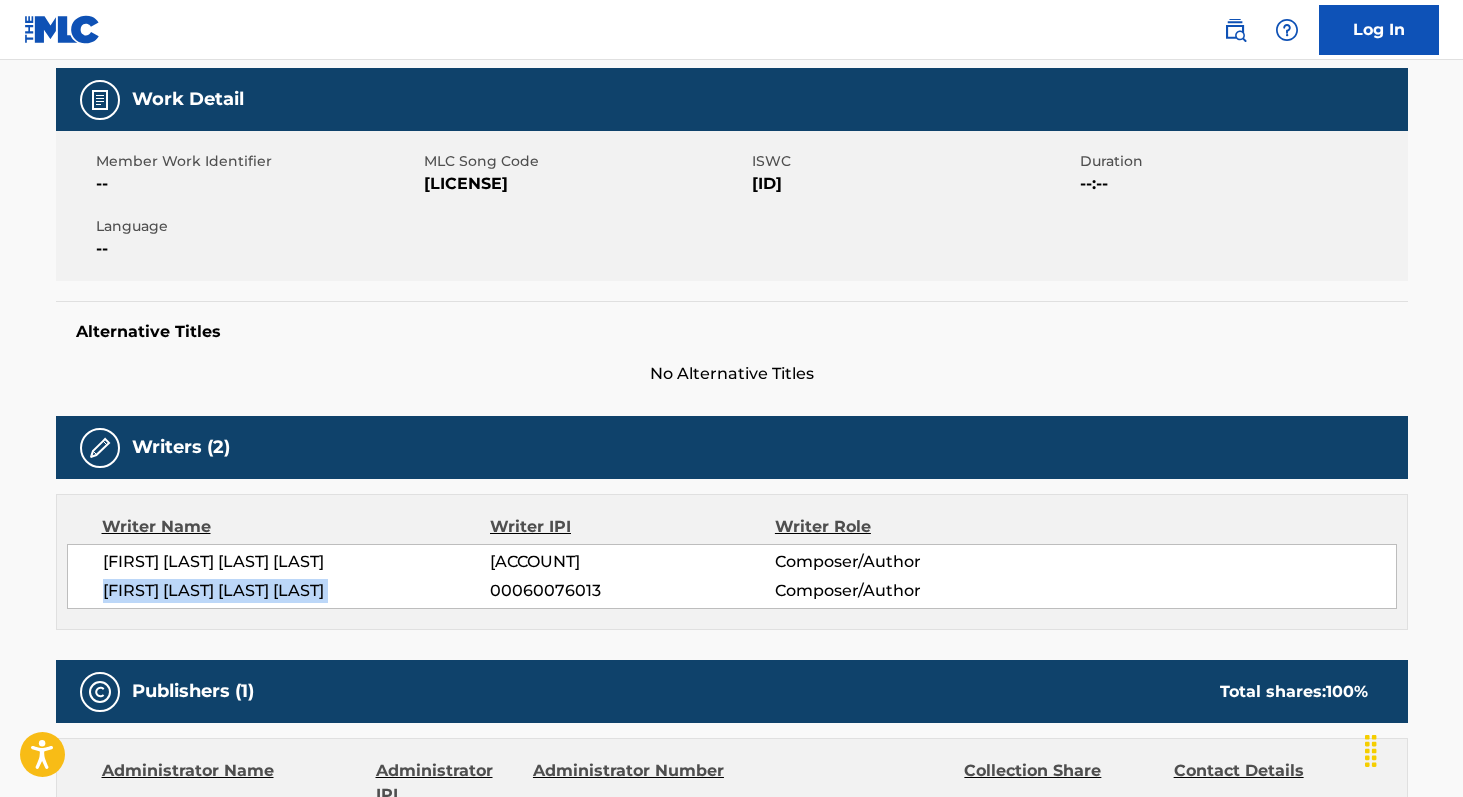click on "[FIRST] [LAST] [LAST] [LAST]" at bounding box center [297, 591] 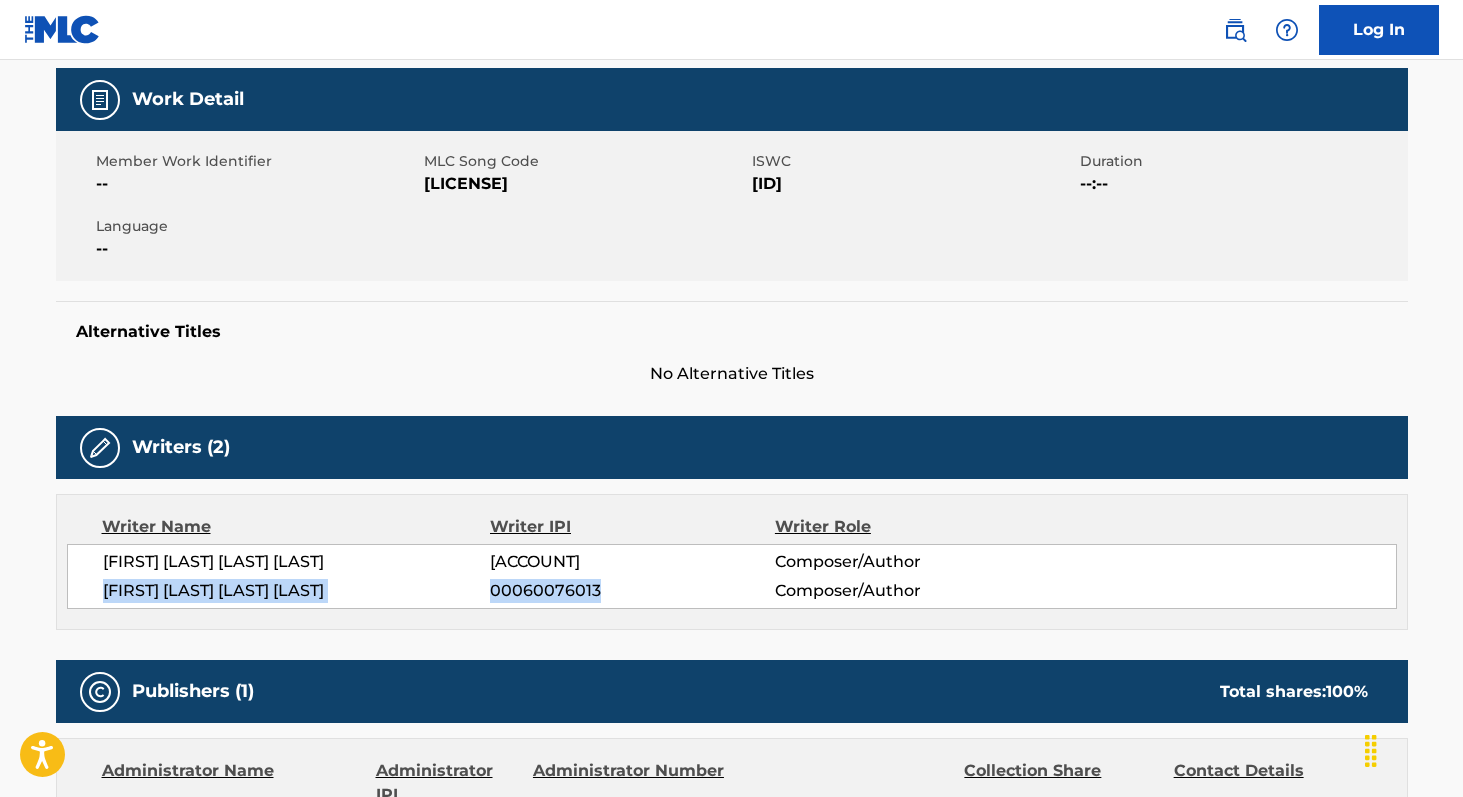 copy on "[FIRST] [LAST] [LAST] [NUMBER]" 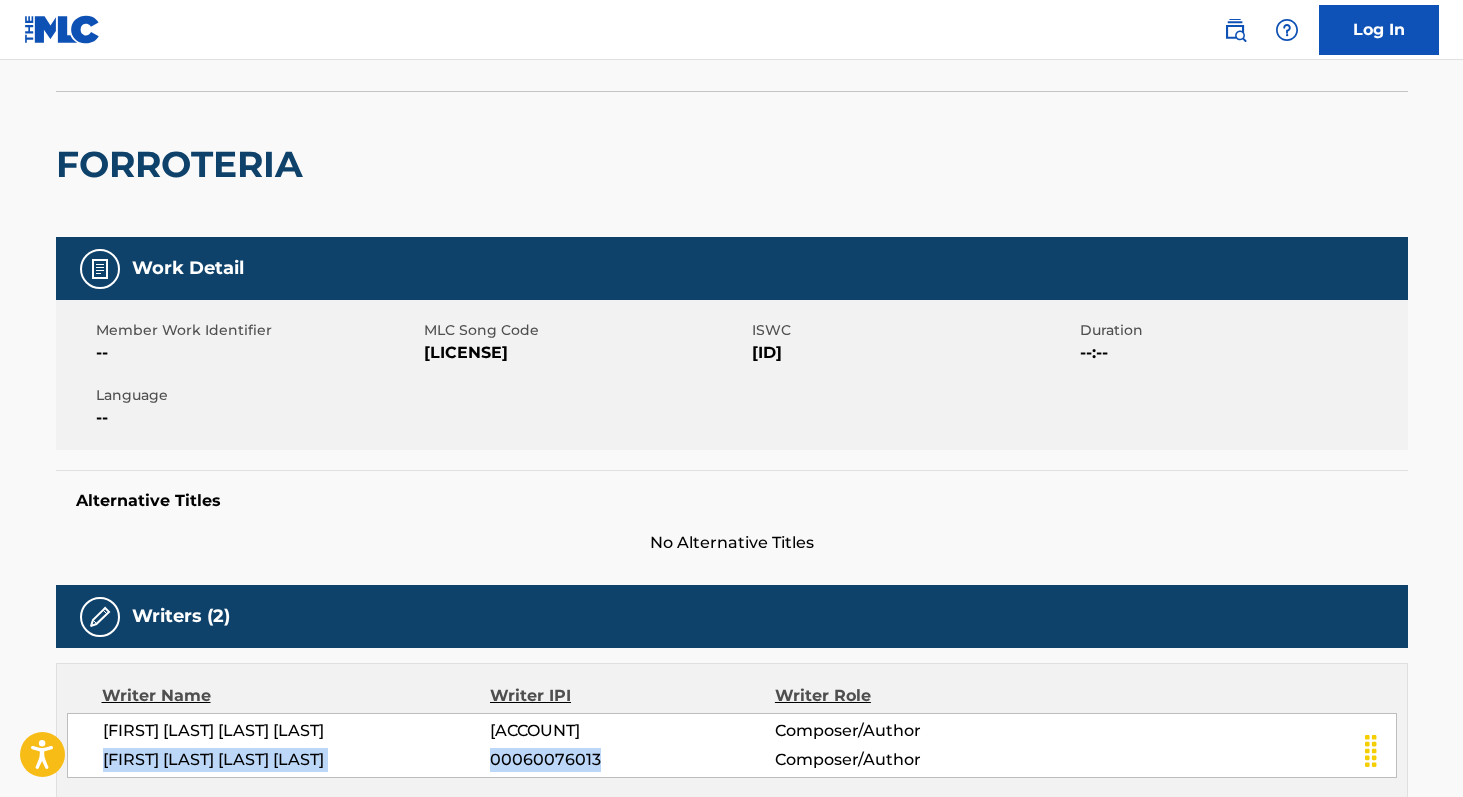scroll, scrollTop: 0, scrollLeft: 0, axis: both 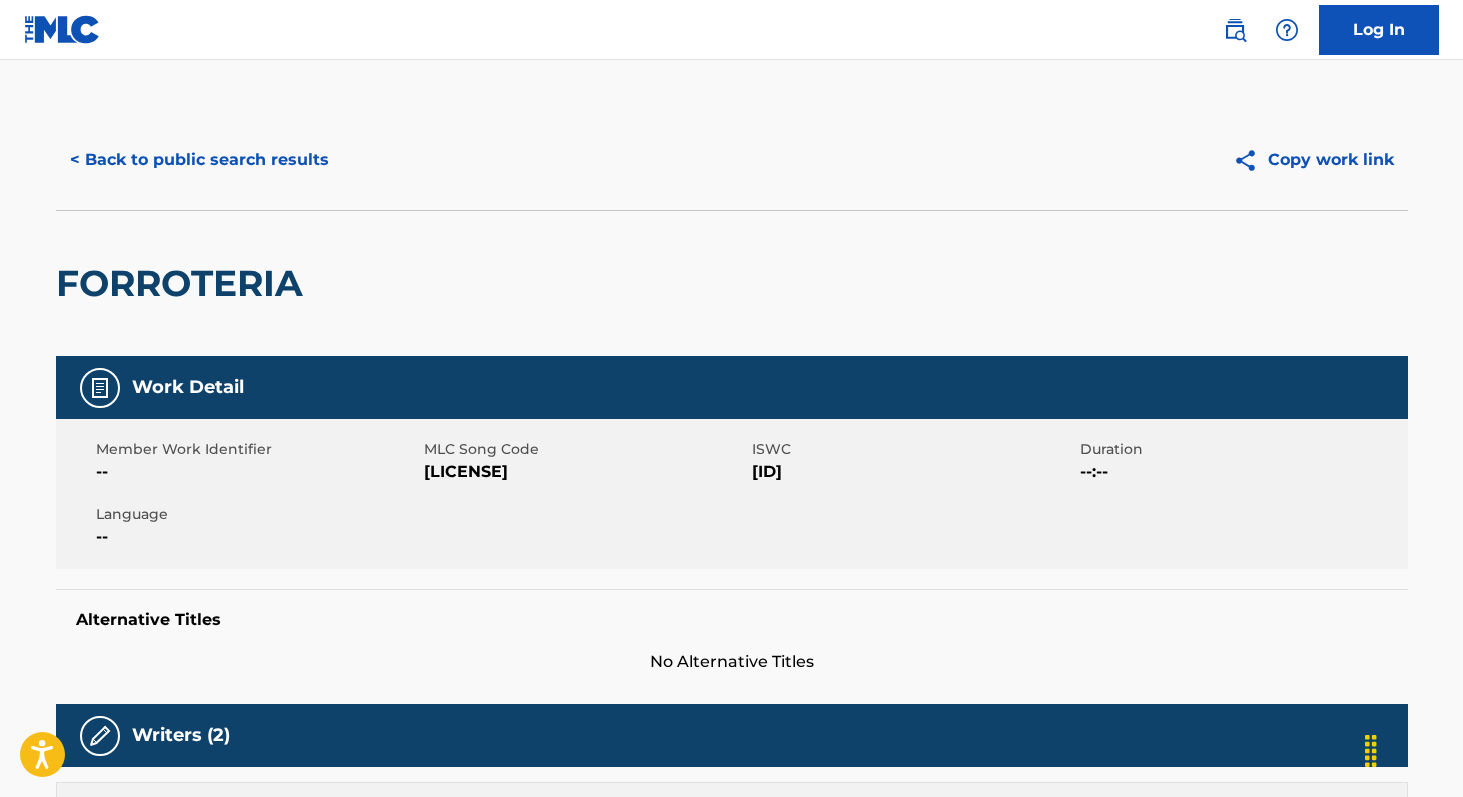 click on "< Back to public search results" at bounding box center [199, 160] 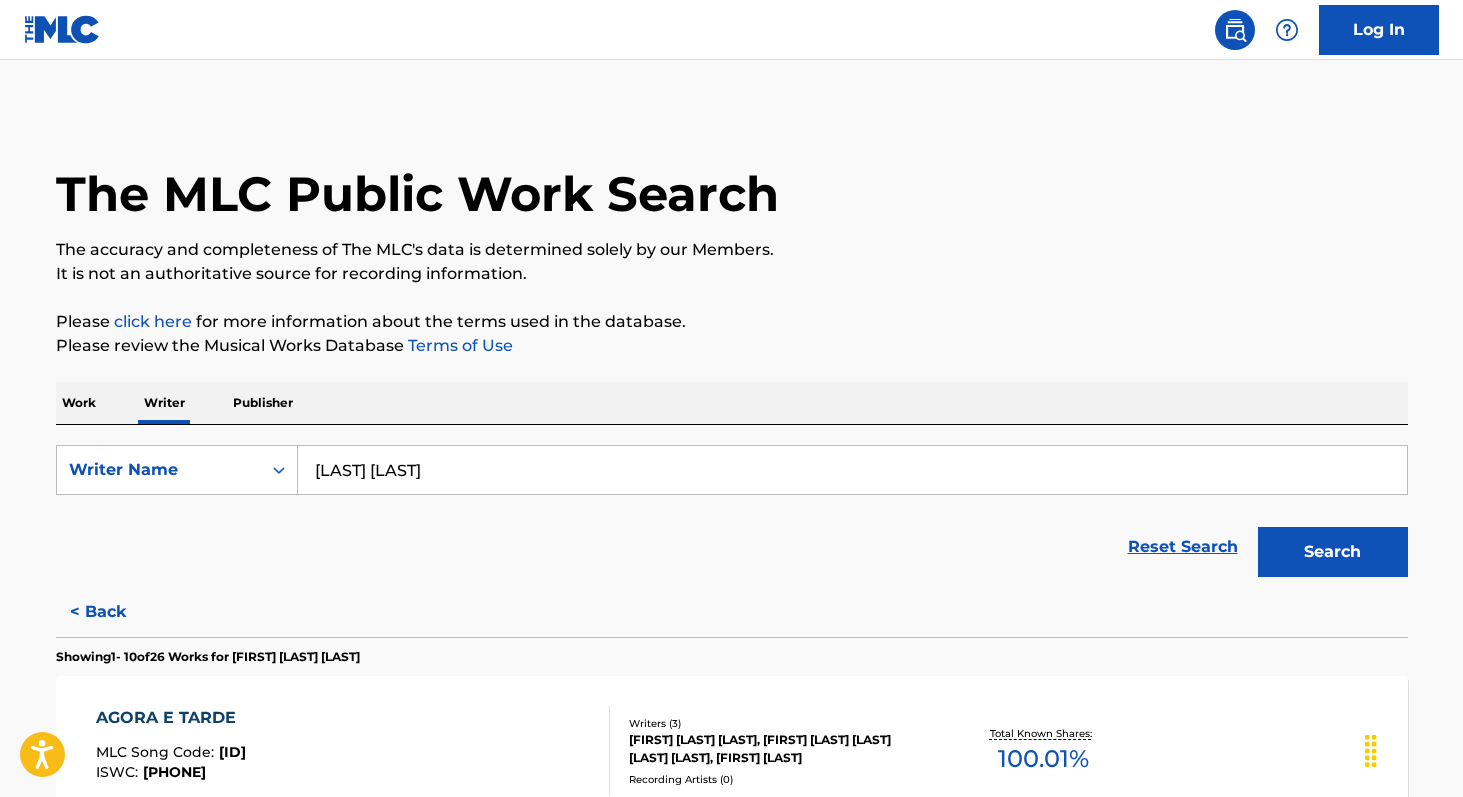 click on "[LAST] [LAST]" at bounding box center [852, 470] 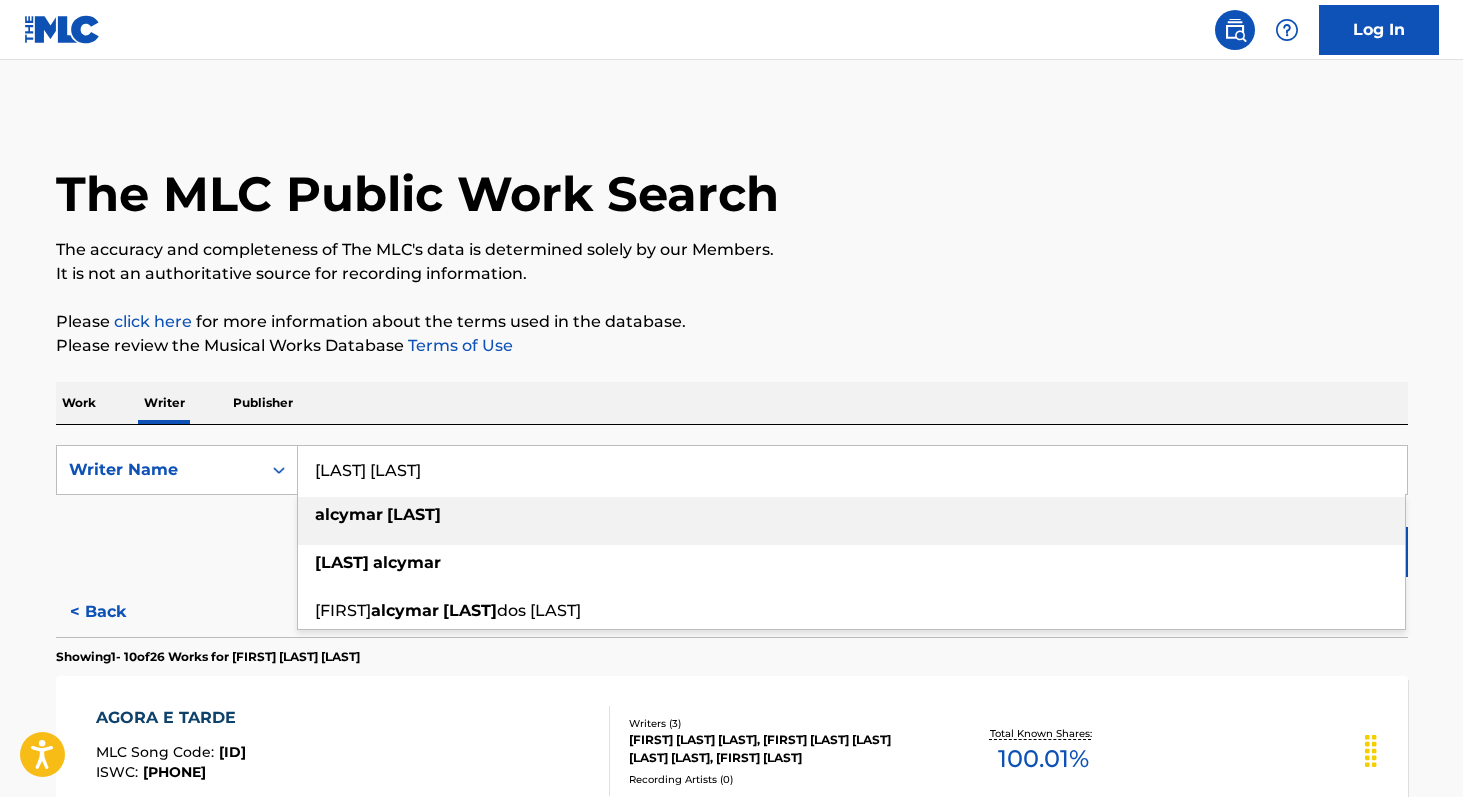 paste on "[FIRST] [LAST]" 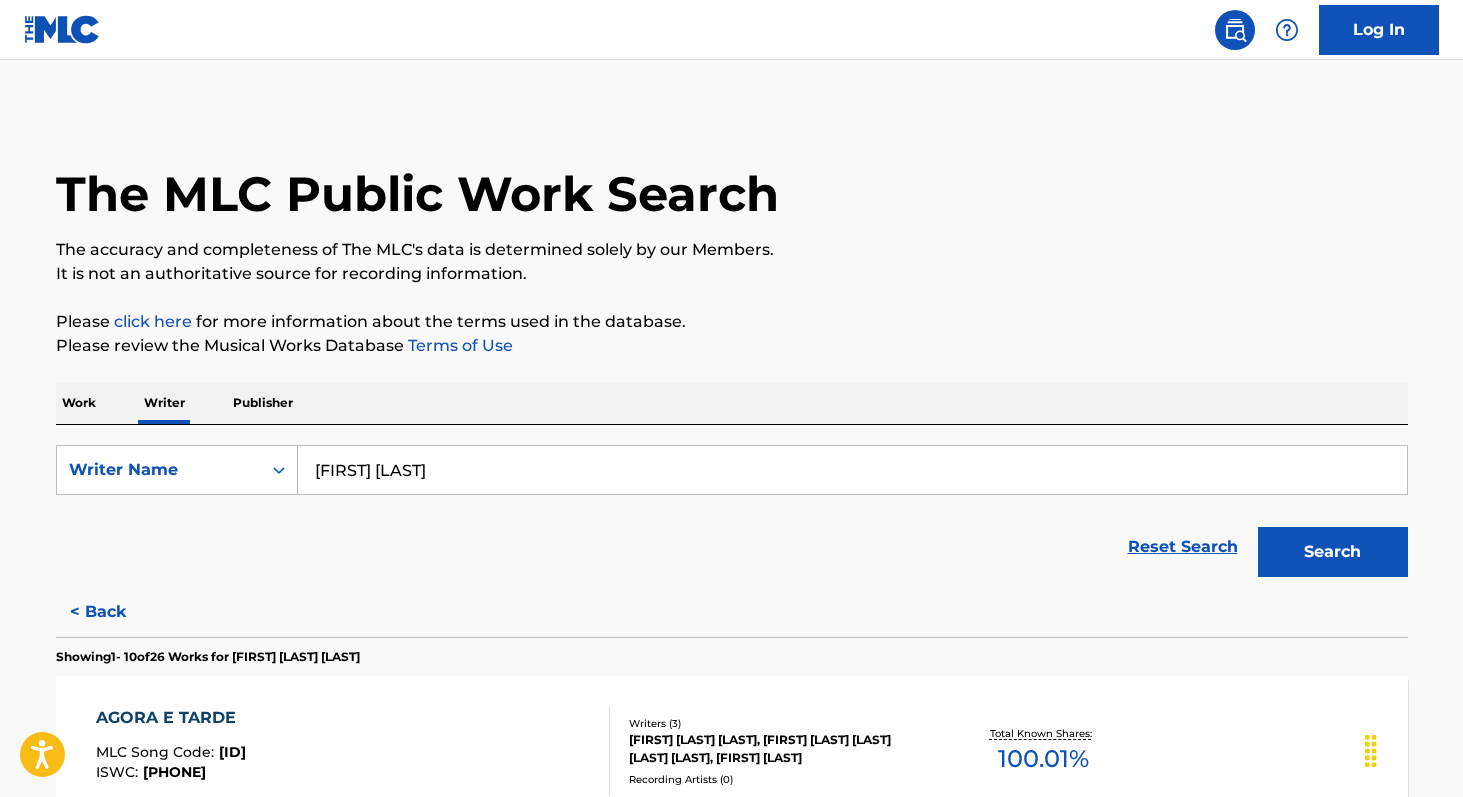 type on "[FIRST] [LAST]" 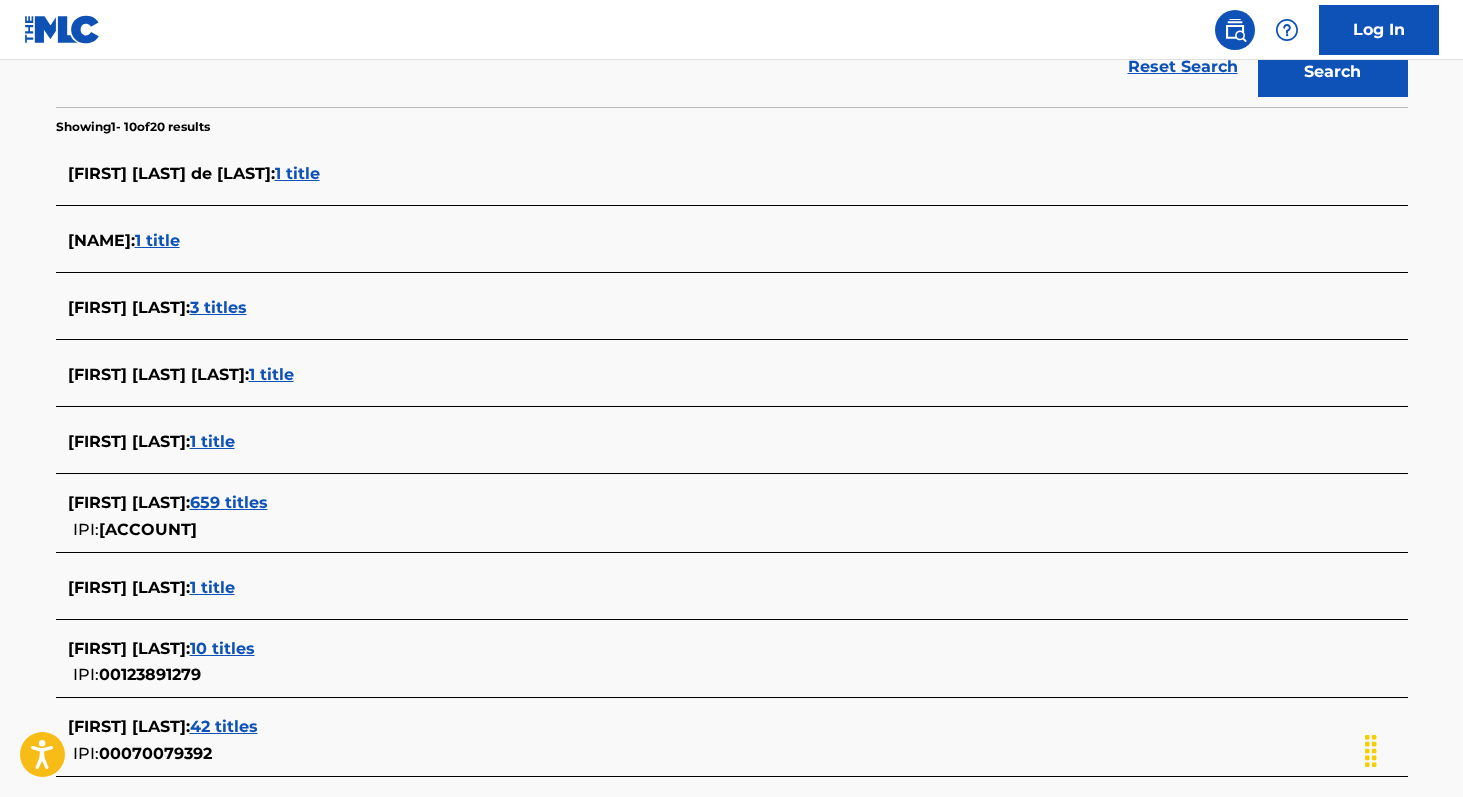 scroll, scrollTop: 475, scrollLeft: 0, axis: vertical 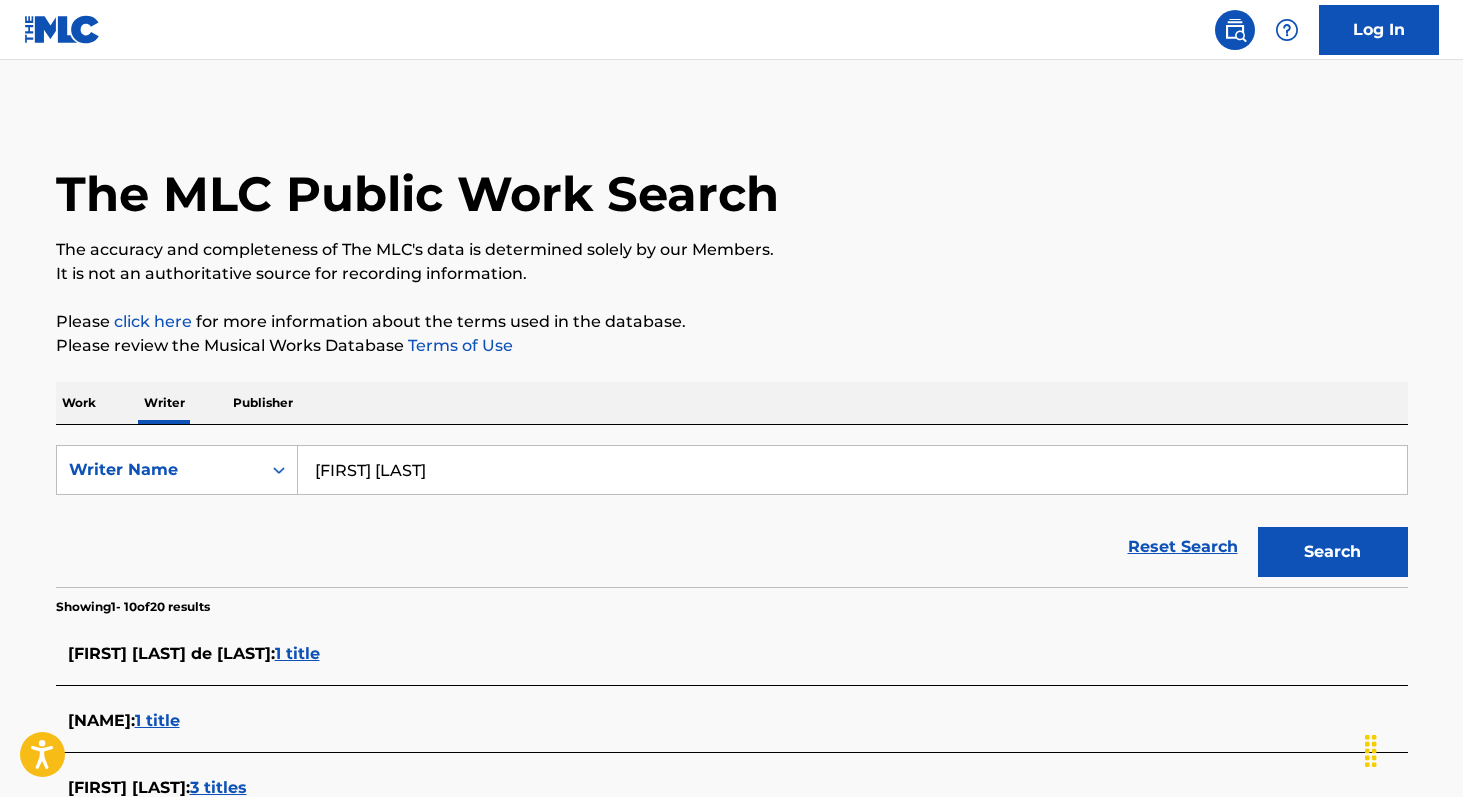 click on "Work" at bounding box center (79, 403) 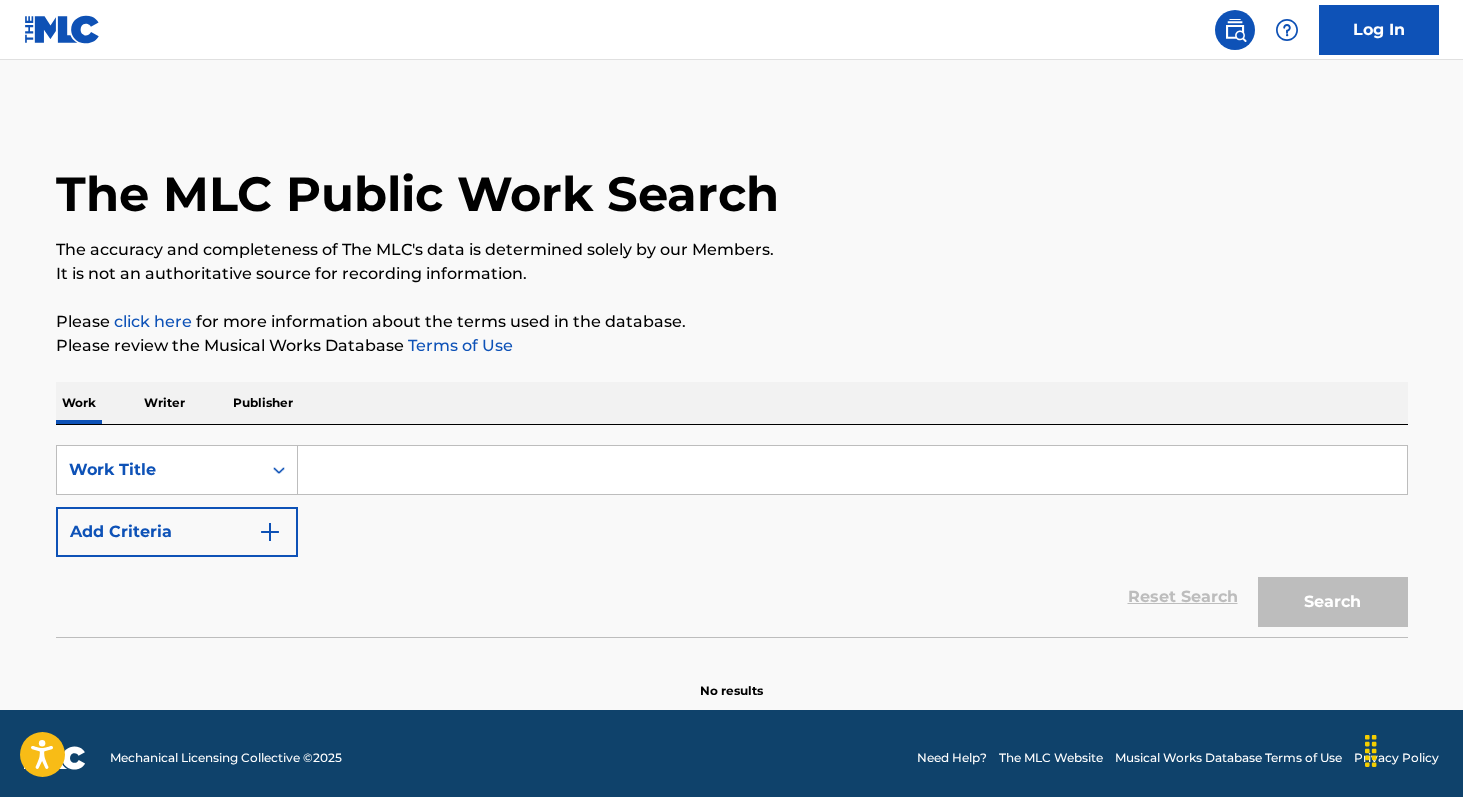 click at bounding box center [852, 470] 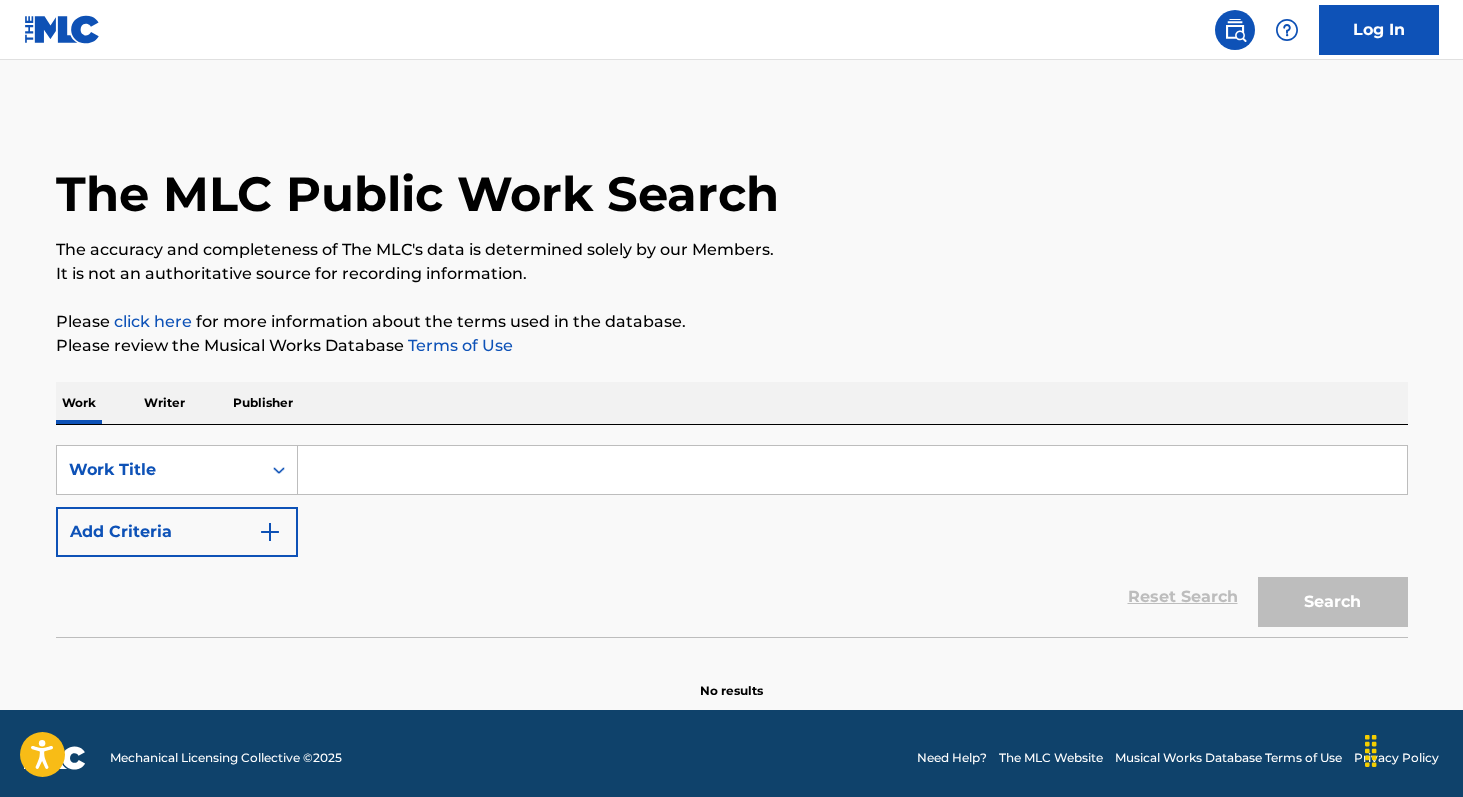 paste on "Bailarina da Favela" 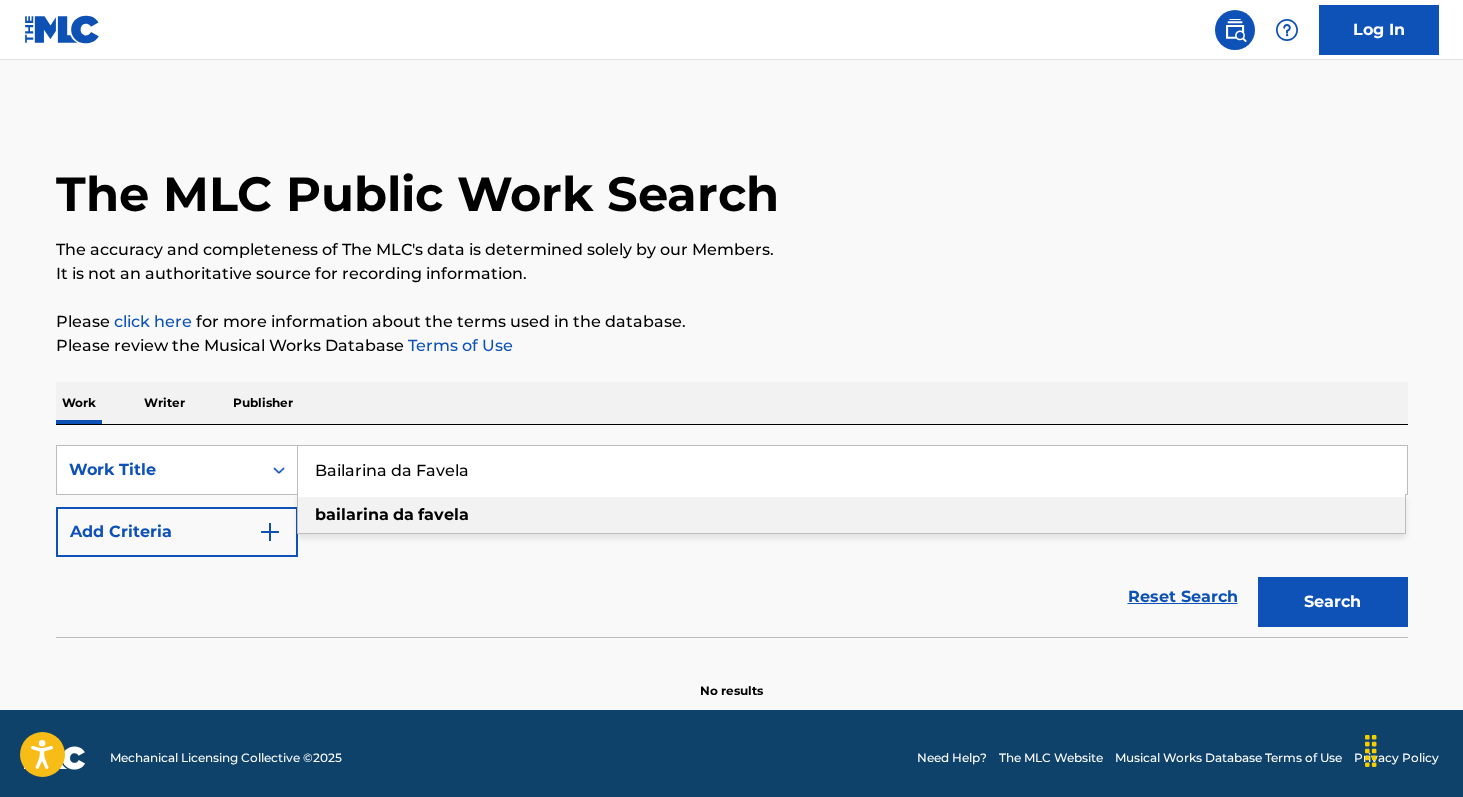 click on "bailarina   da   favela" at bounding box center (851, 515) 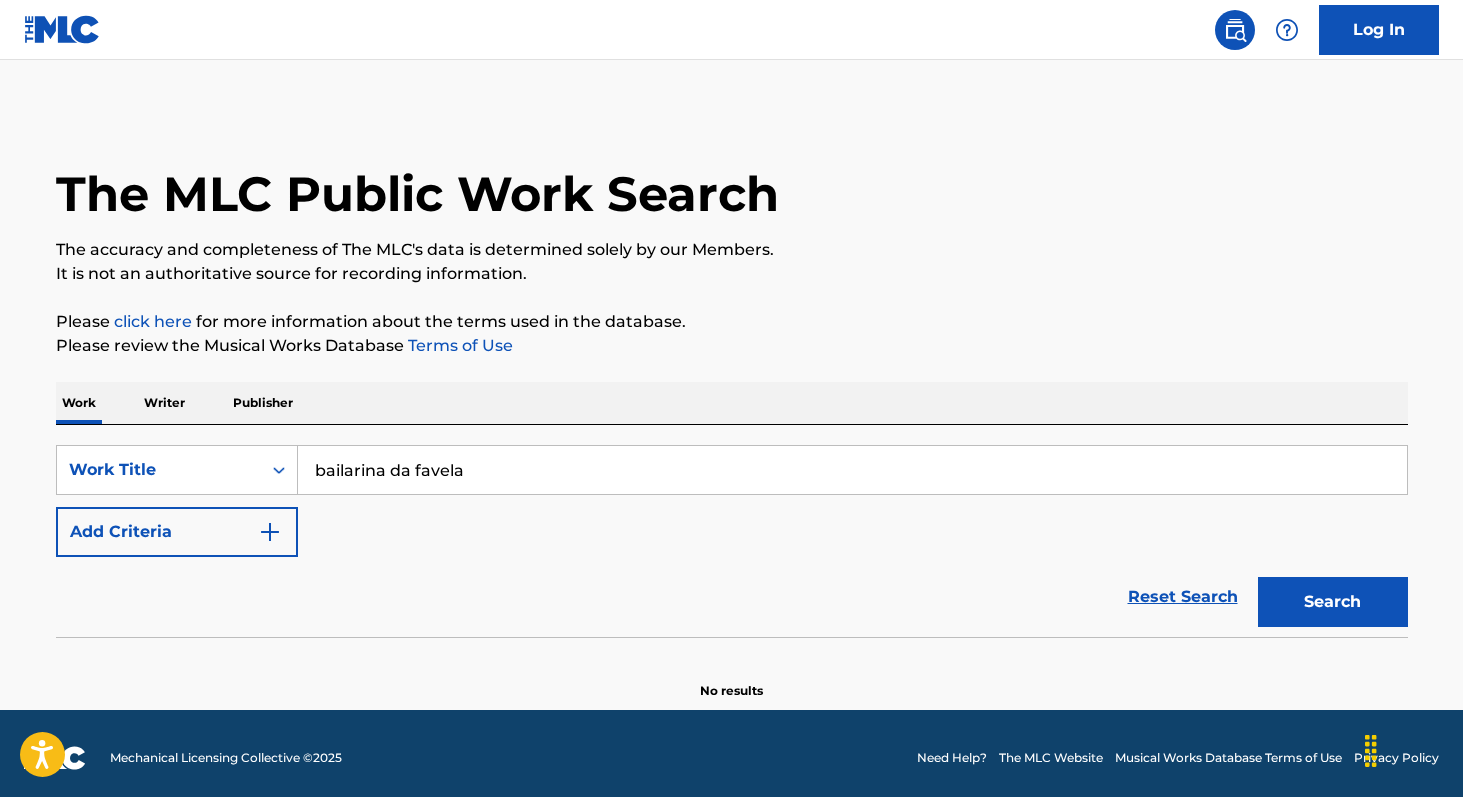 click on "Search" at bounding box center [1333, 602] 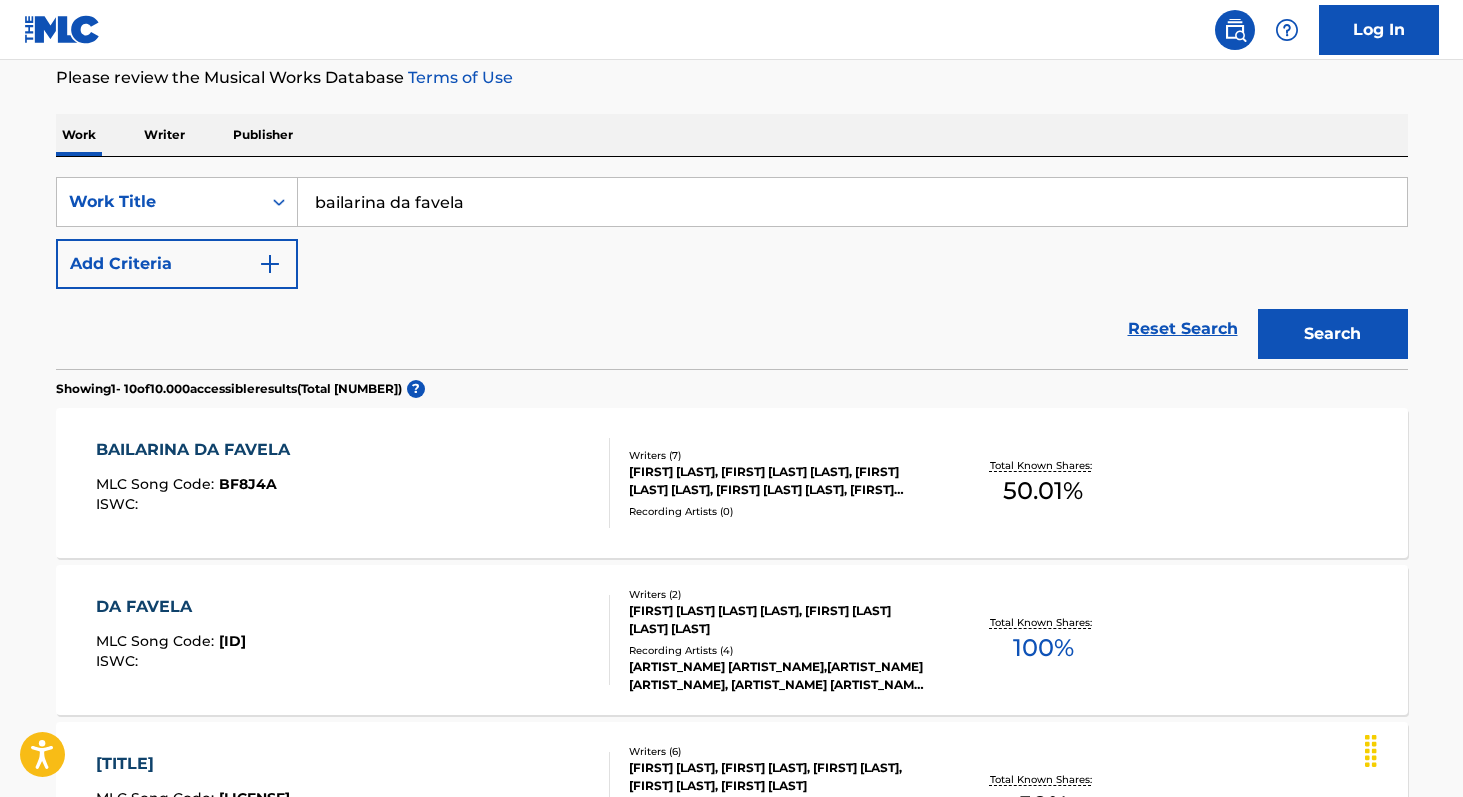 scroll, scrollTop: 269, scrollLeft: 0, axis: vertical 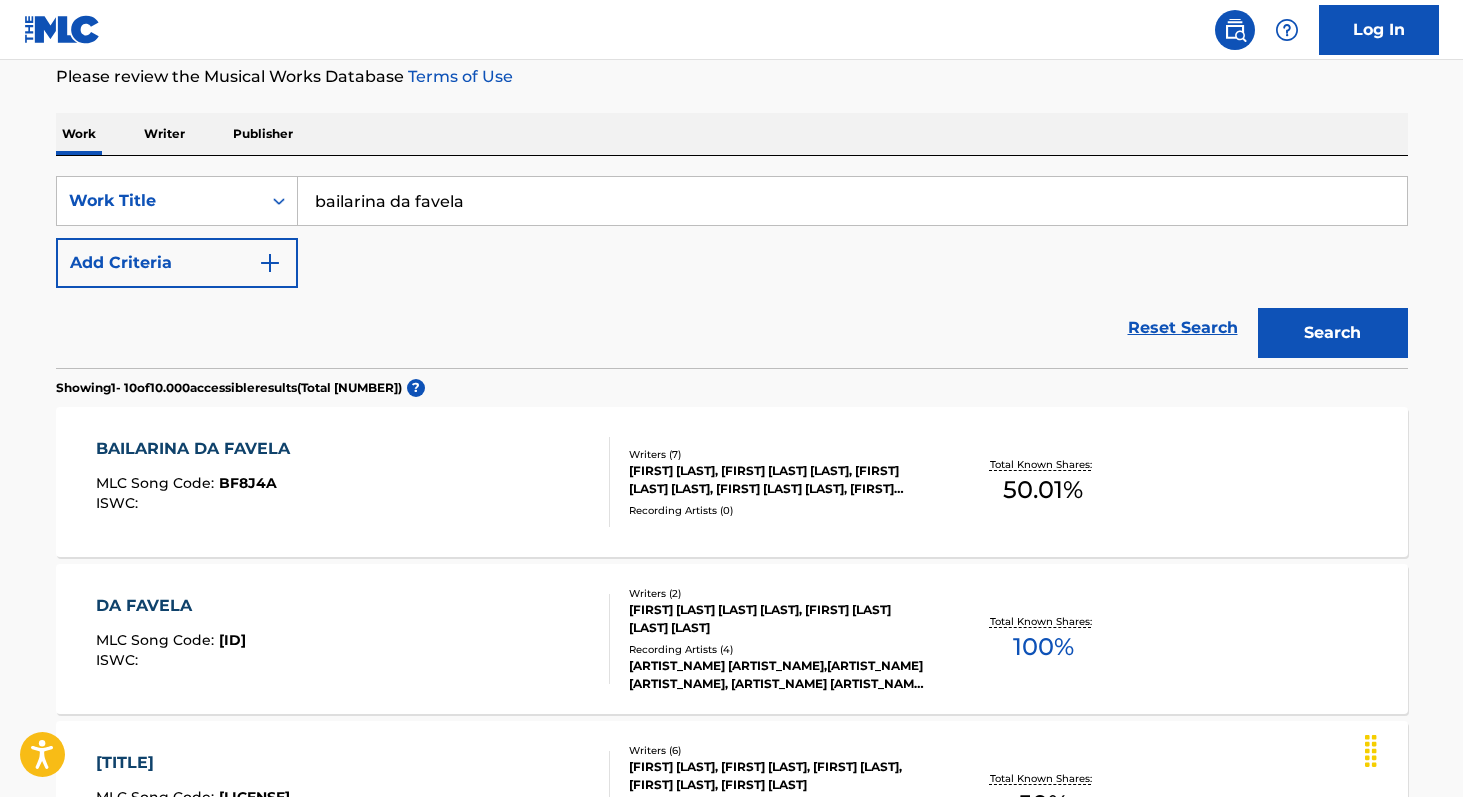 click on "[PERCENTAGE]" at bounding box center (1043, 490) 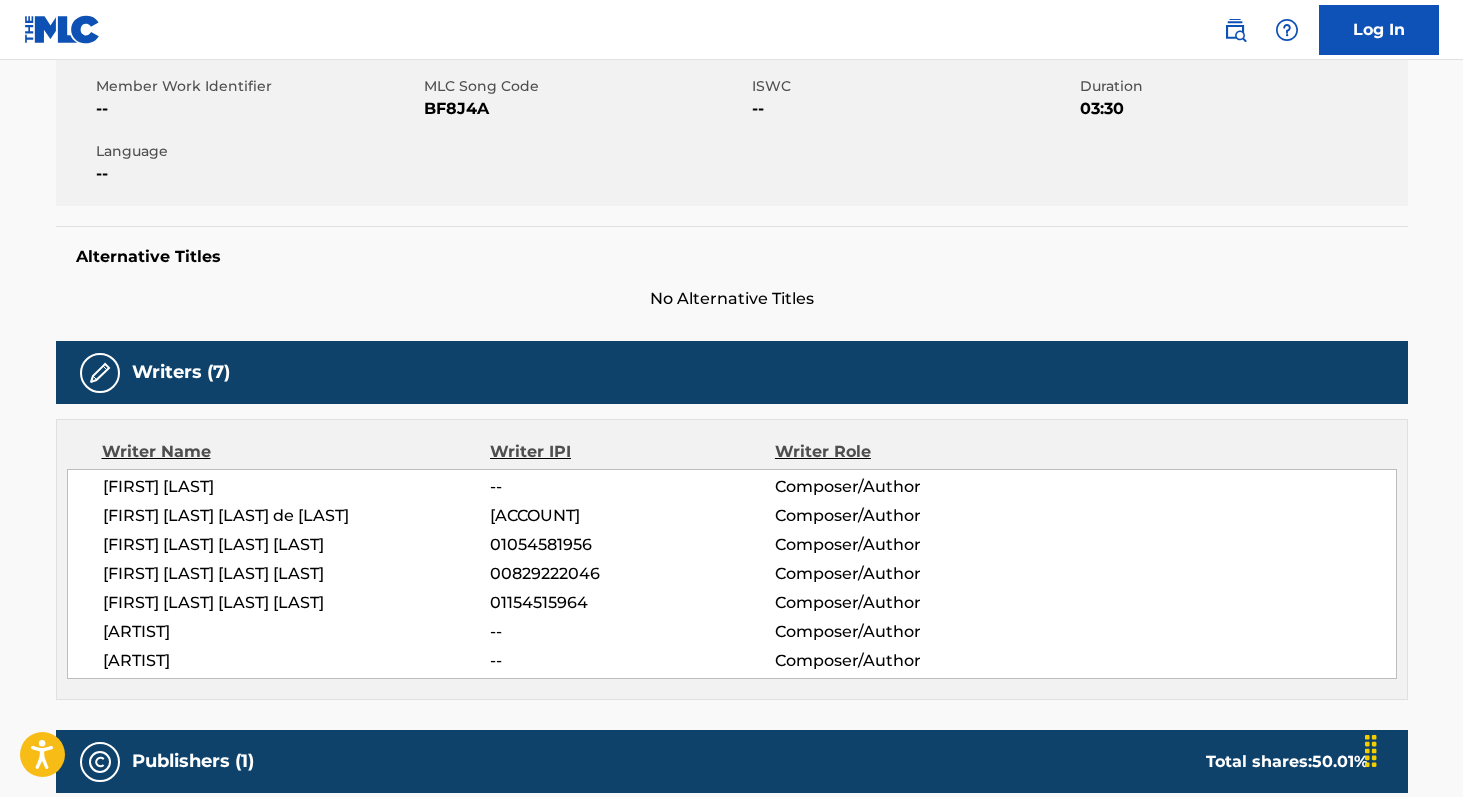 scroll, scrollTop: 362, scrollLeft: 0, axis: vertical 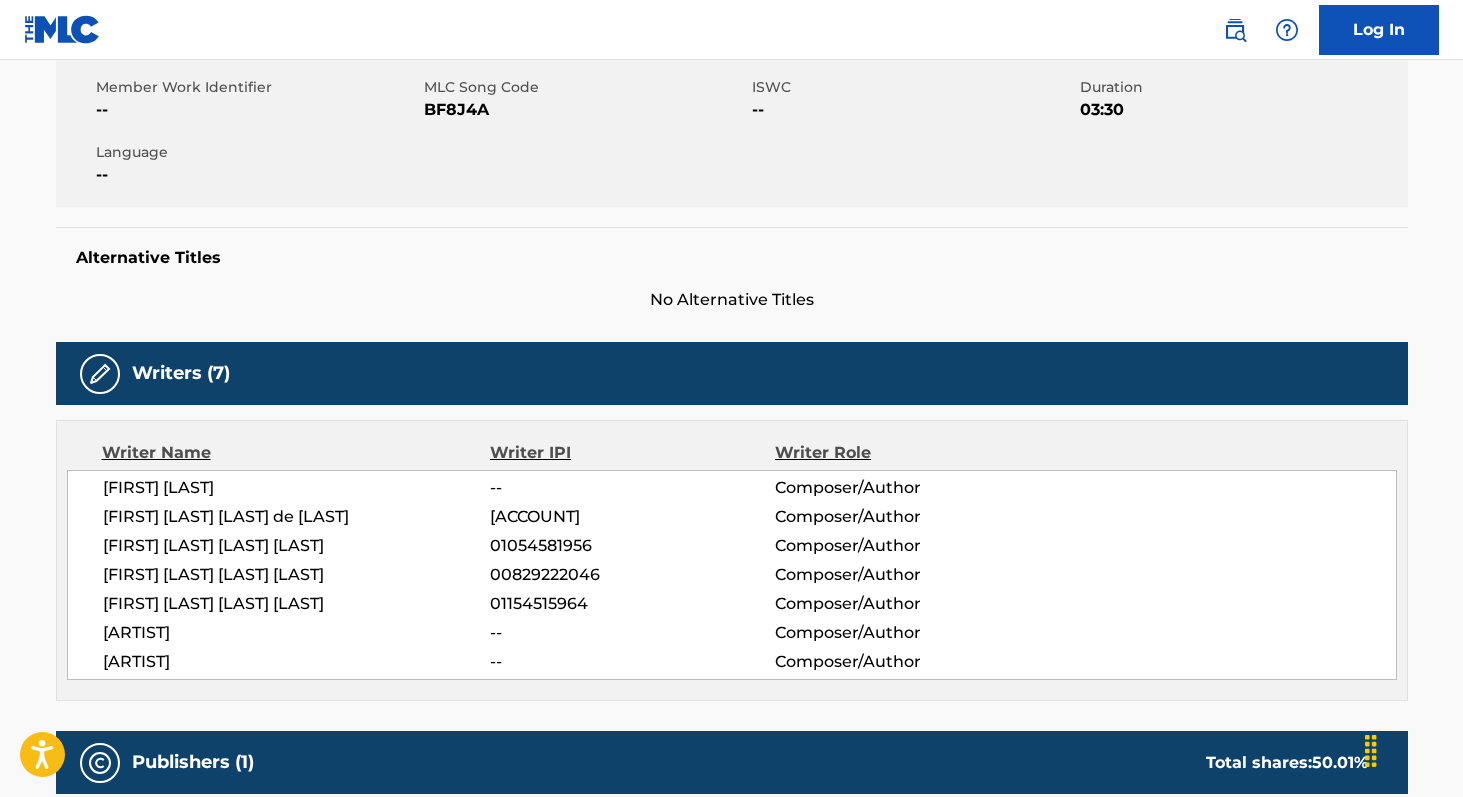 click on "[FIRST] [LAST]" at bounding box center [297, 488] 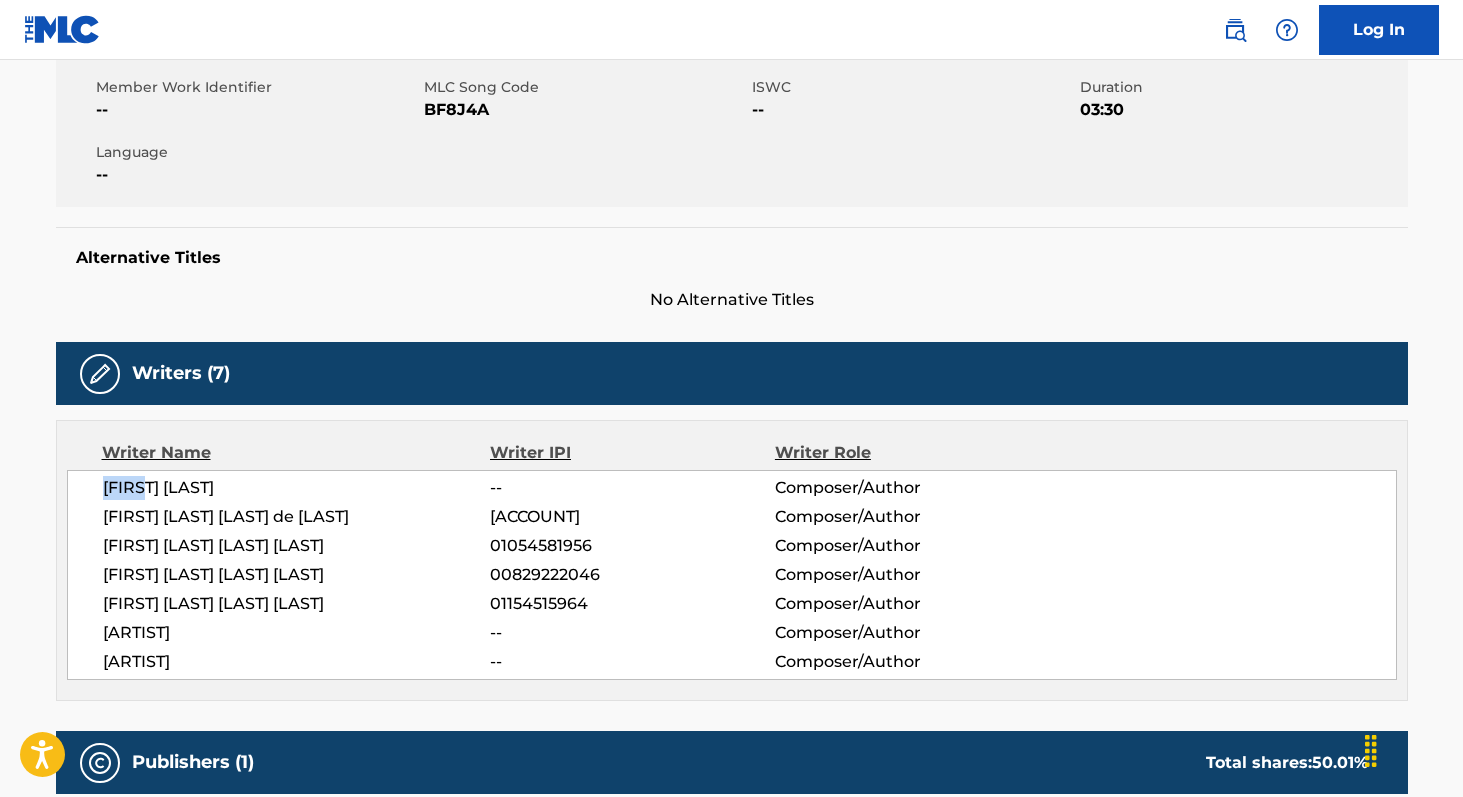 click on "[FIRST] [LAST]" at bounding box center (297, 488) 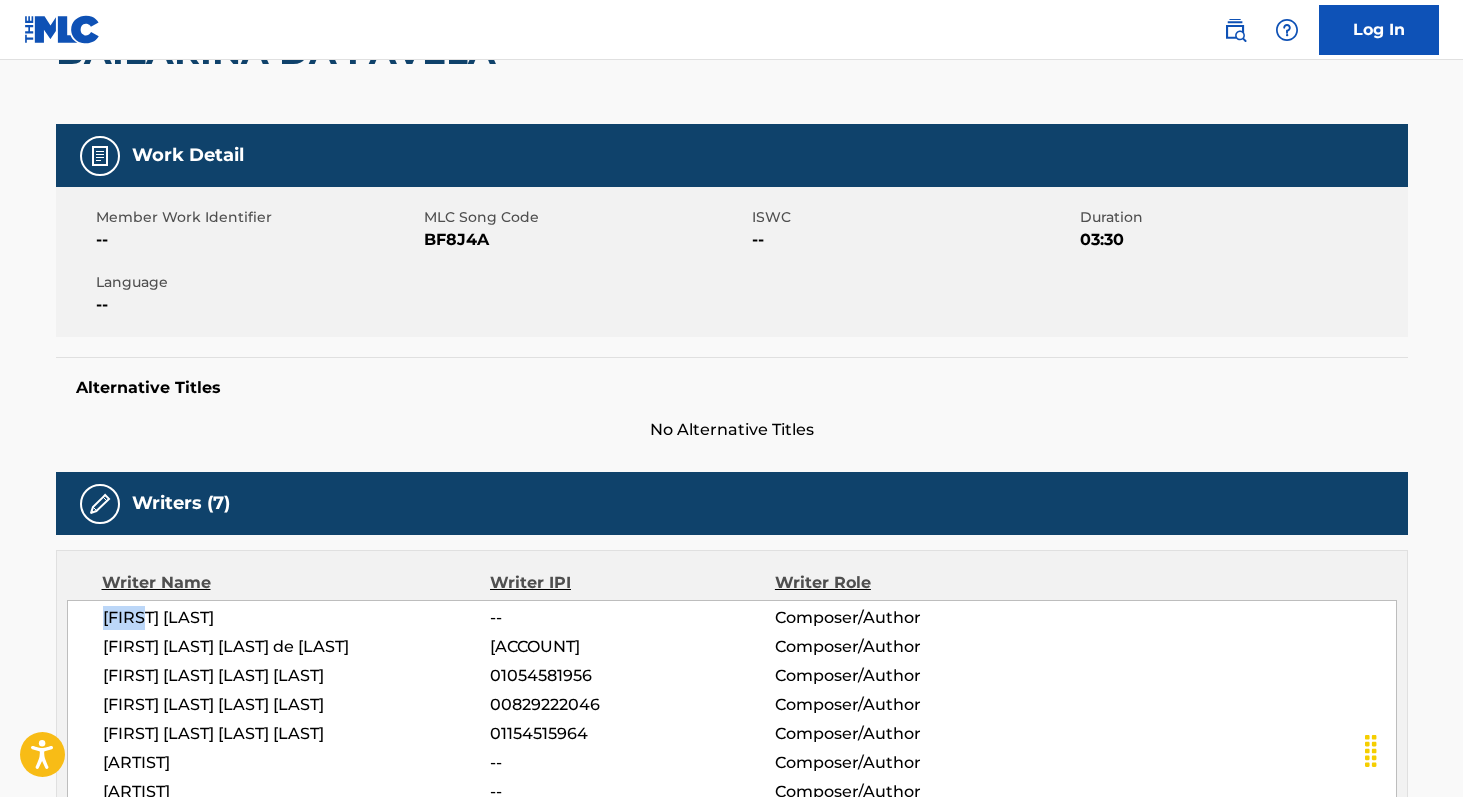 scroll, scrollTop: 176, scrollLeft: 0, axis: vertical 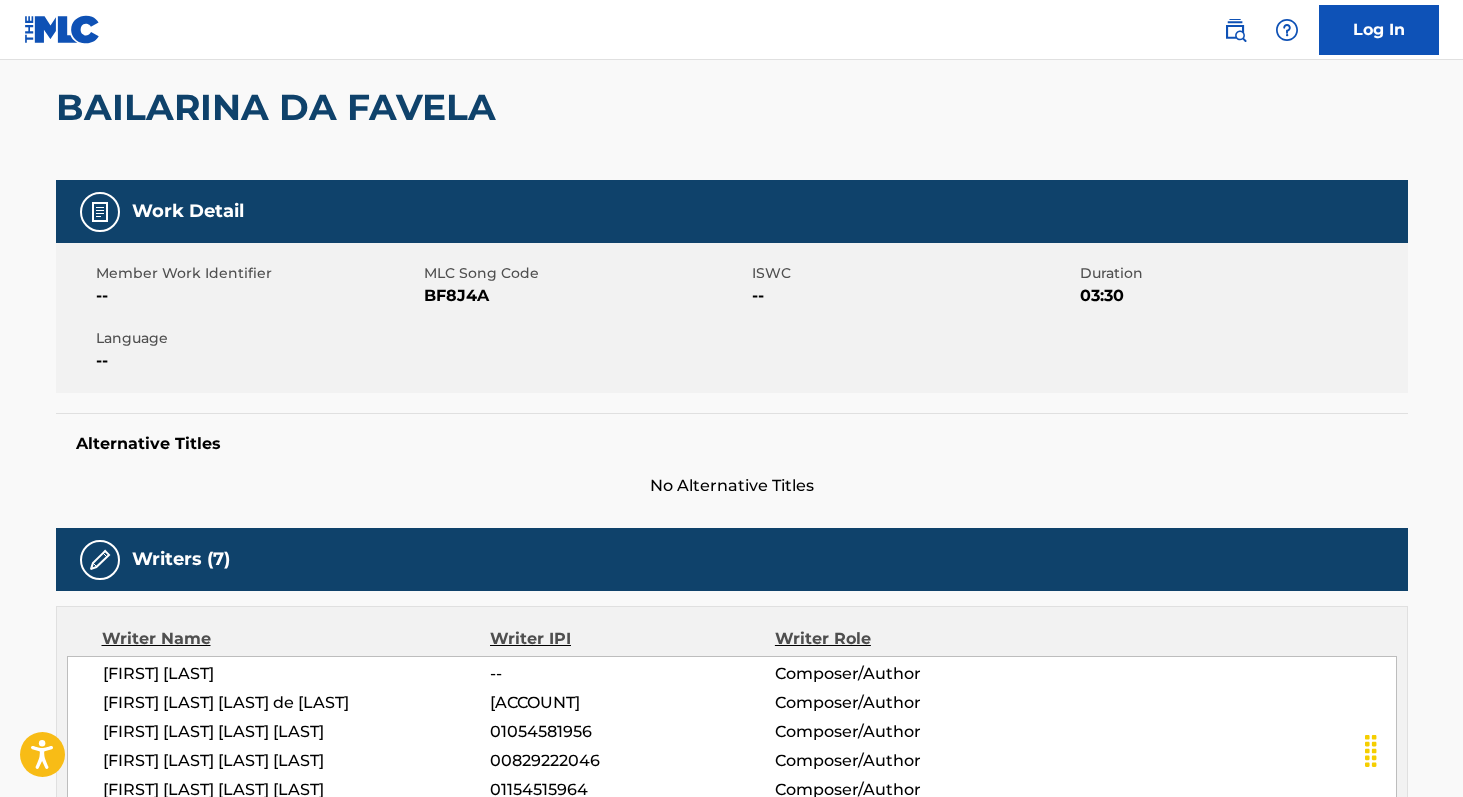 click on "BF8J4A" at bounding box center (585, 296) 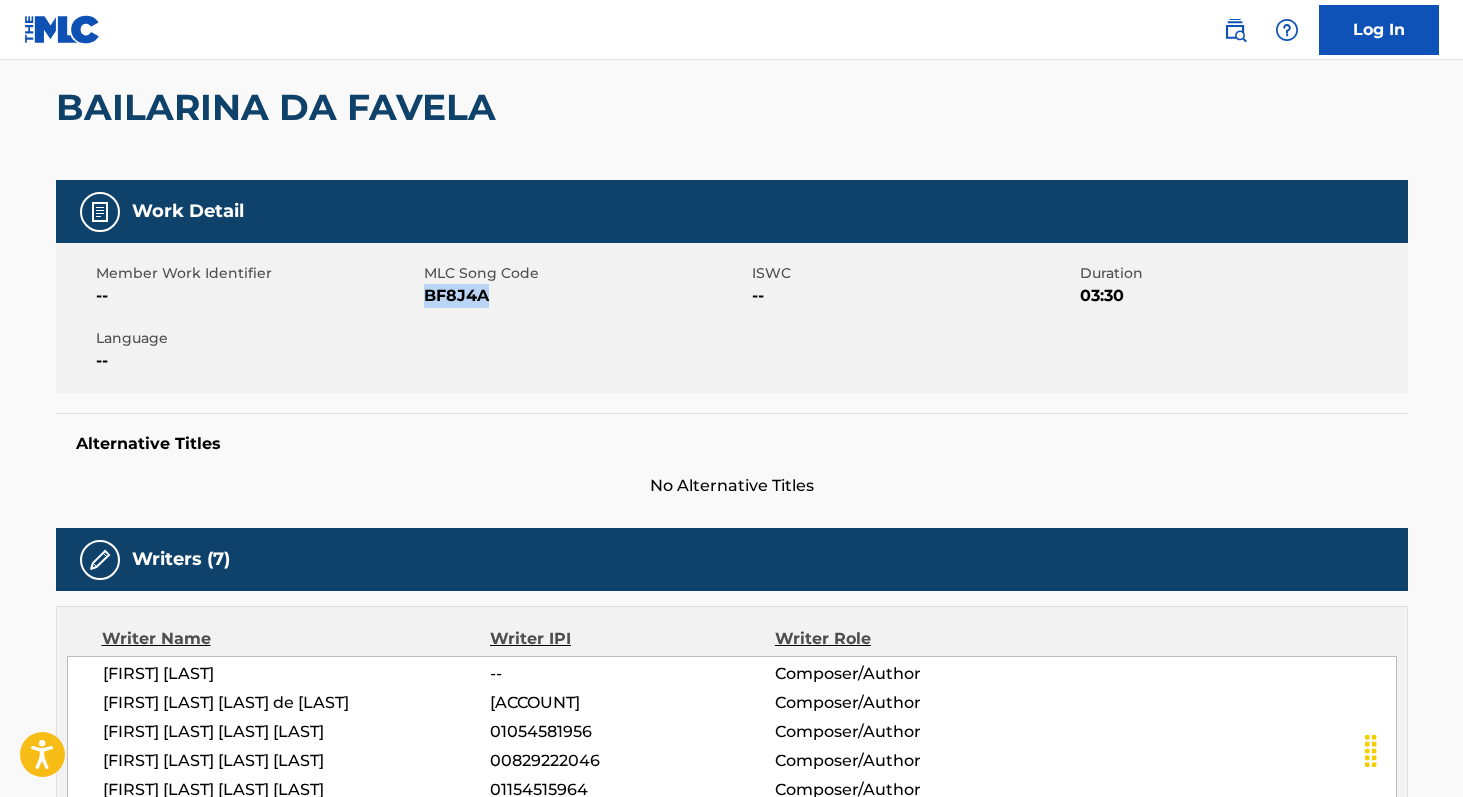 click on "BF8J4A" at bounding box center [585, 296] 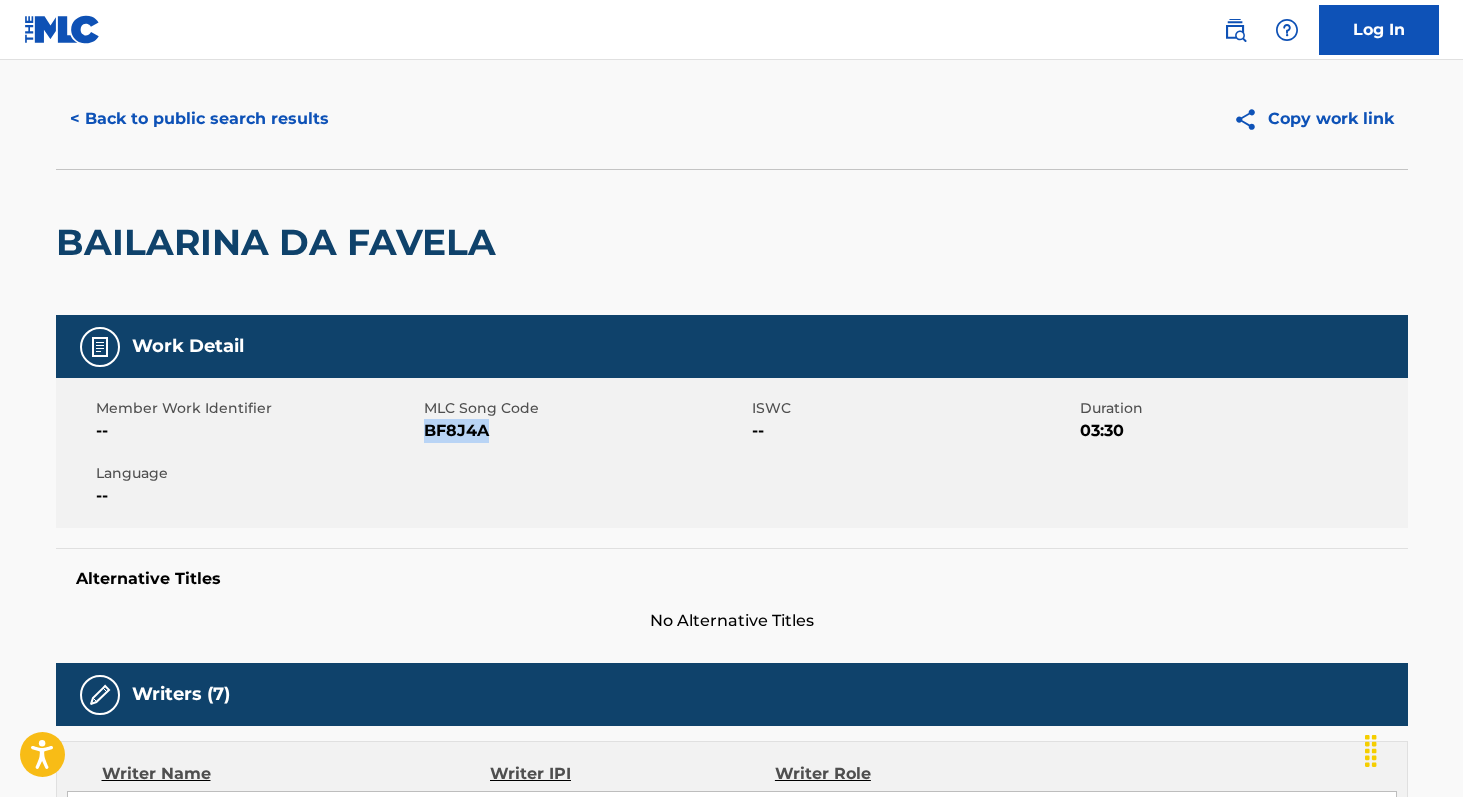 scroll, scrollTop: 0, scrollLeft: 0, axis: both 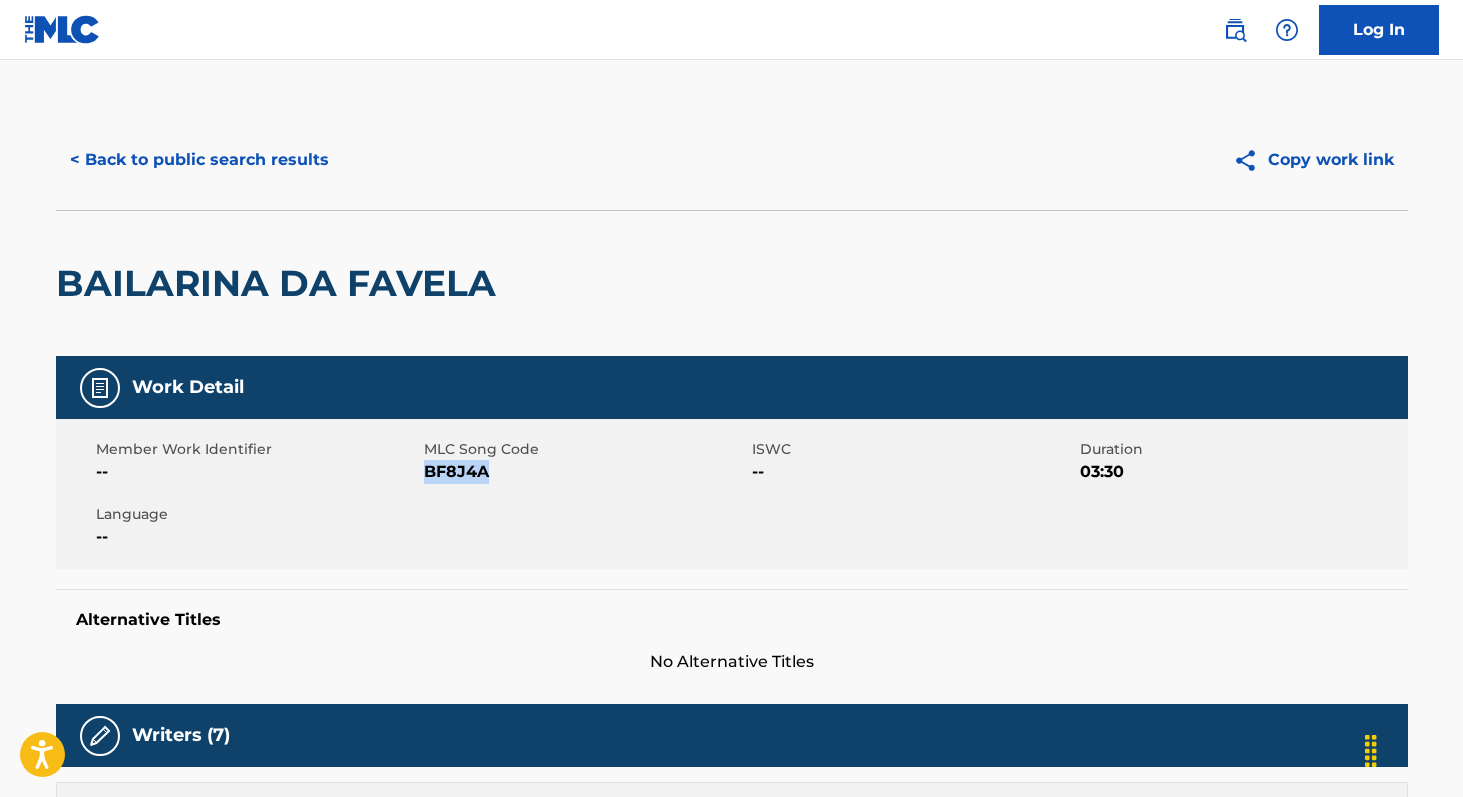 click on "< Back to public search results" at bounding box center (199, 160) 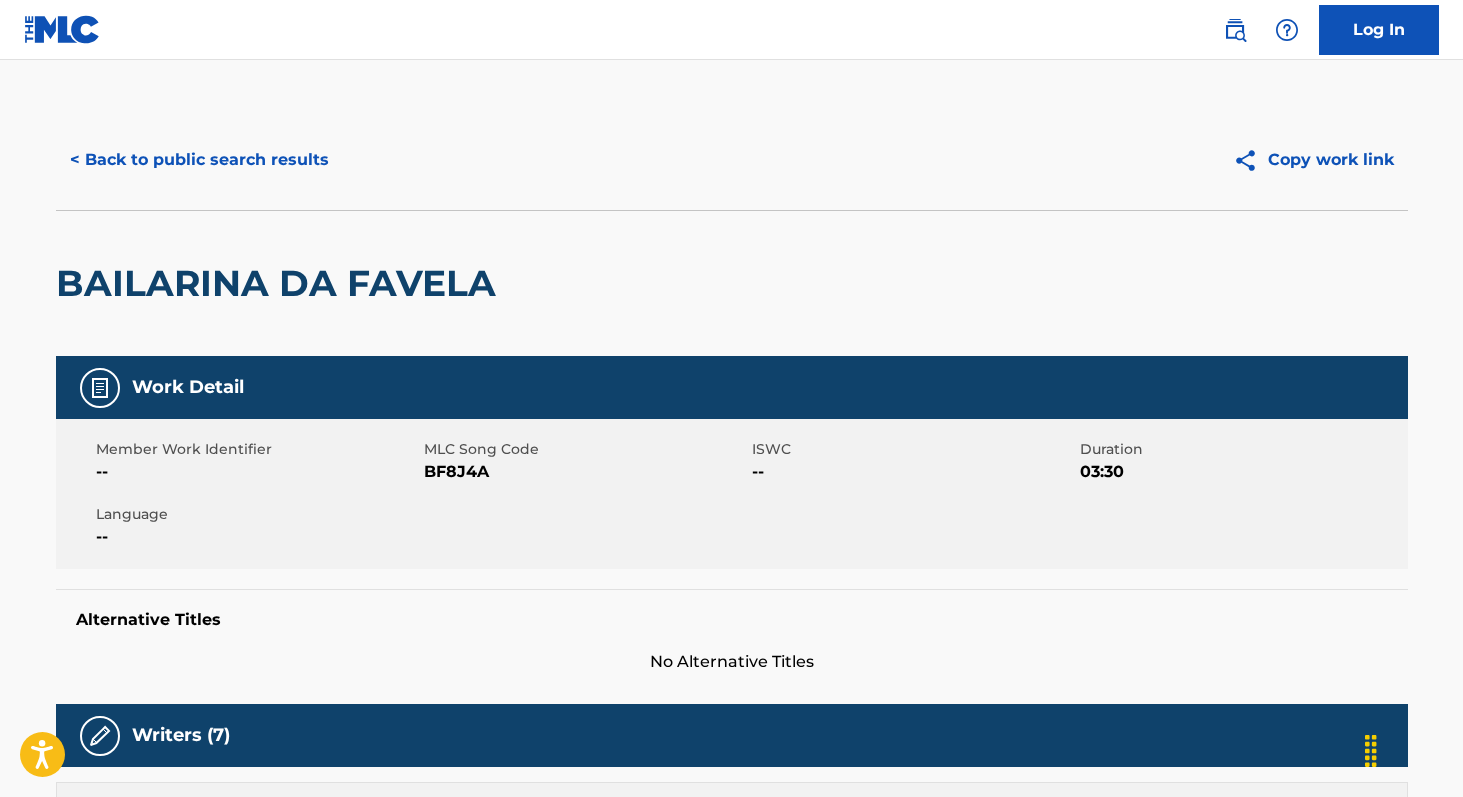 scroll, scrollTop: 269, scrollLeft: 0, axis: vertical 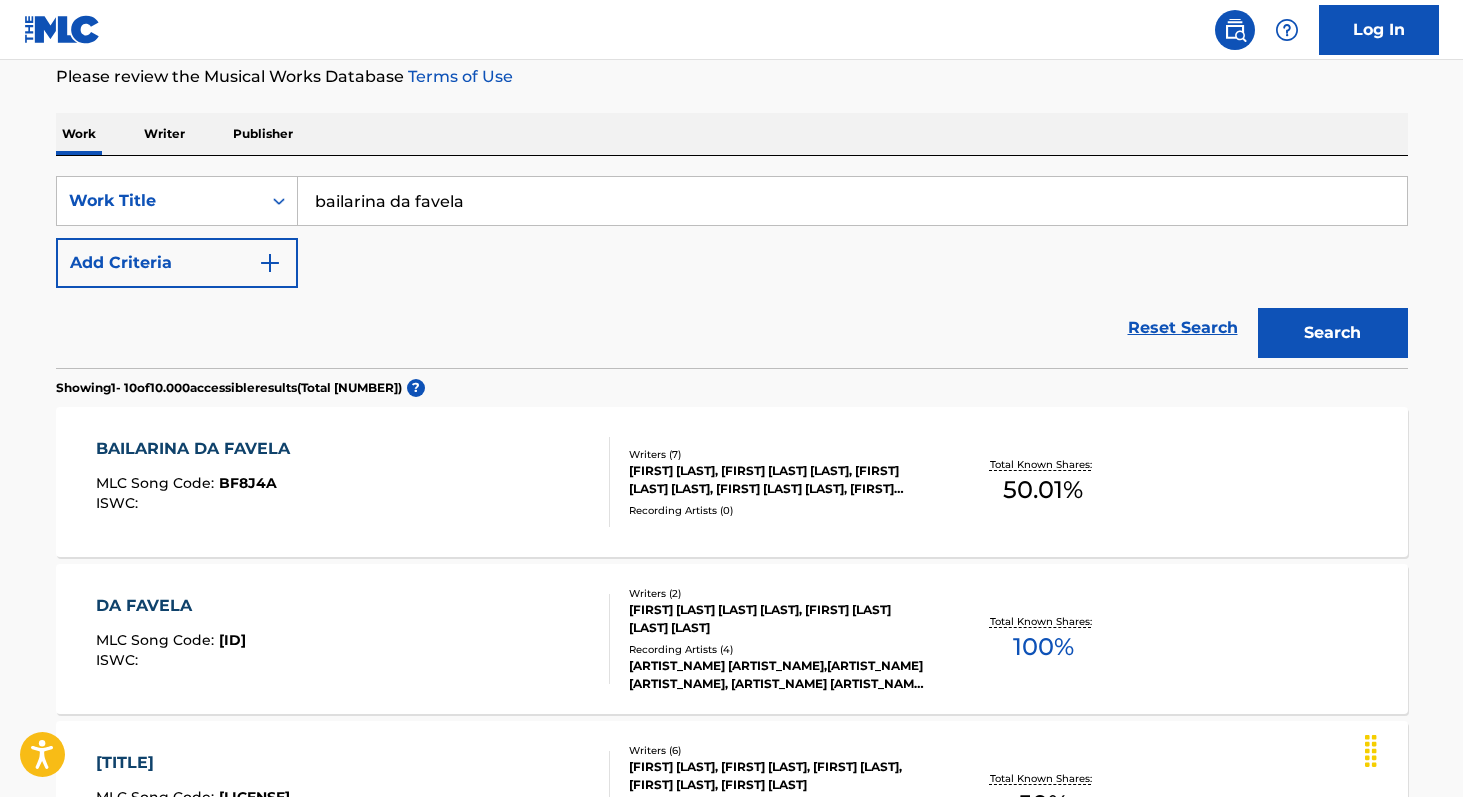 click on "bailarina da favela" at bounding box center (852, 201) 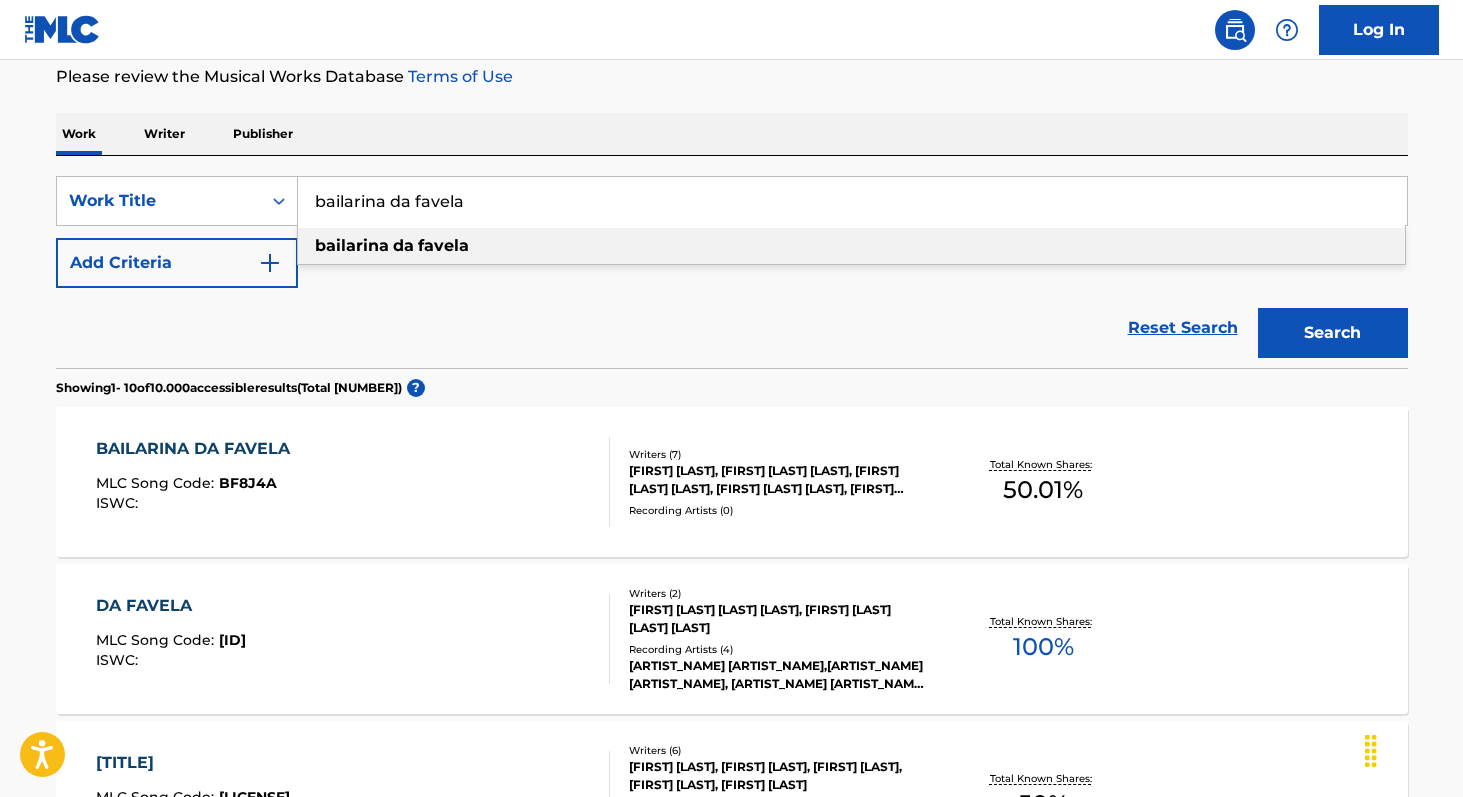 paste on "Chapéu Magico" 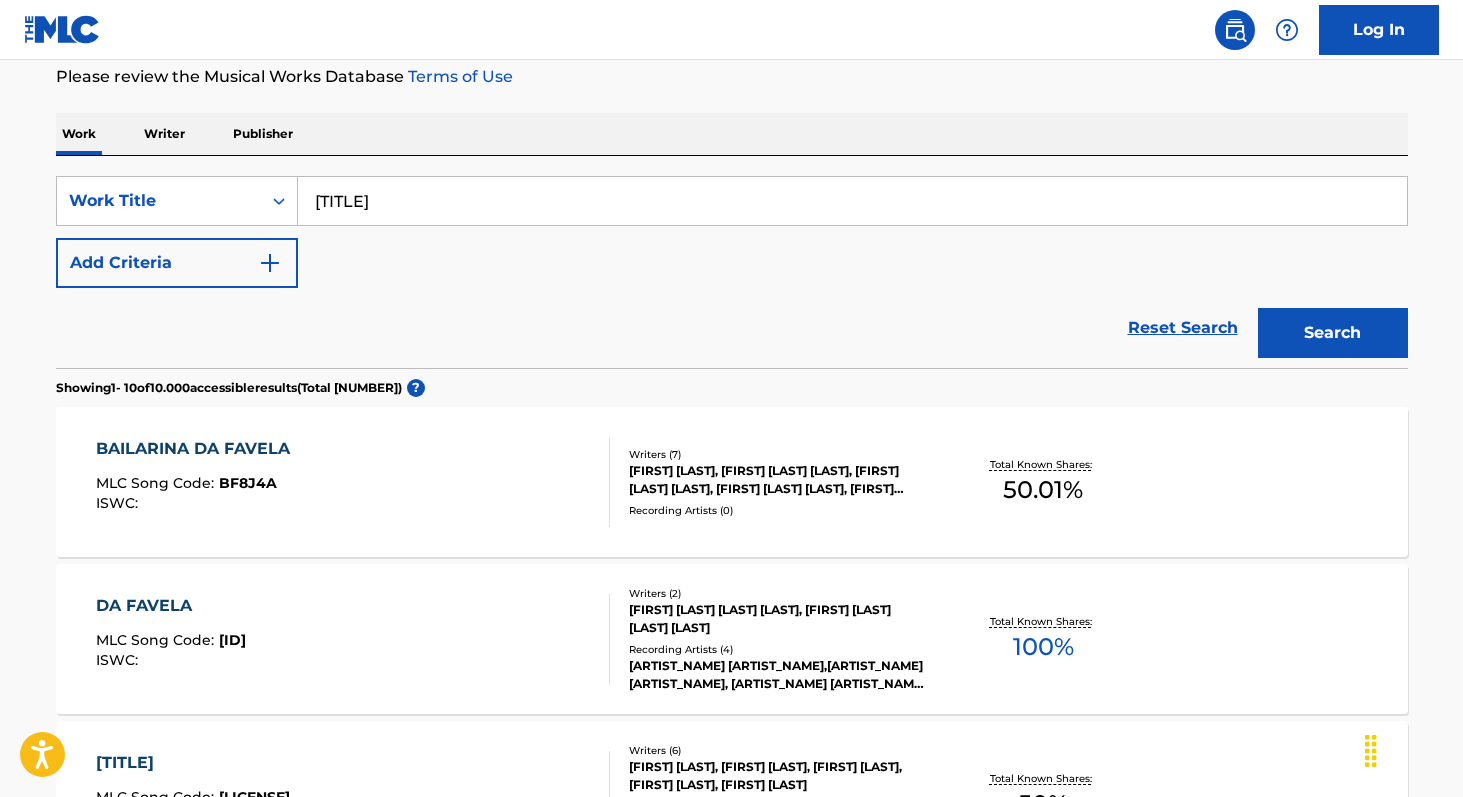 click on "Search" at bounding box center (1333, 333) 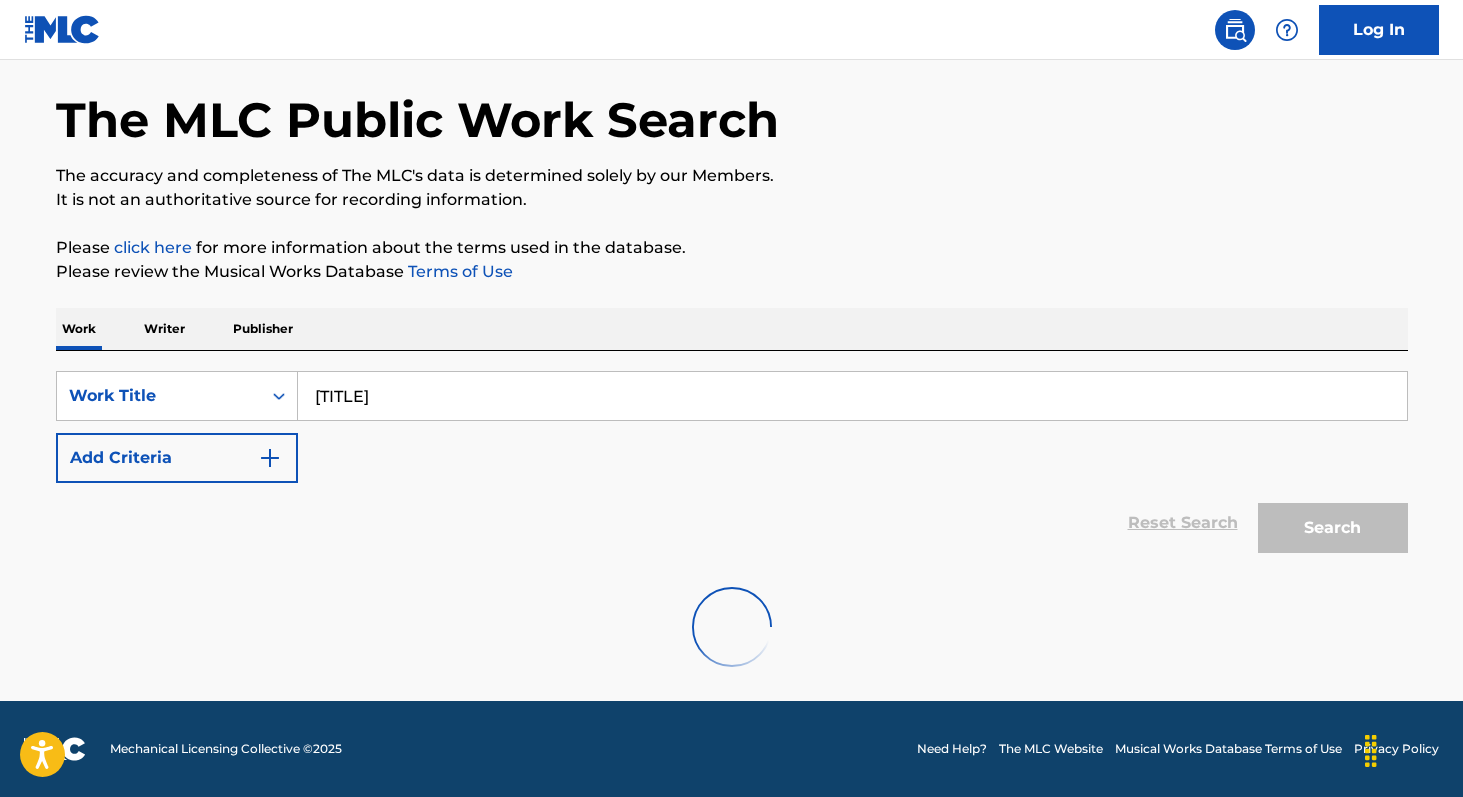 scroll, scrollTop: 269, scrollLeft: 0, axis: vertical 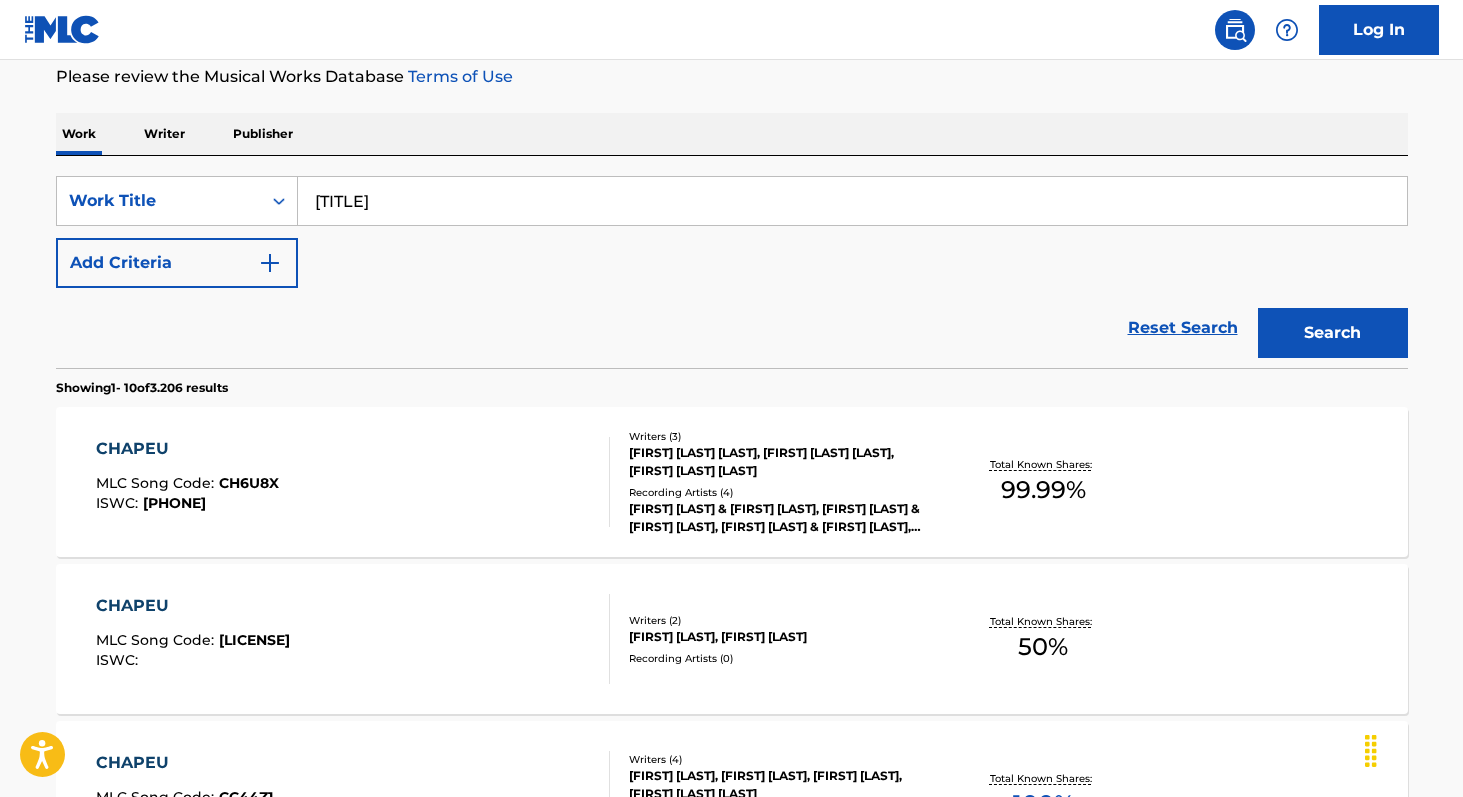 click on "[TITLE]" at bounding box center (852, 201) 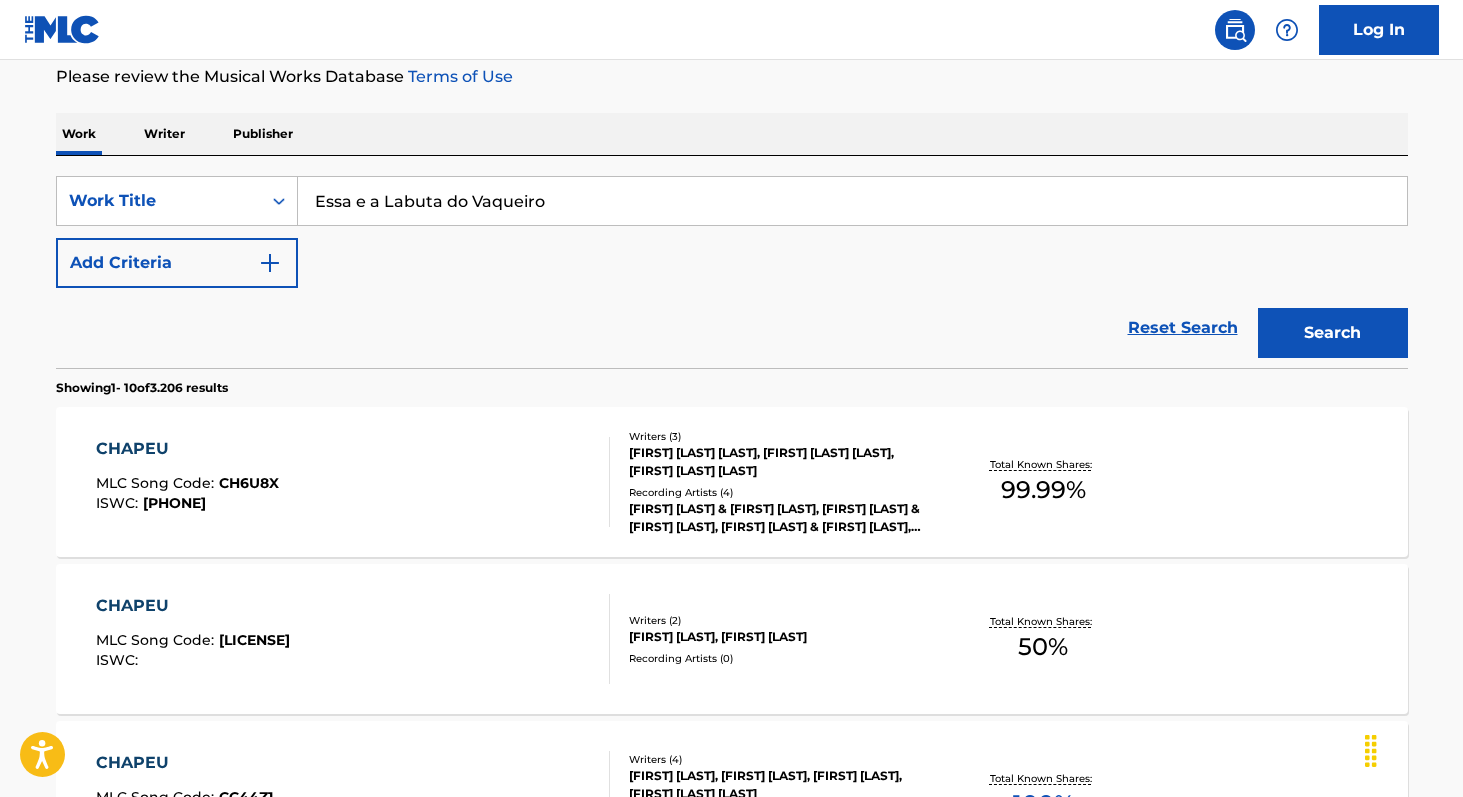 type on "Essa e a Labuta do Vaqueiro" 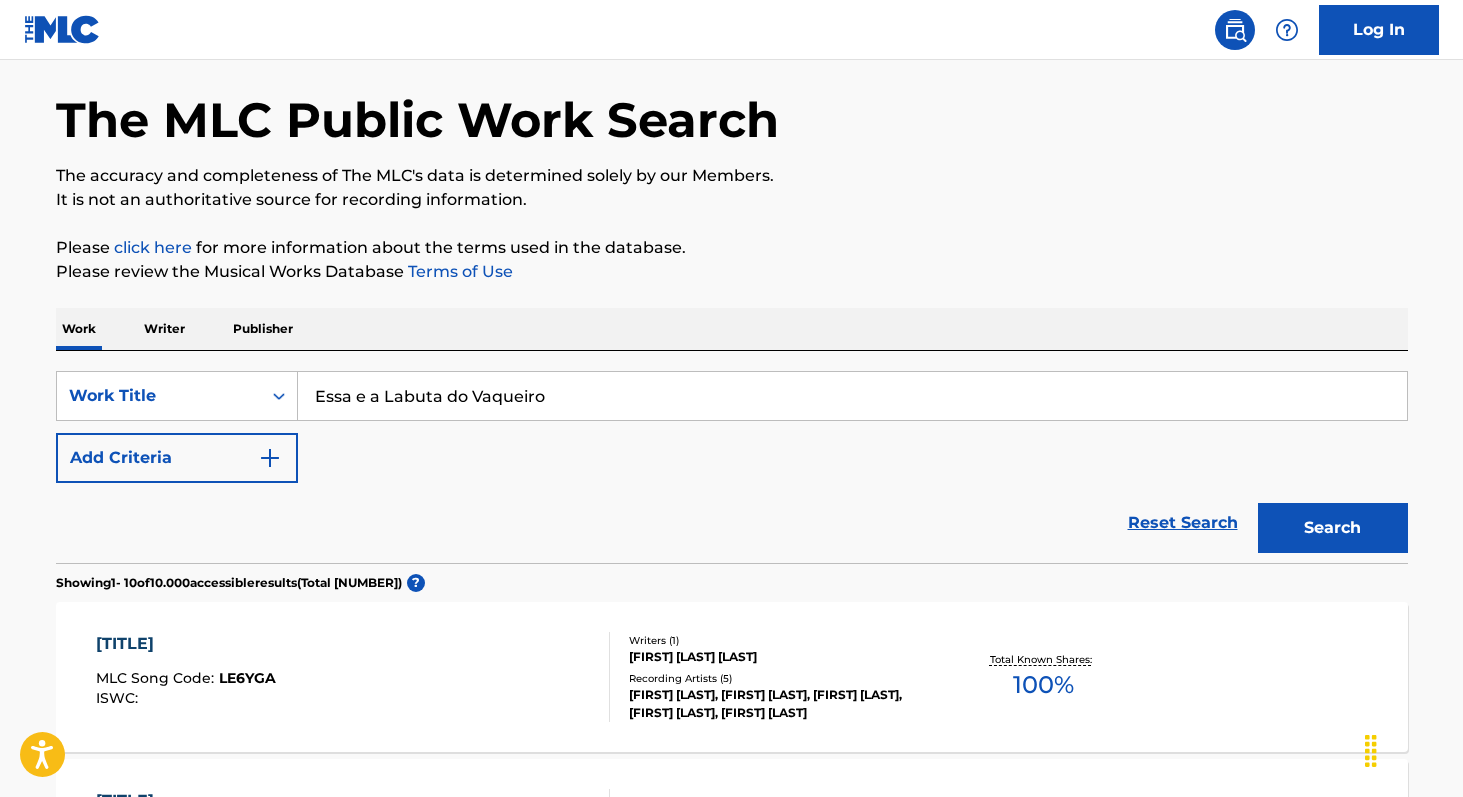 scroll, scrollTop: 269, scrollLeft: 0, axis: vertical 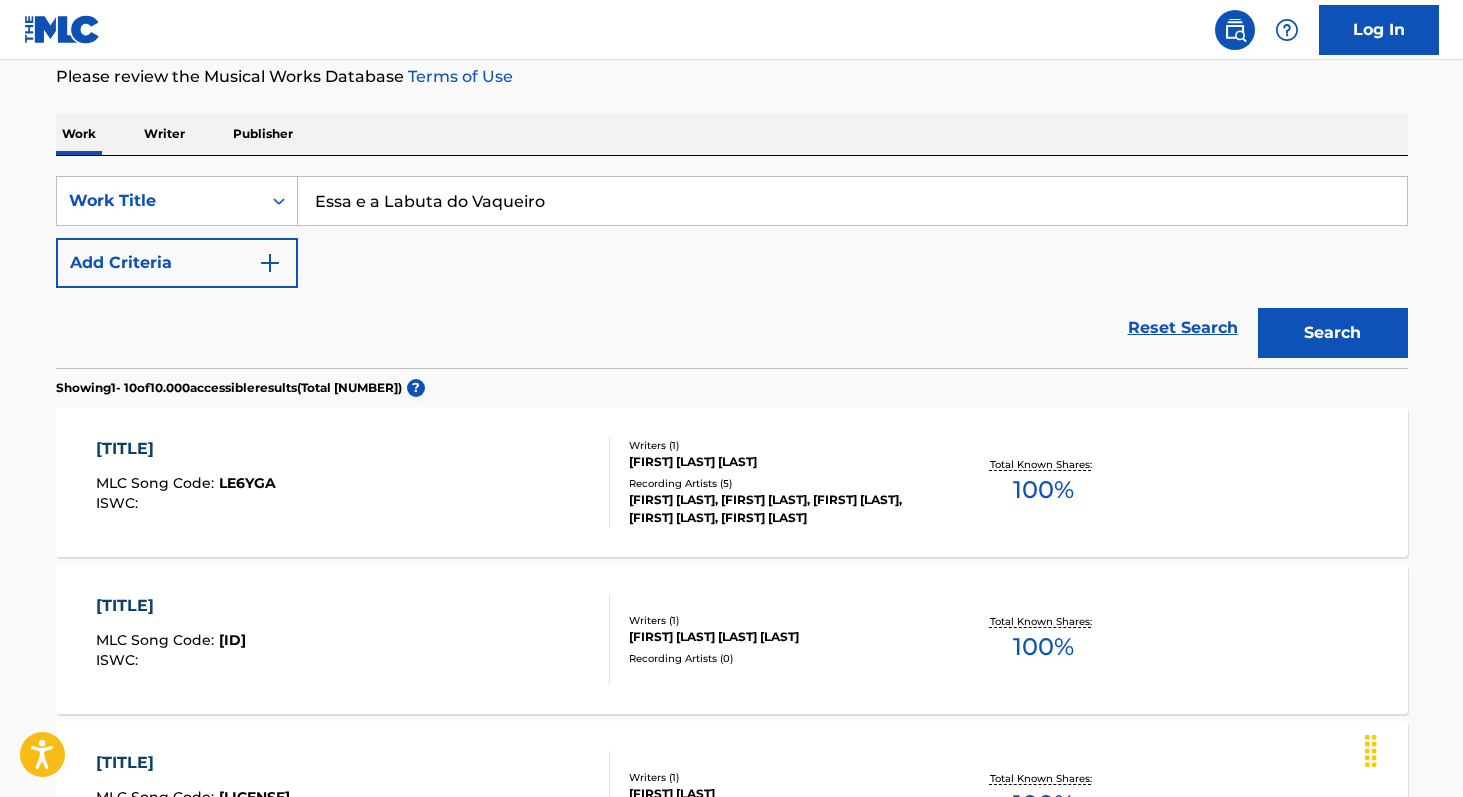 click on "Writer" at bounding box center [164, 134] 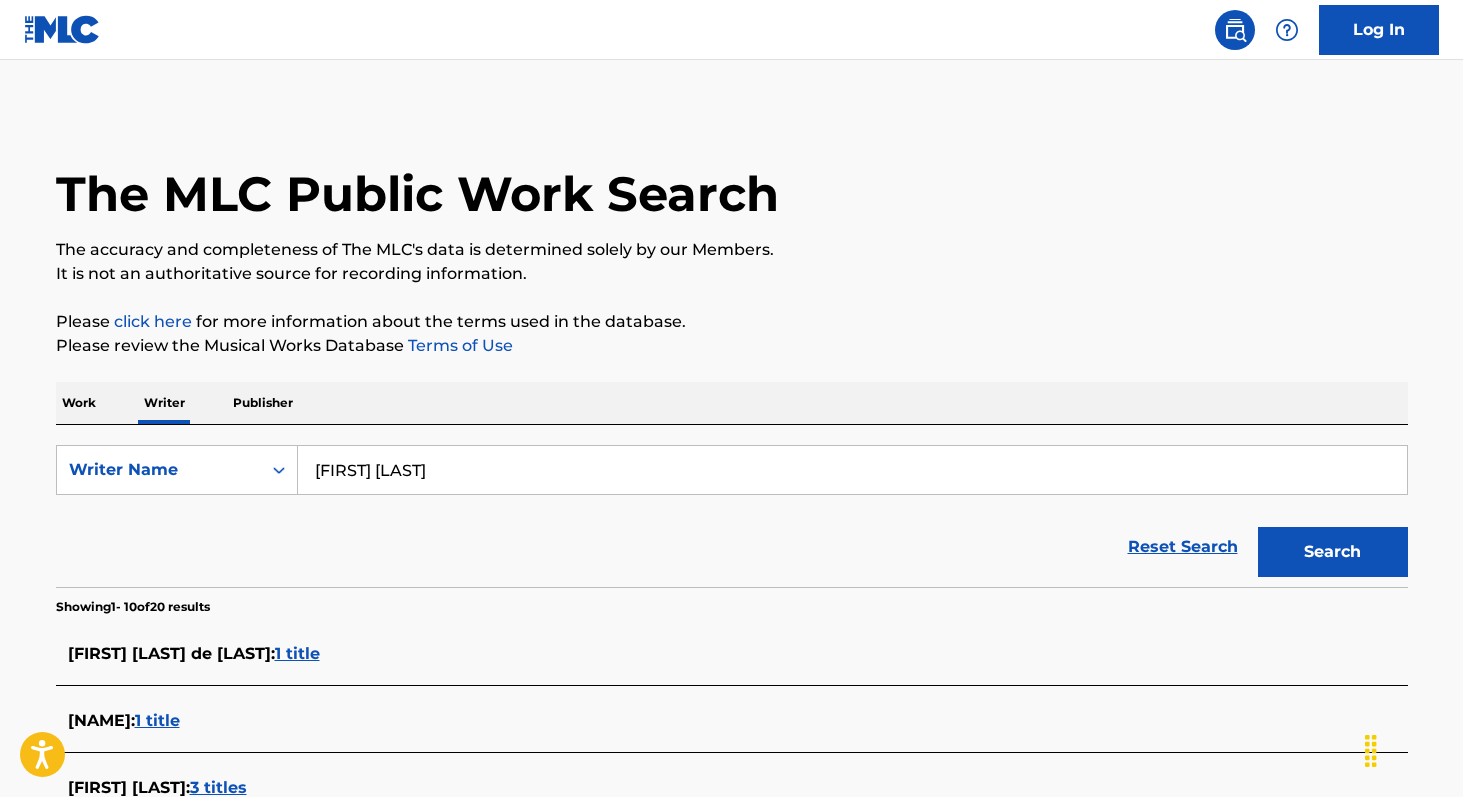 click on "[FIRST] [LAST]" at bounding box center (852, 470) 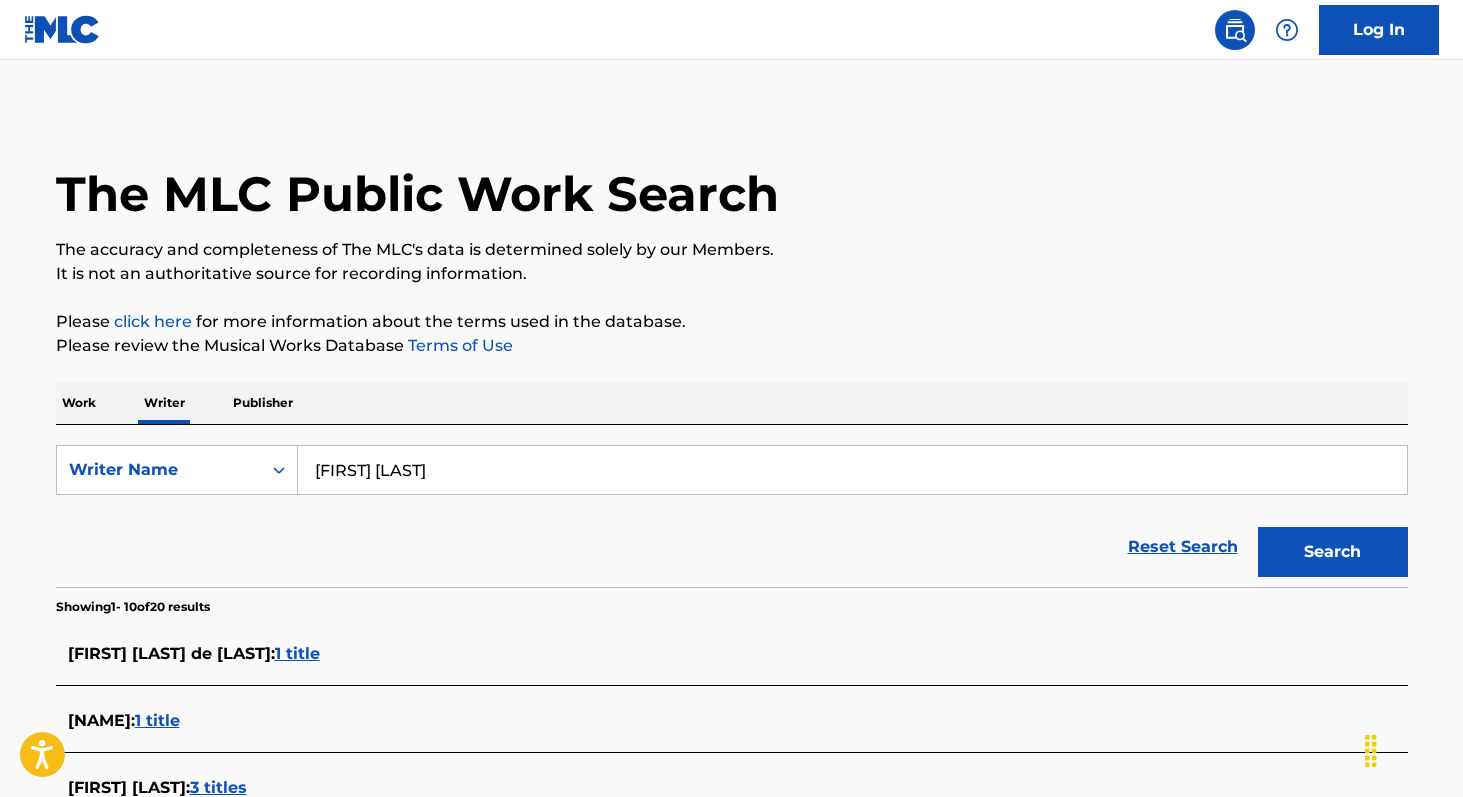 click on "Search" at bounding box center [1333, 552] 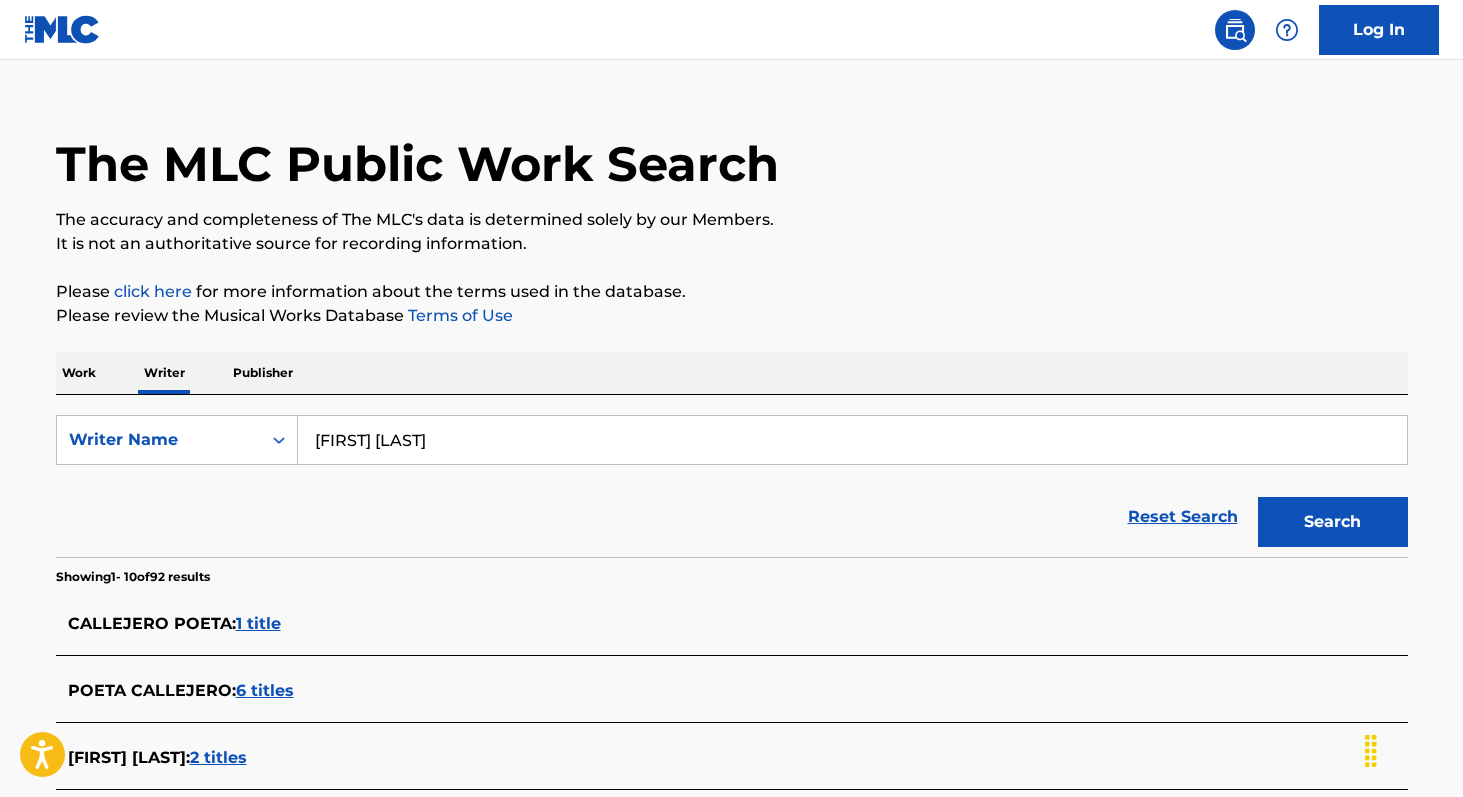 scroll, scrollTop: 0, scrollLeft: 0, axis: both 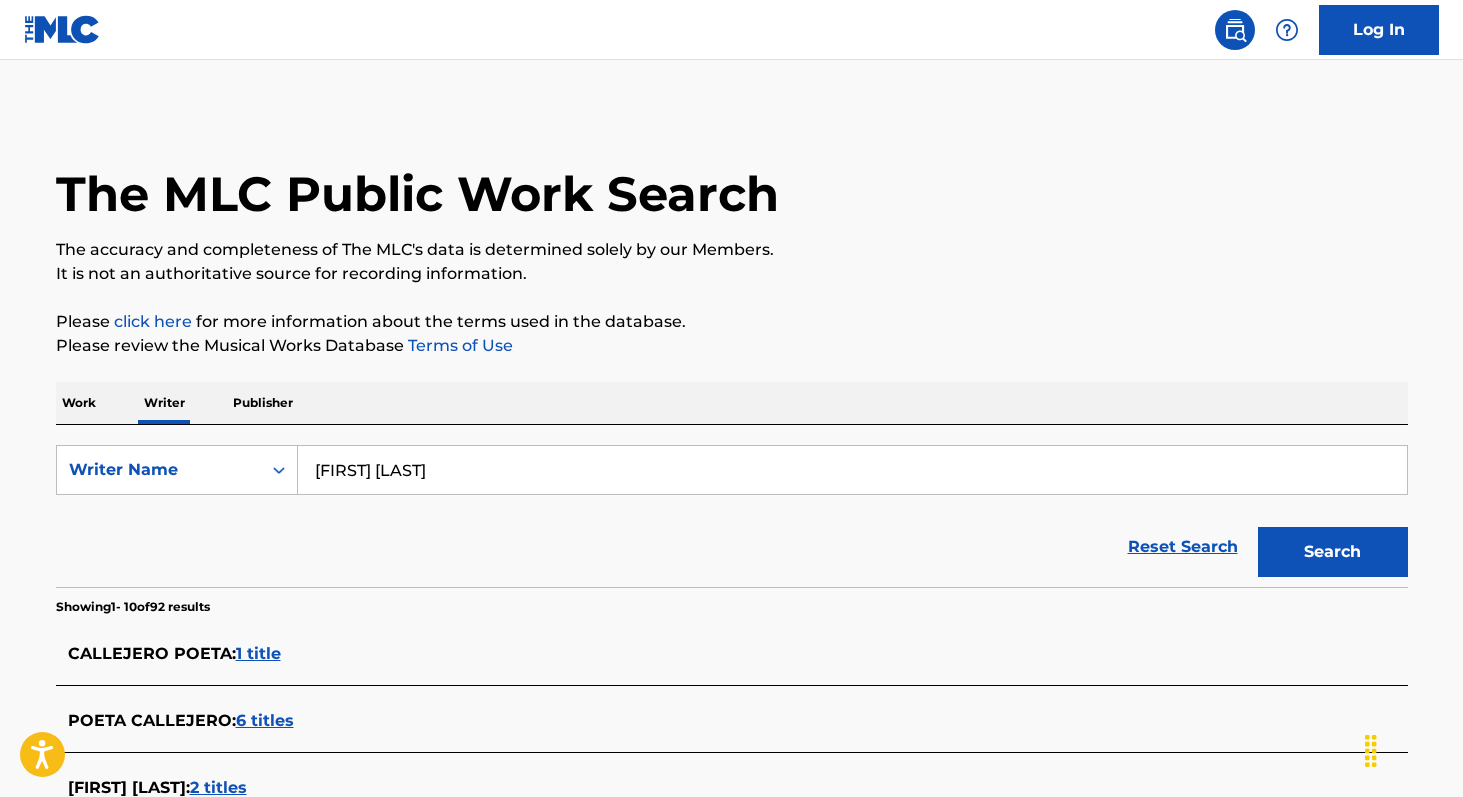 click on "[FIRST] [LAST]" at bounding box center (852, 470) 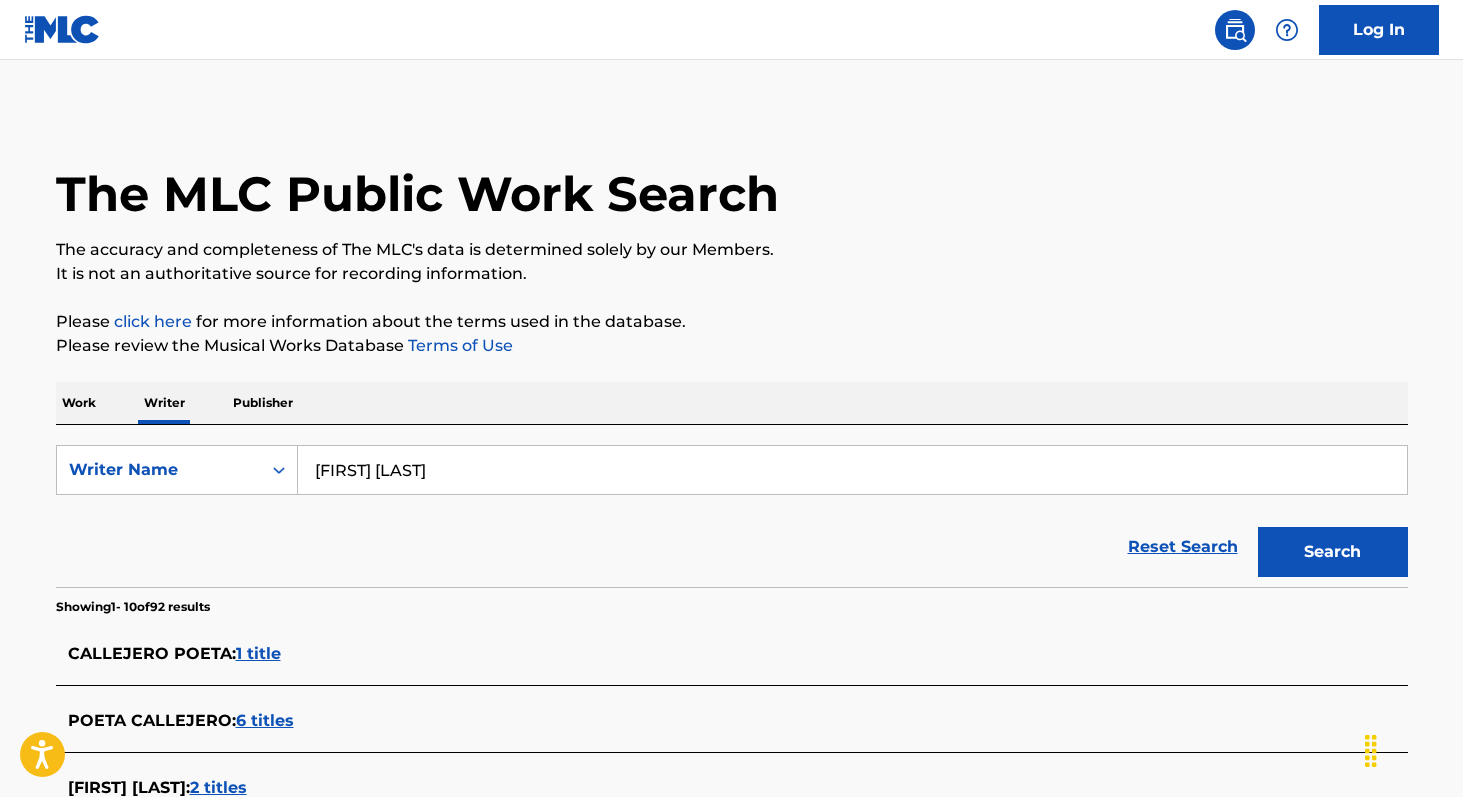 type on "[FIRST] [LAST]" 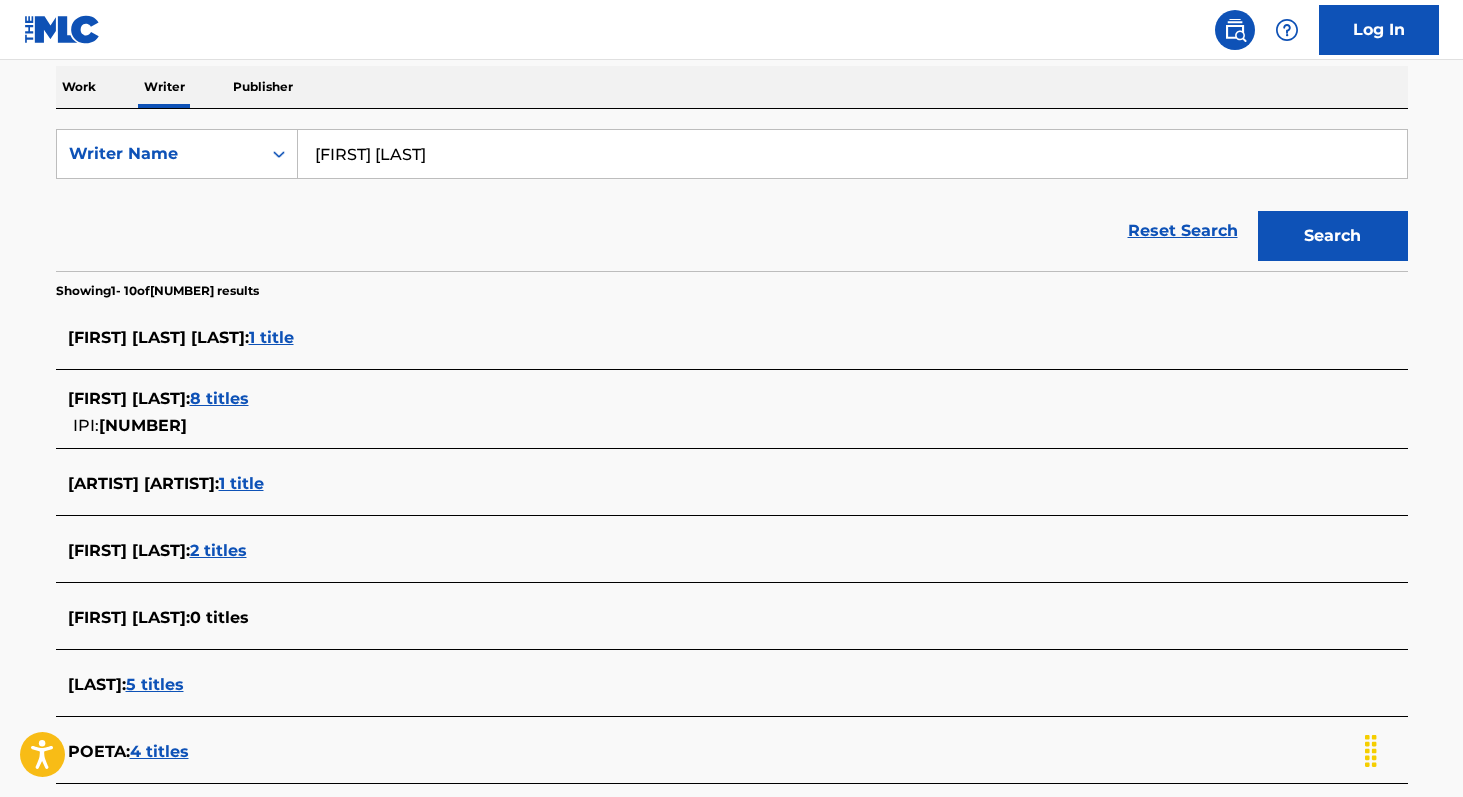 scroll, scrollTop: 0, scrollLeft: 0, axis: both 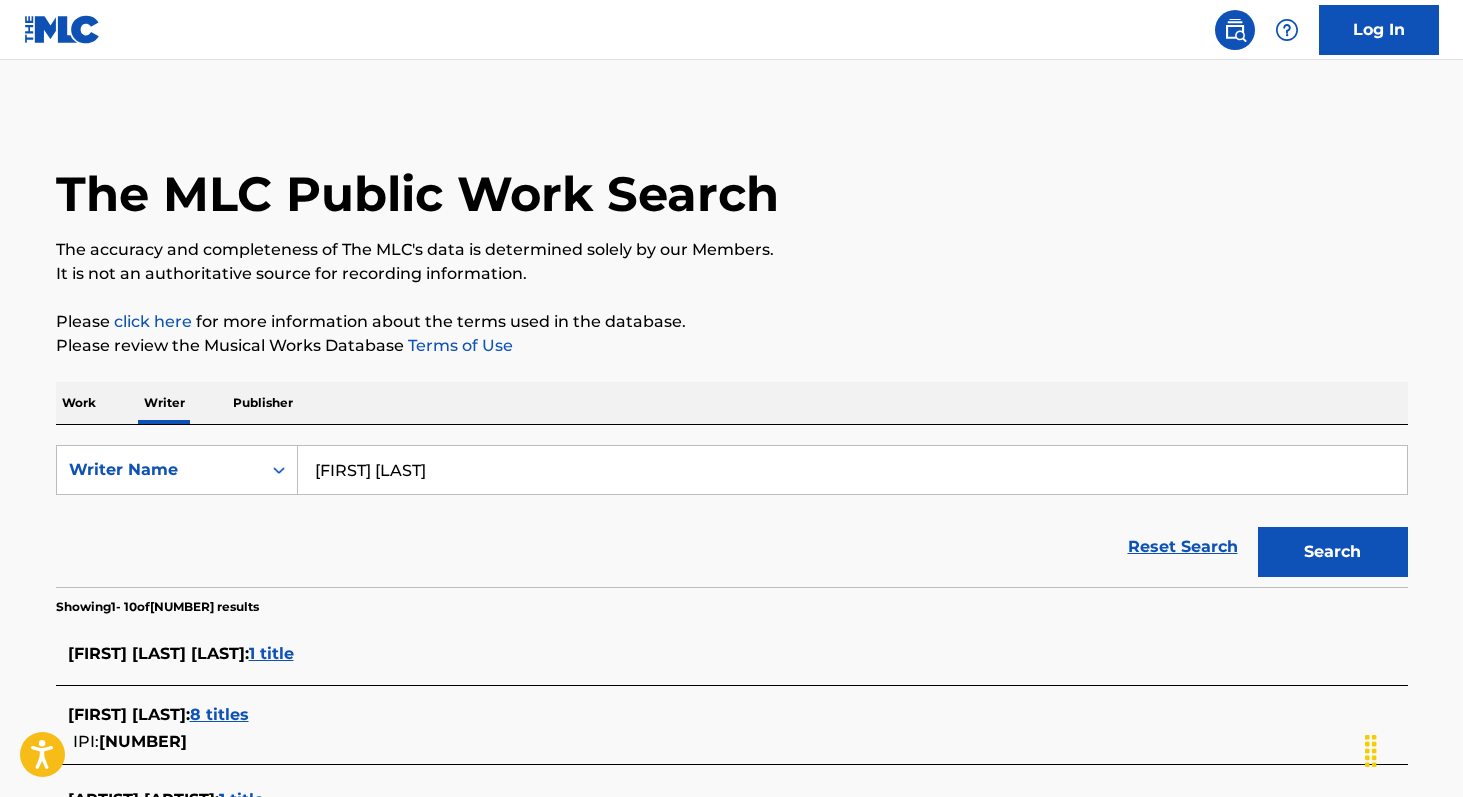 click on "Work" at bounding box center (79, 403) 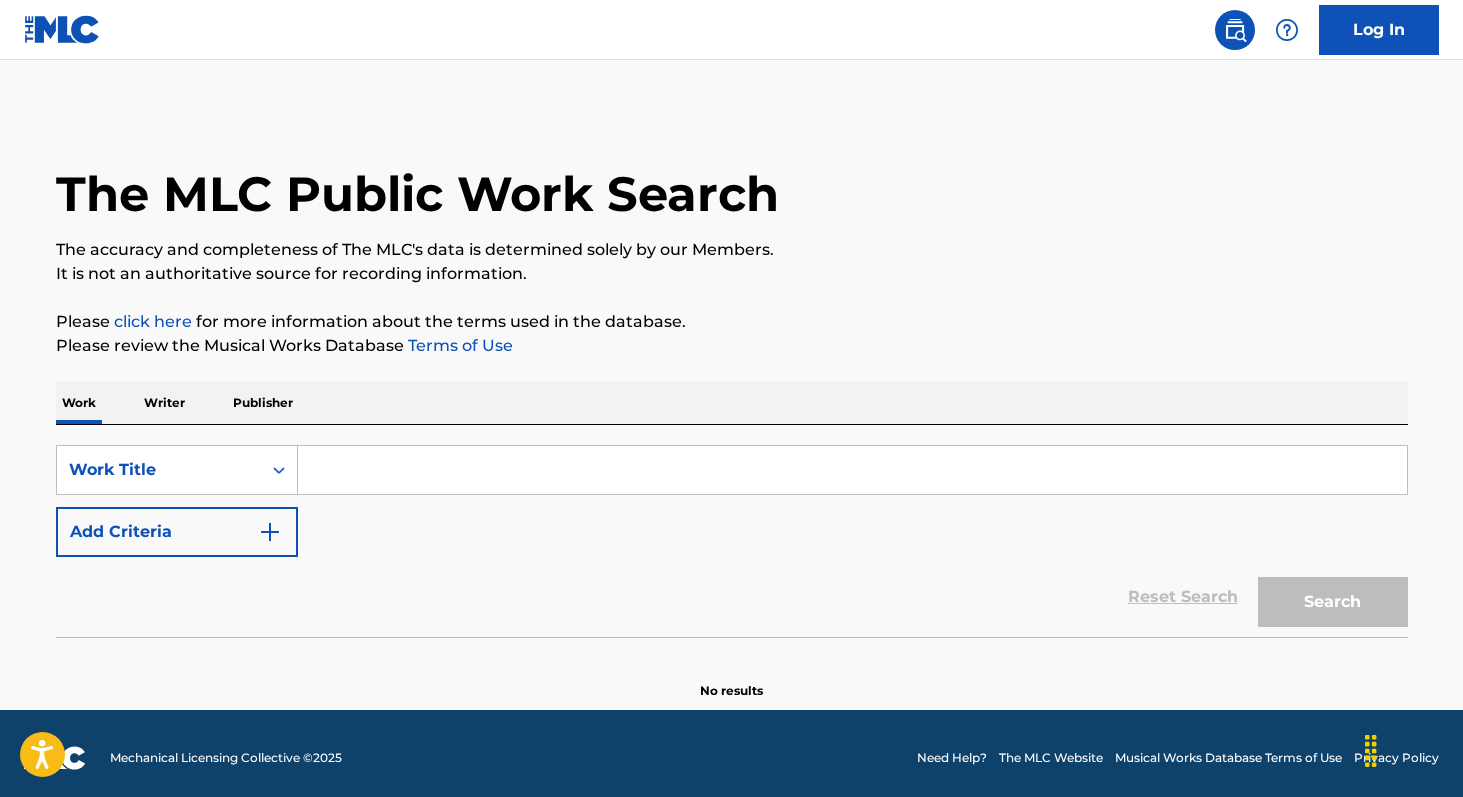 click at bounding box center (852, 470) 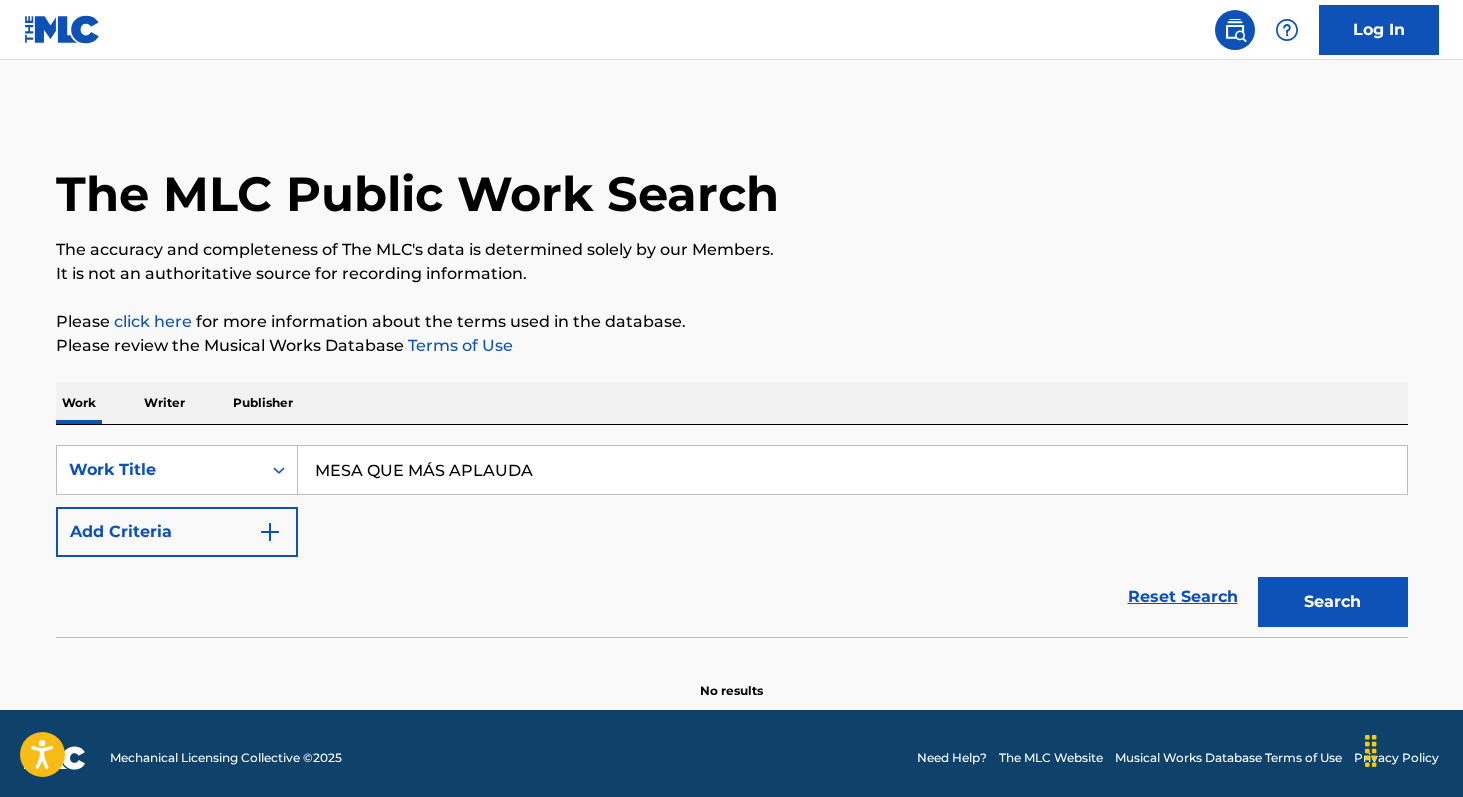 click on "MESA QUE MÁS APLAUDA" at bounding box center (852, 470) 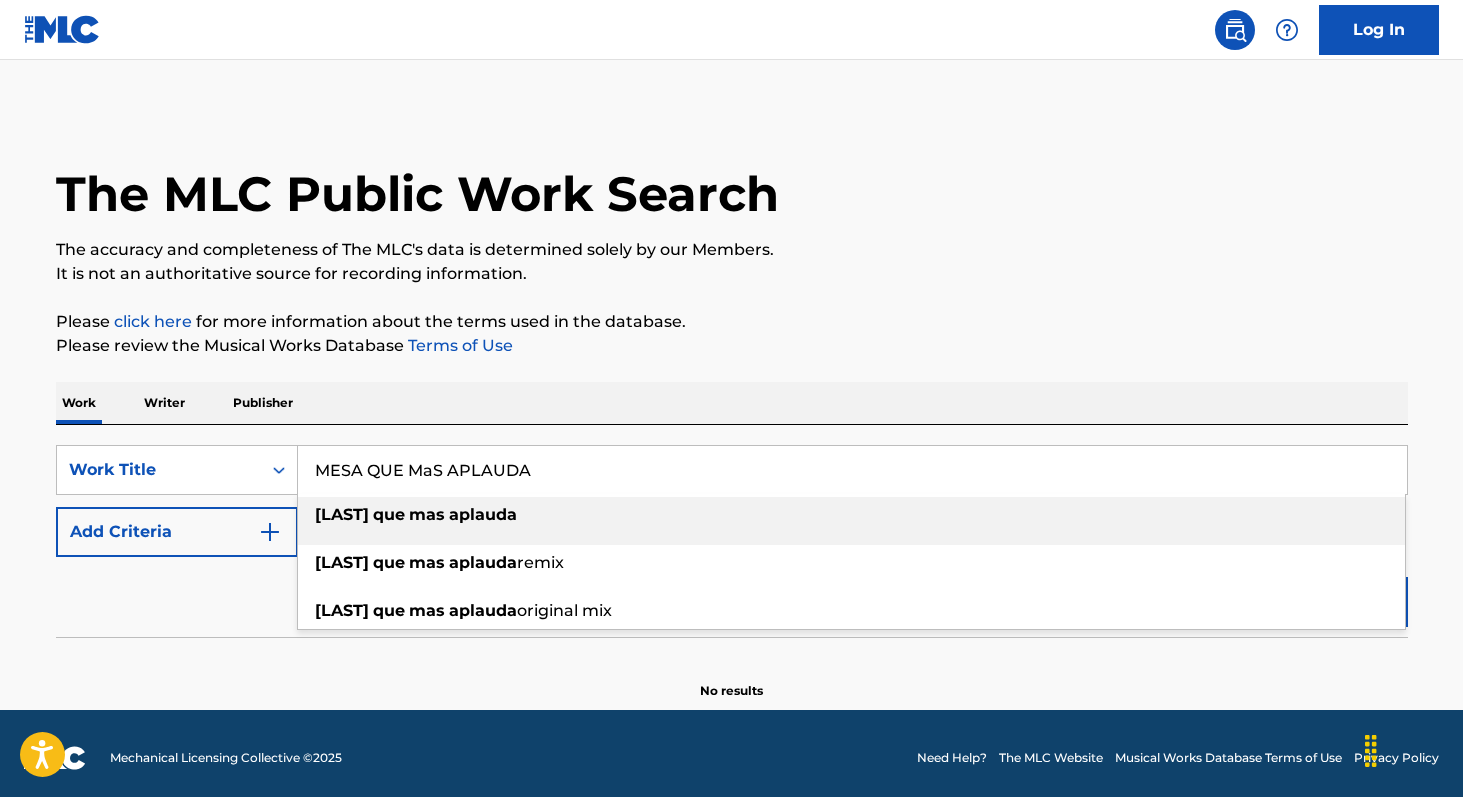 click on "aplauda" at bounding box center (483, 514) 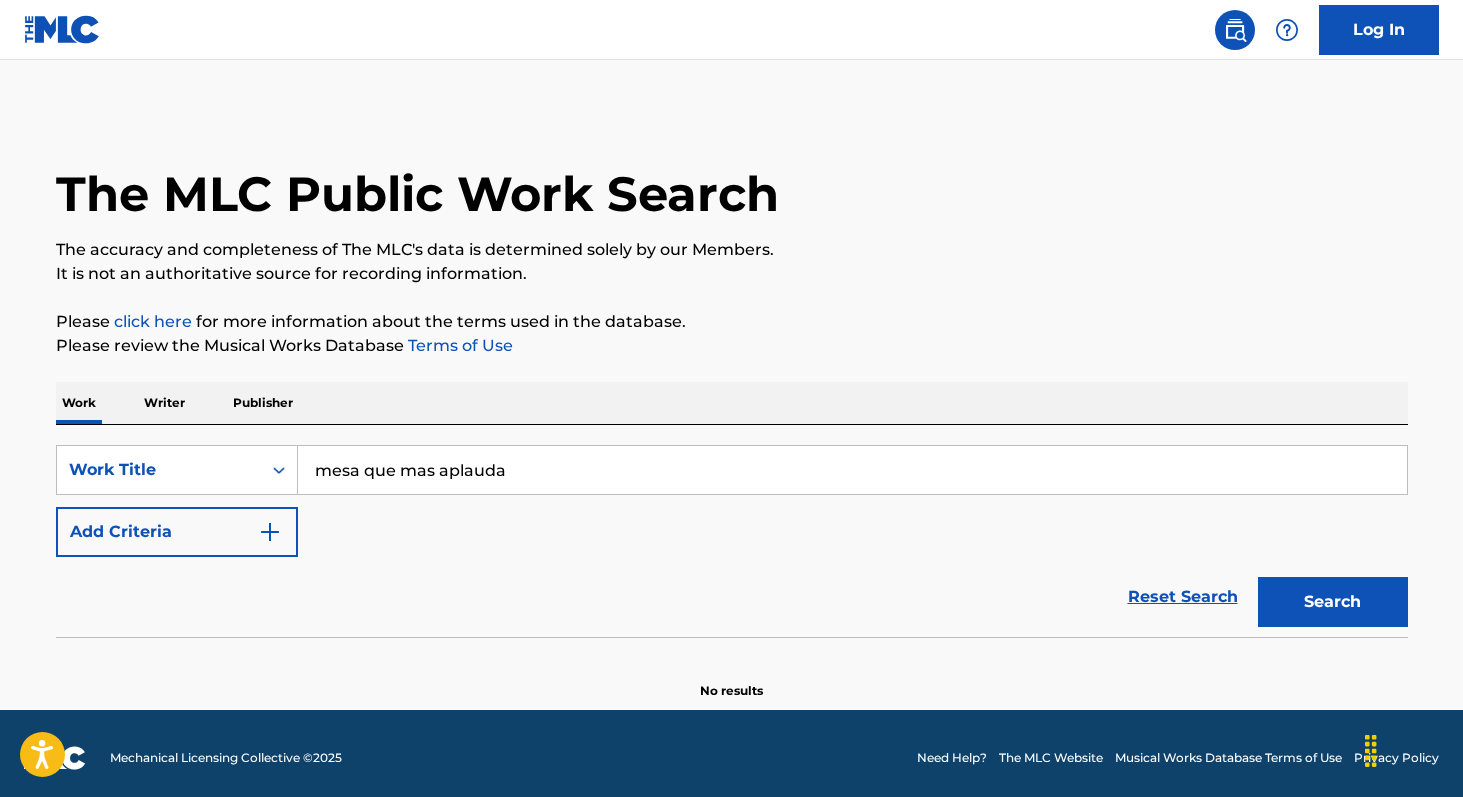 click on "Search" at bounding box center (1333, 602) 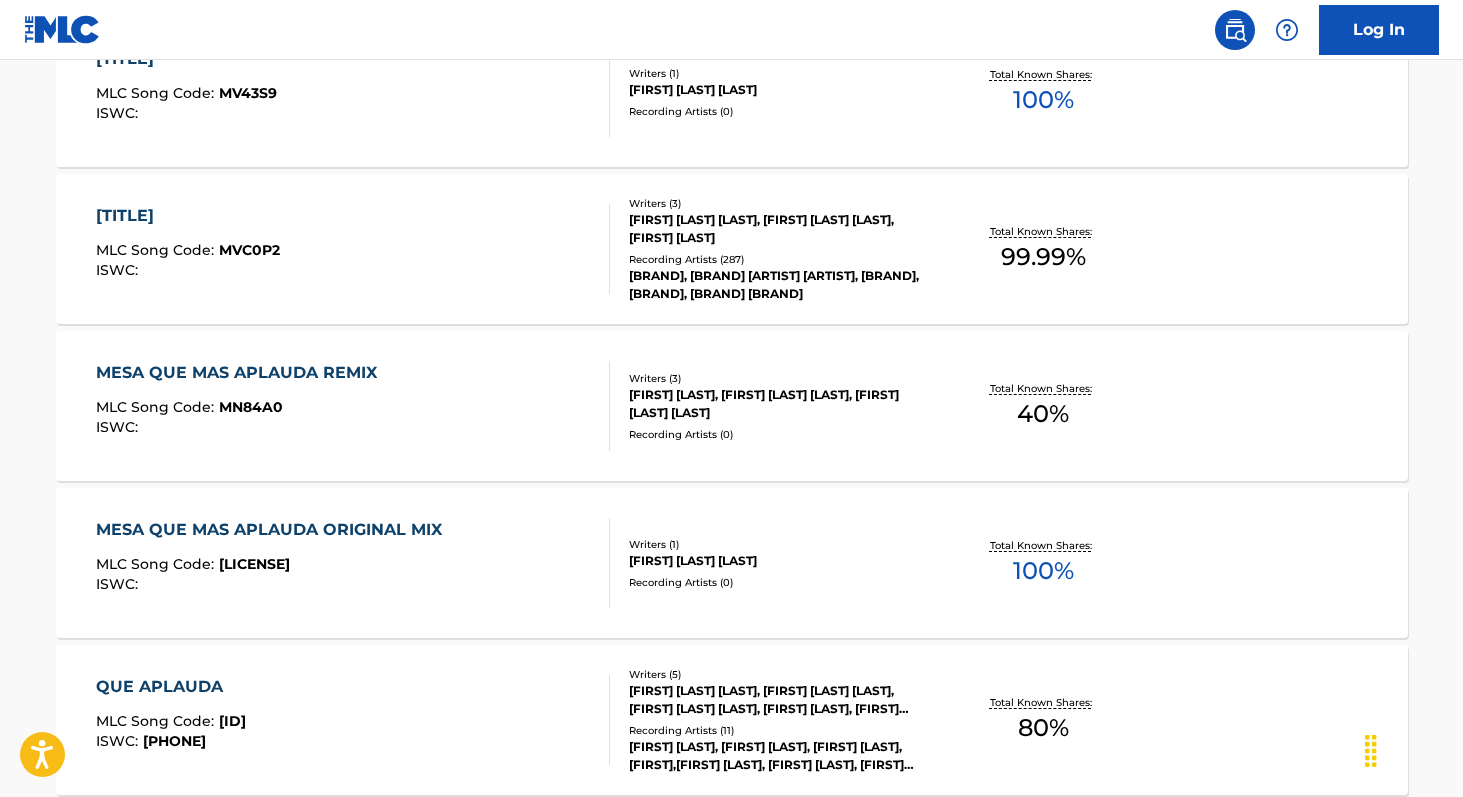 scroll, scrollTop: 813, scrollLeft: 0, axis: vertical 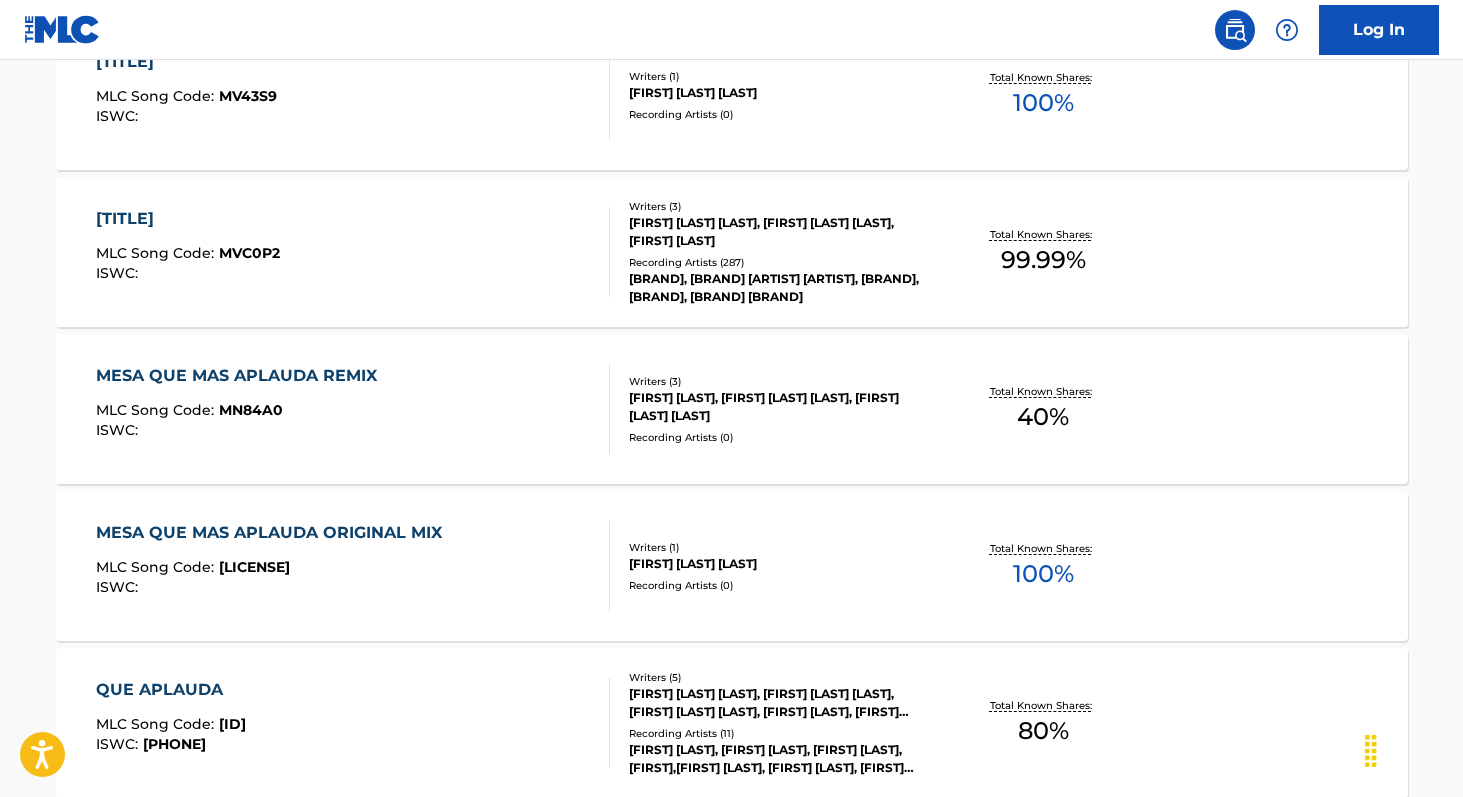 click on "40 %" at bounding box center (1043, 417) 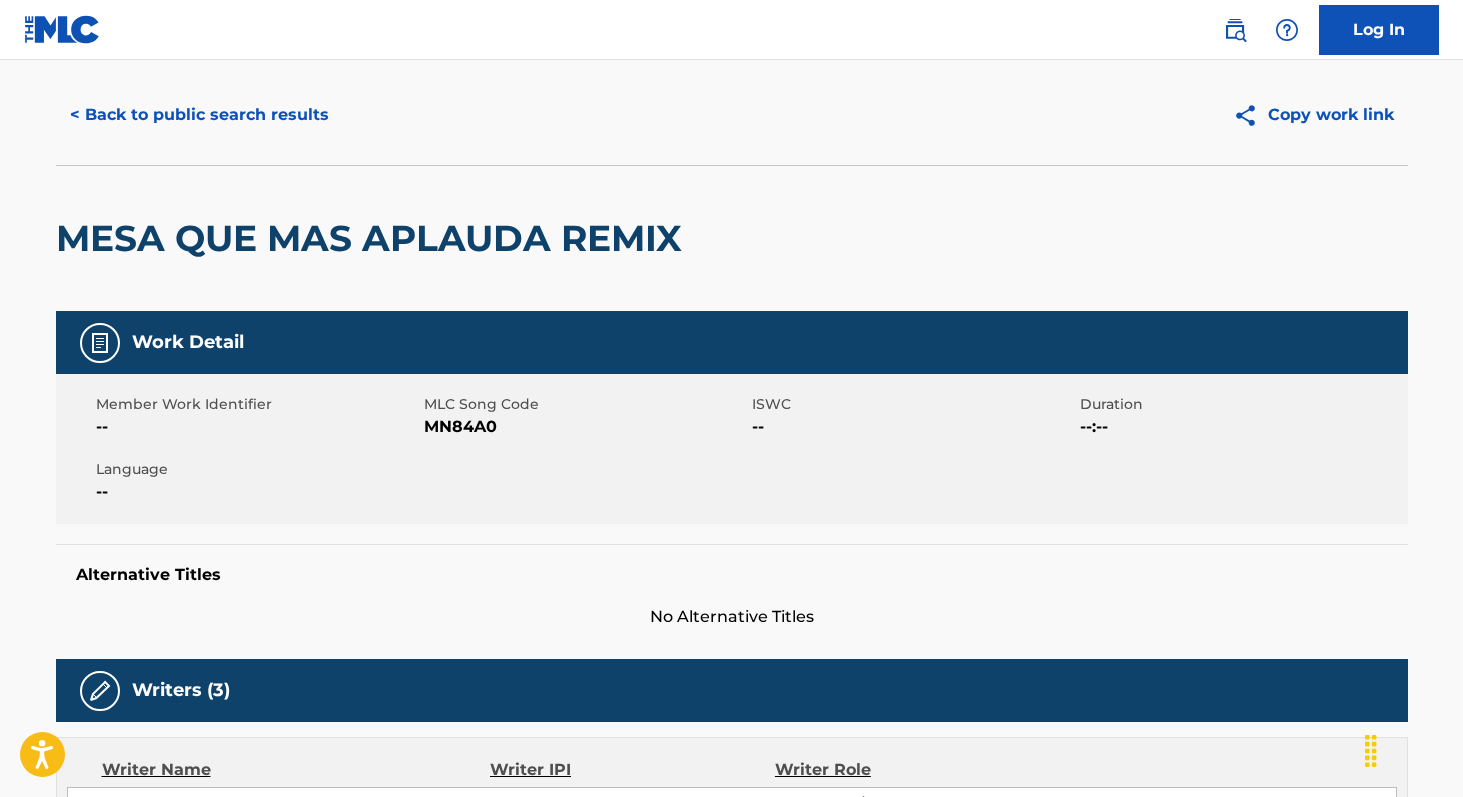 scroll, scrollTop: 0, scrollLeft: 0, axis: both 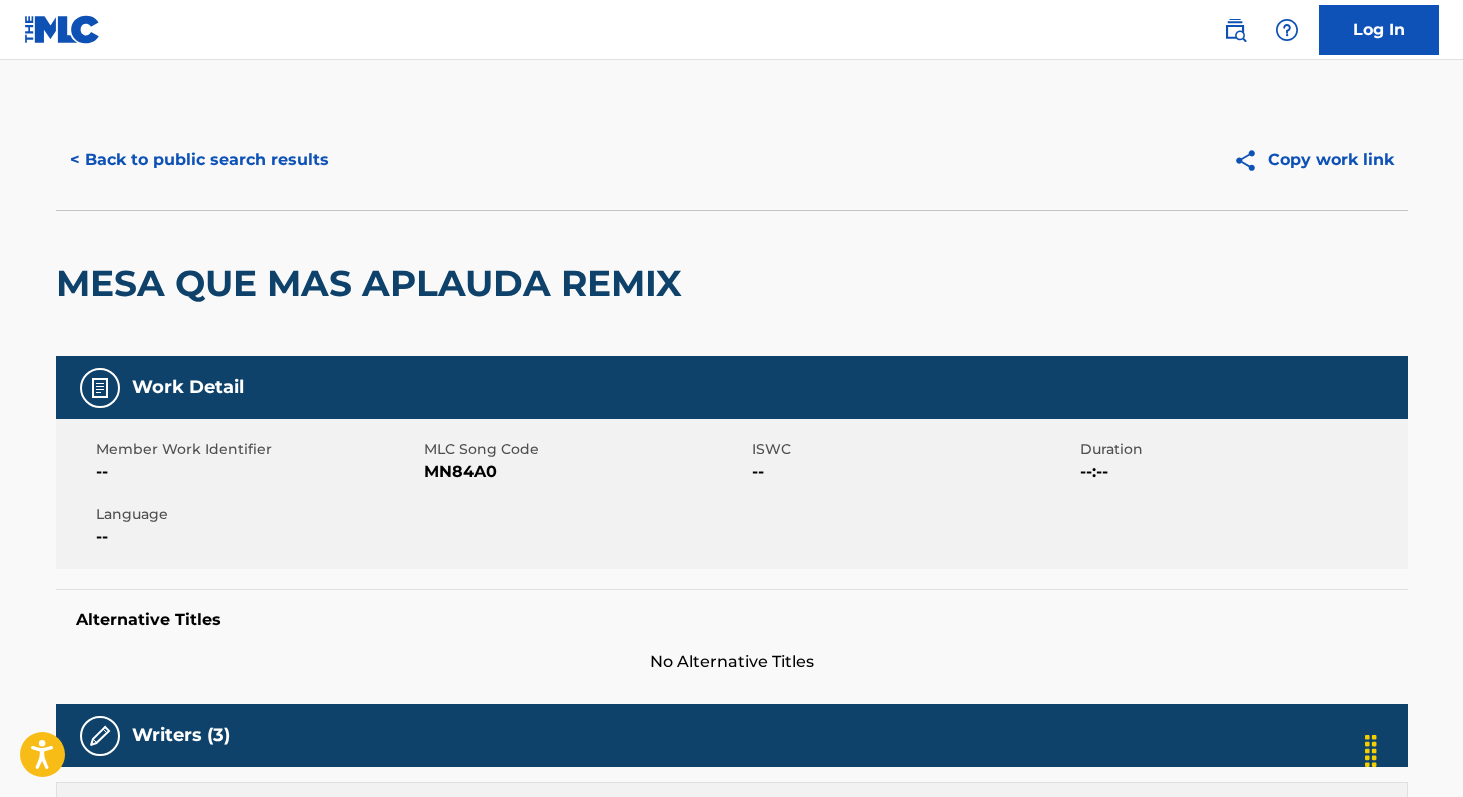 click on "< Back to public search results" at bounding box center (199, 160) 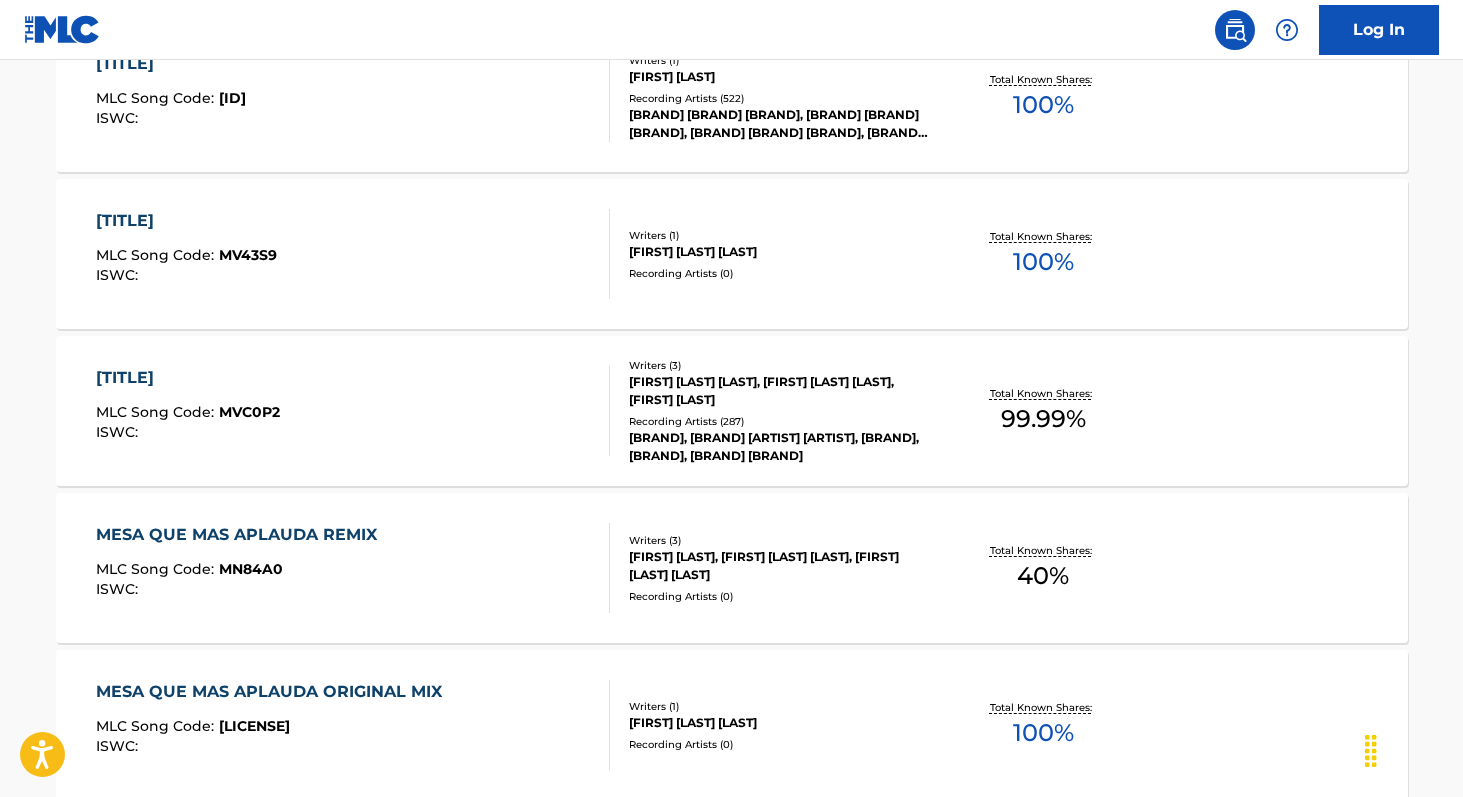 scroll, scrollTop: 663, scrollLeft: 0, axis: vertical 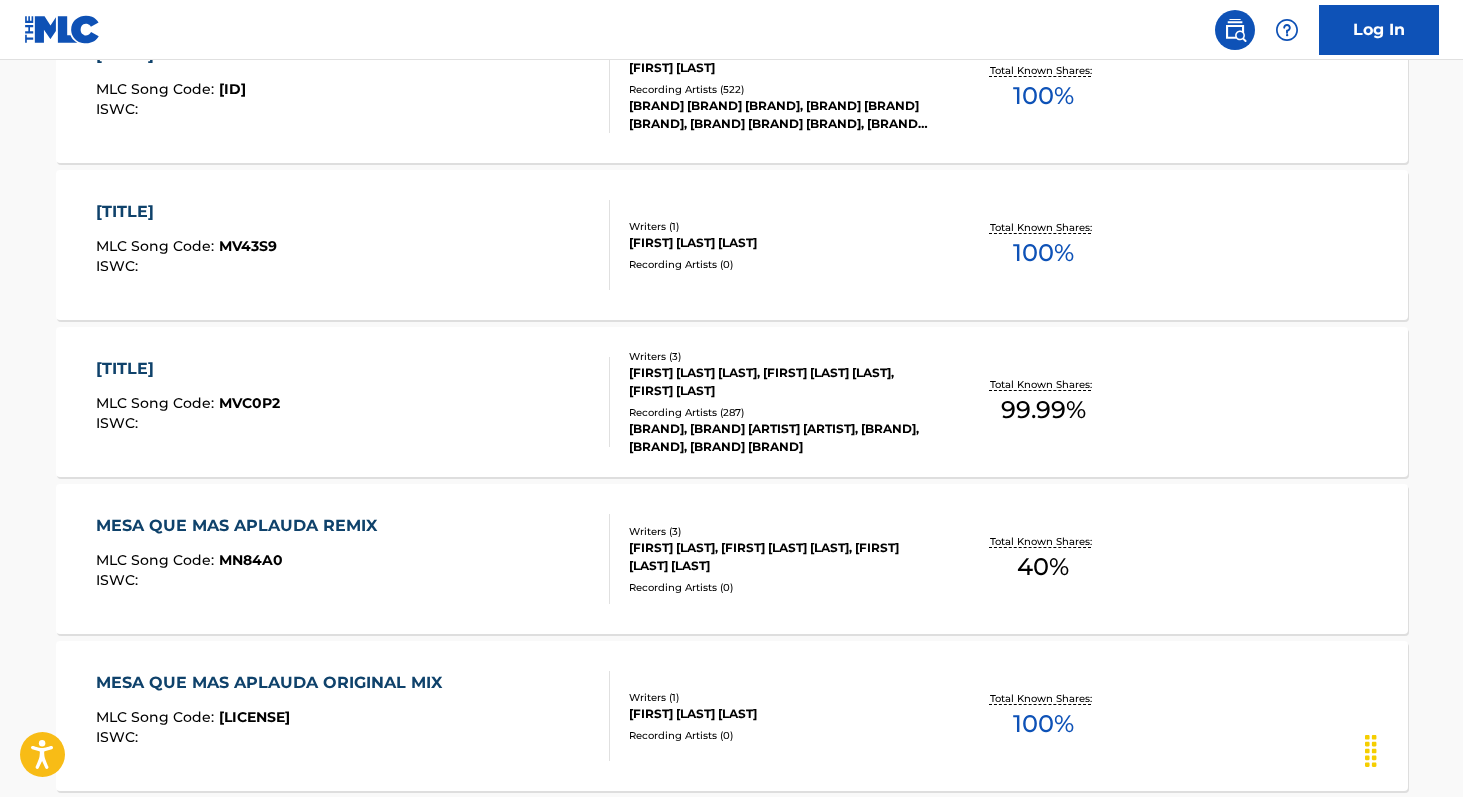 click on "99.99 %" at bounding box center (1043, 410) 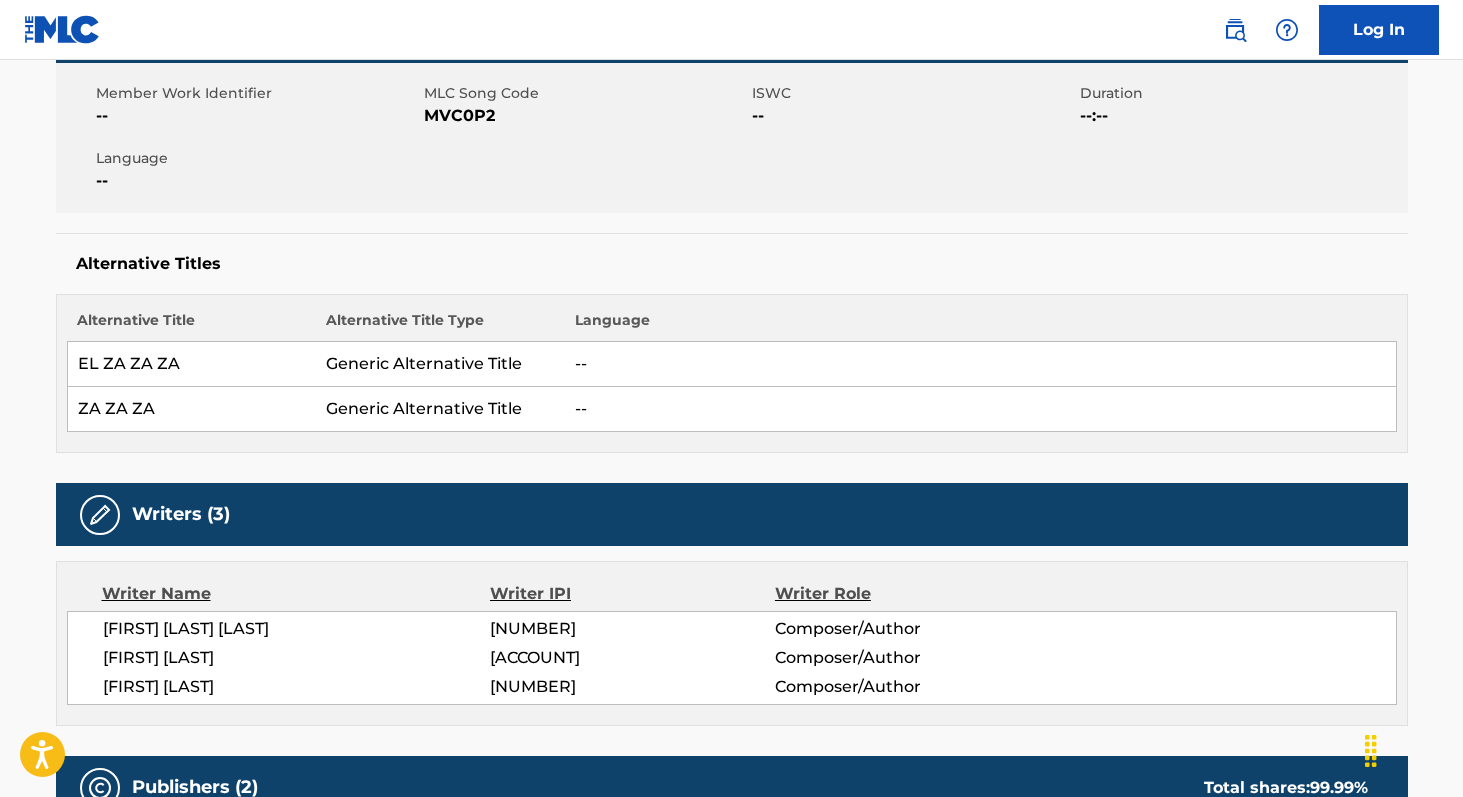 scroll, scrollTop: 354, scrollLeft: 0, axis: vertical 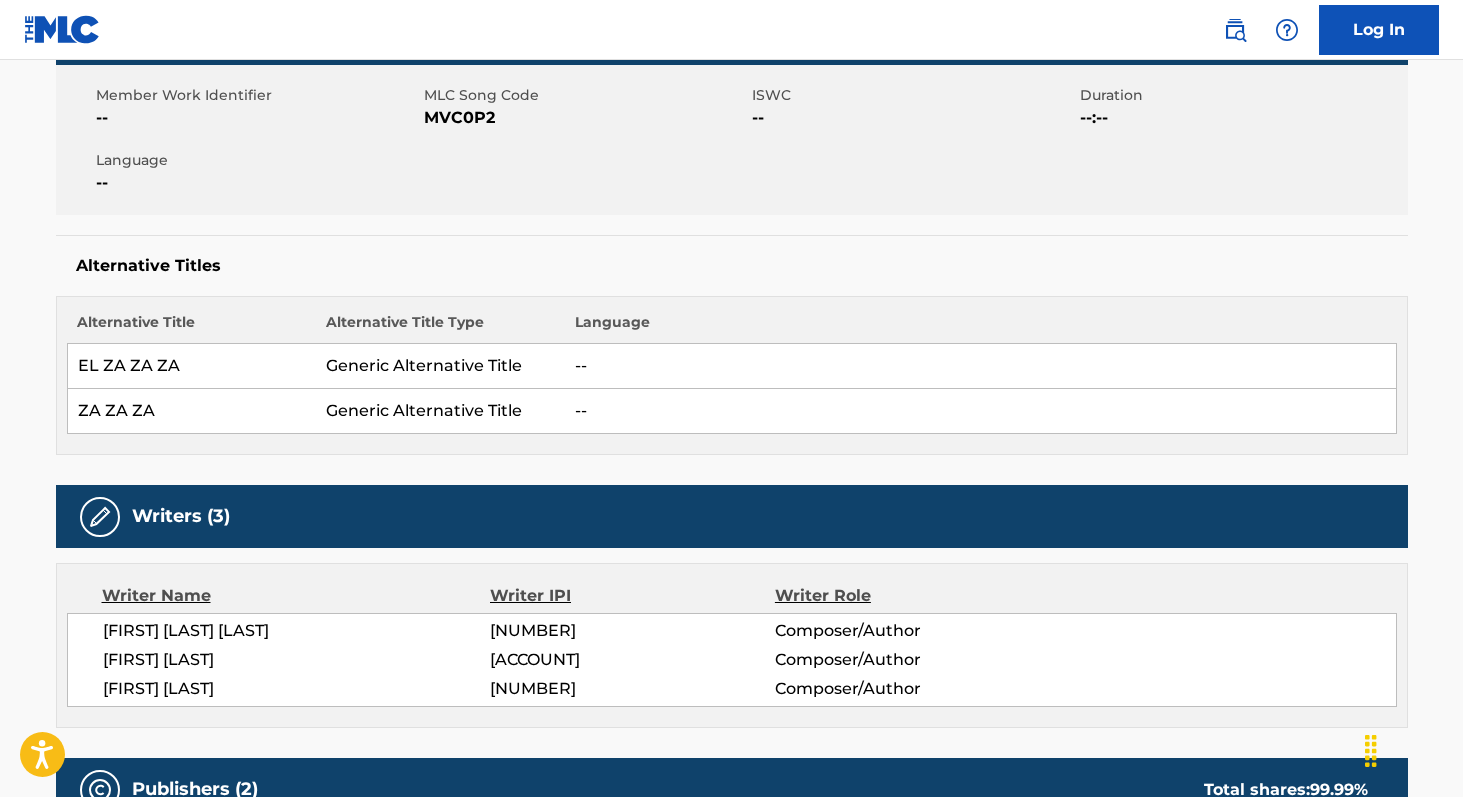 click on "[FIRST] [LAST] [LAST]" at bounding box center [297, 631] 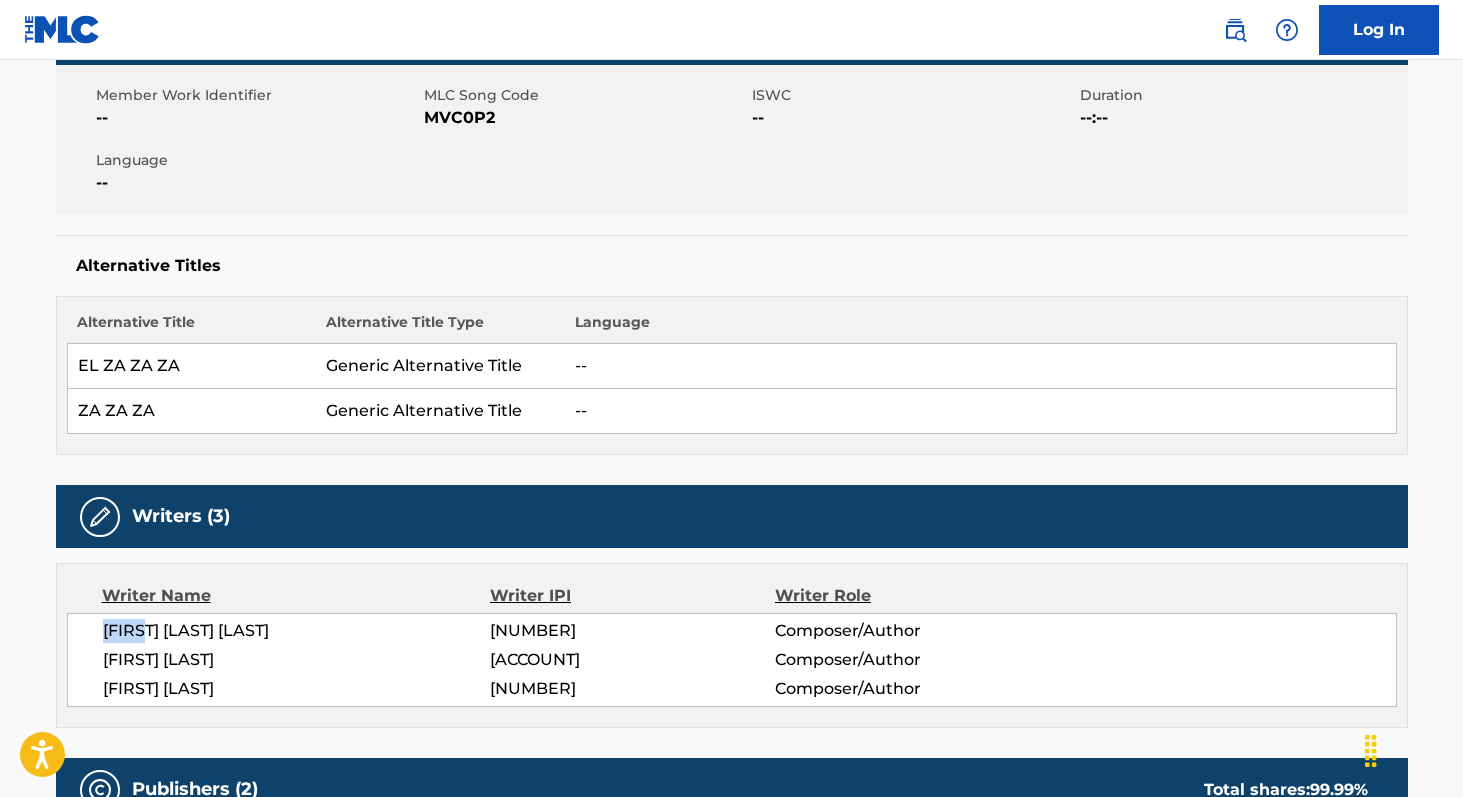 click on "[FIRST] [LAST] [LAST]" at bounding box center [297, 631] 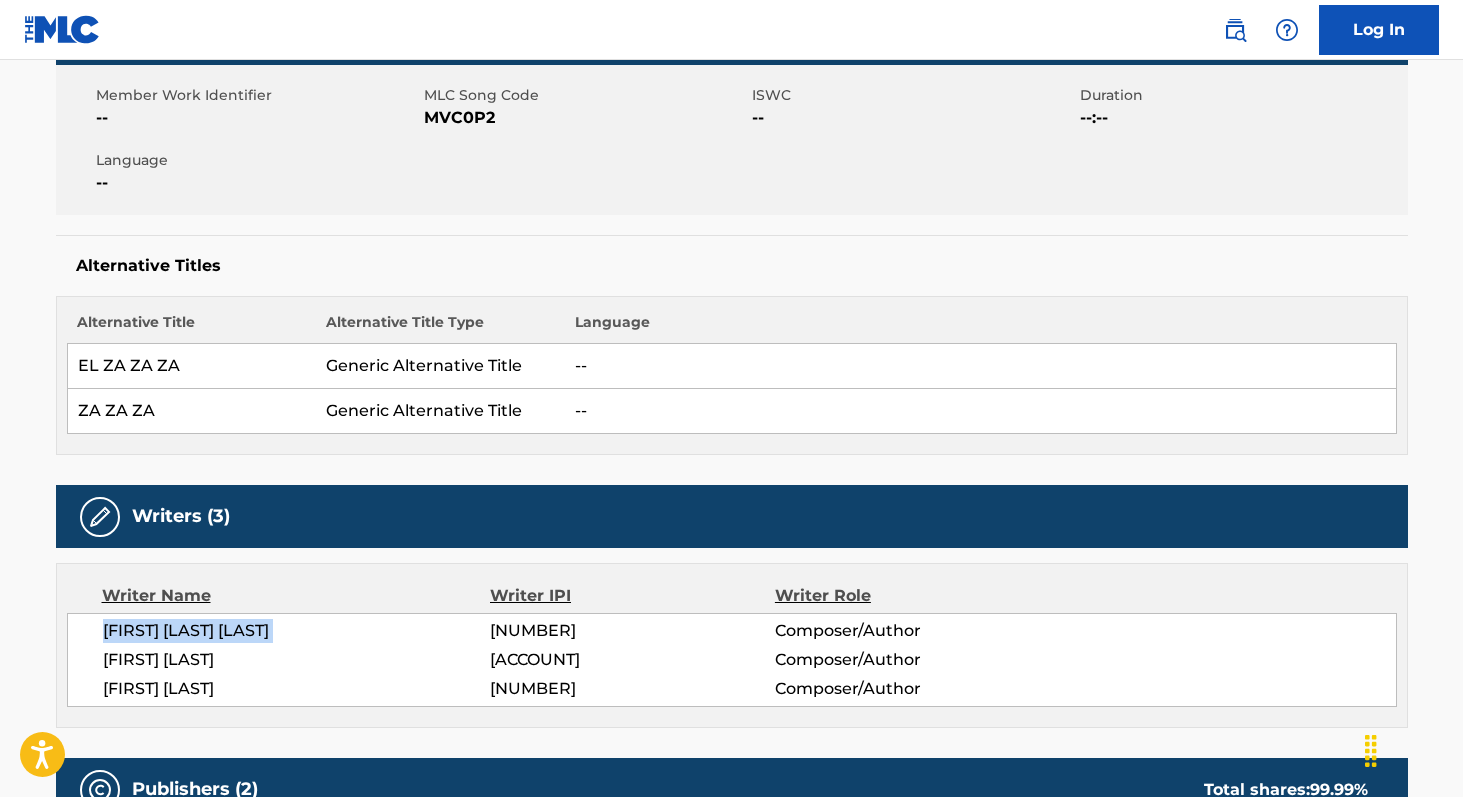 click on "[FIRST] [LAST] [LAST]" at bounding box center [297, 631] 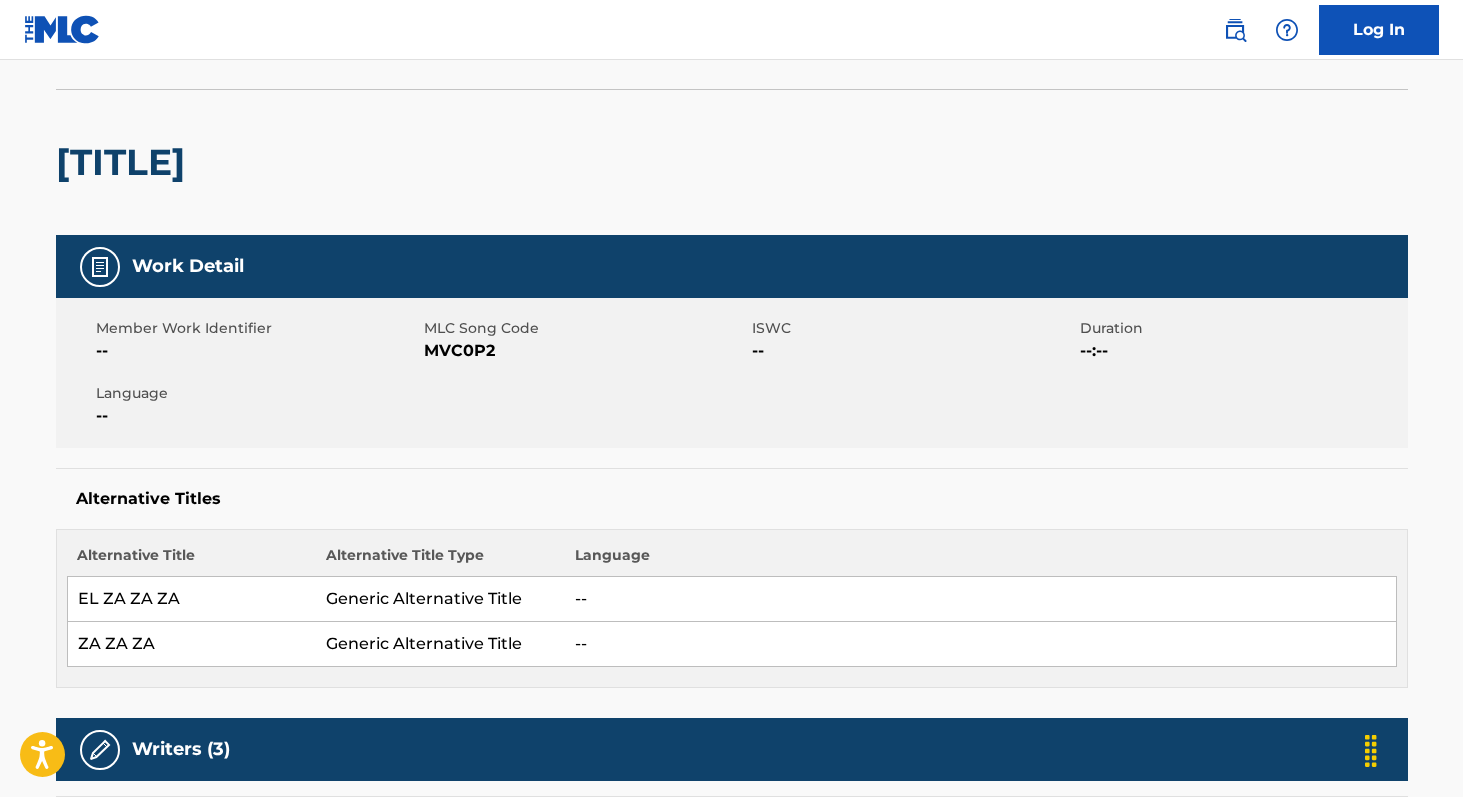 scroll, scrollTop: 0, scrollLeft: 0, axis: both 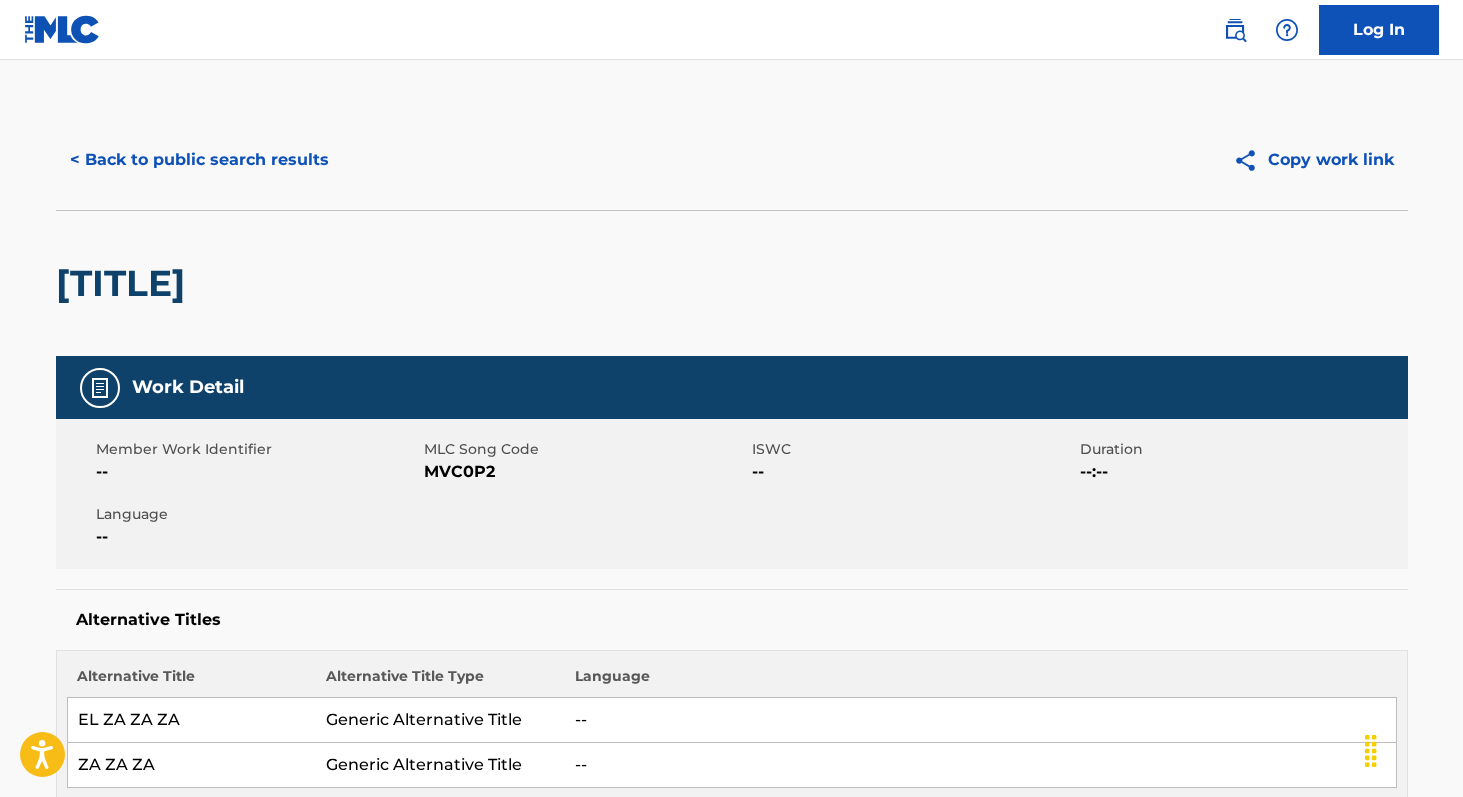 click on "< Back to public search results" at bounding box center (199, 160) 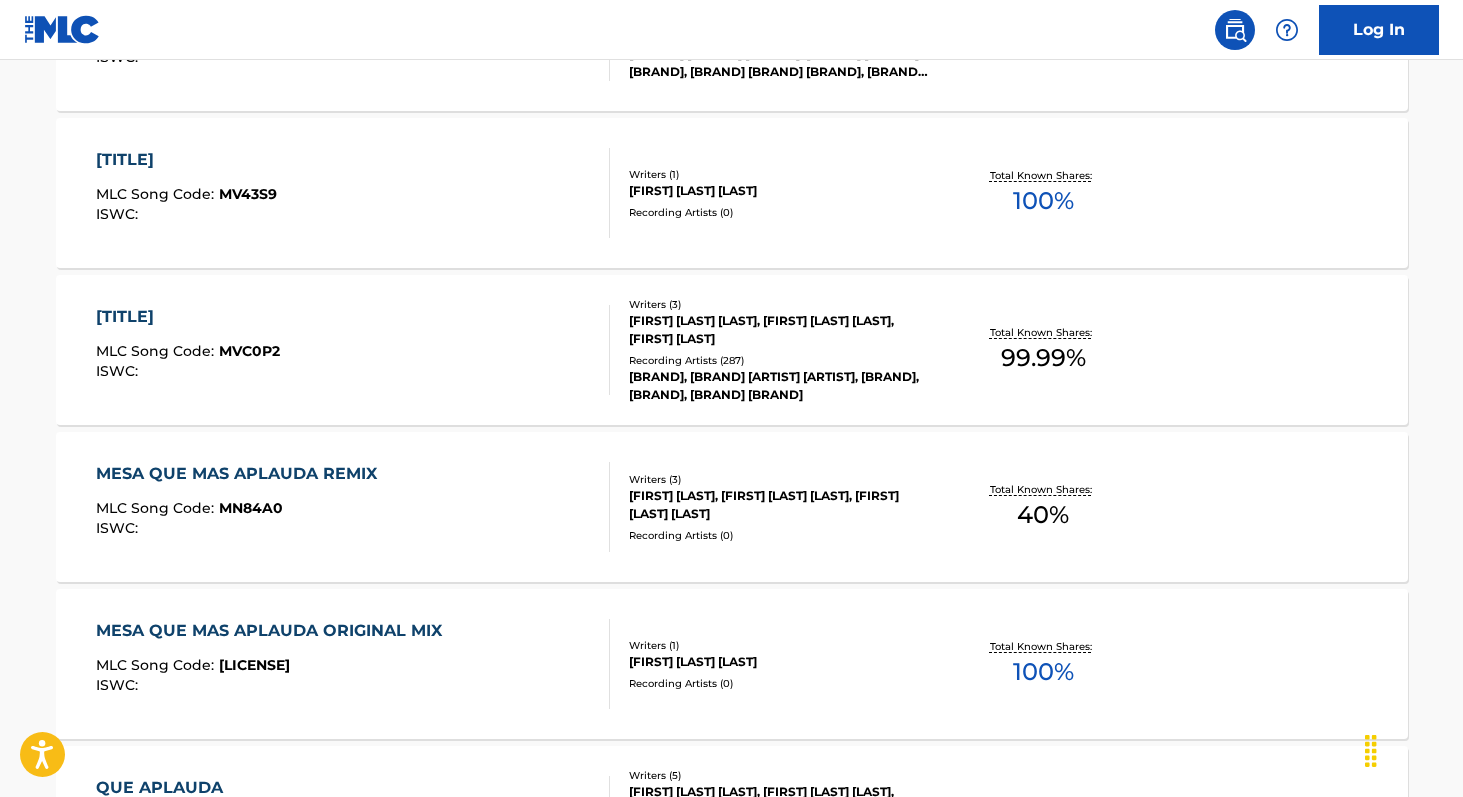 click on "40 %" at bounding box center (1043, 515) 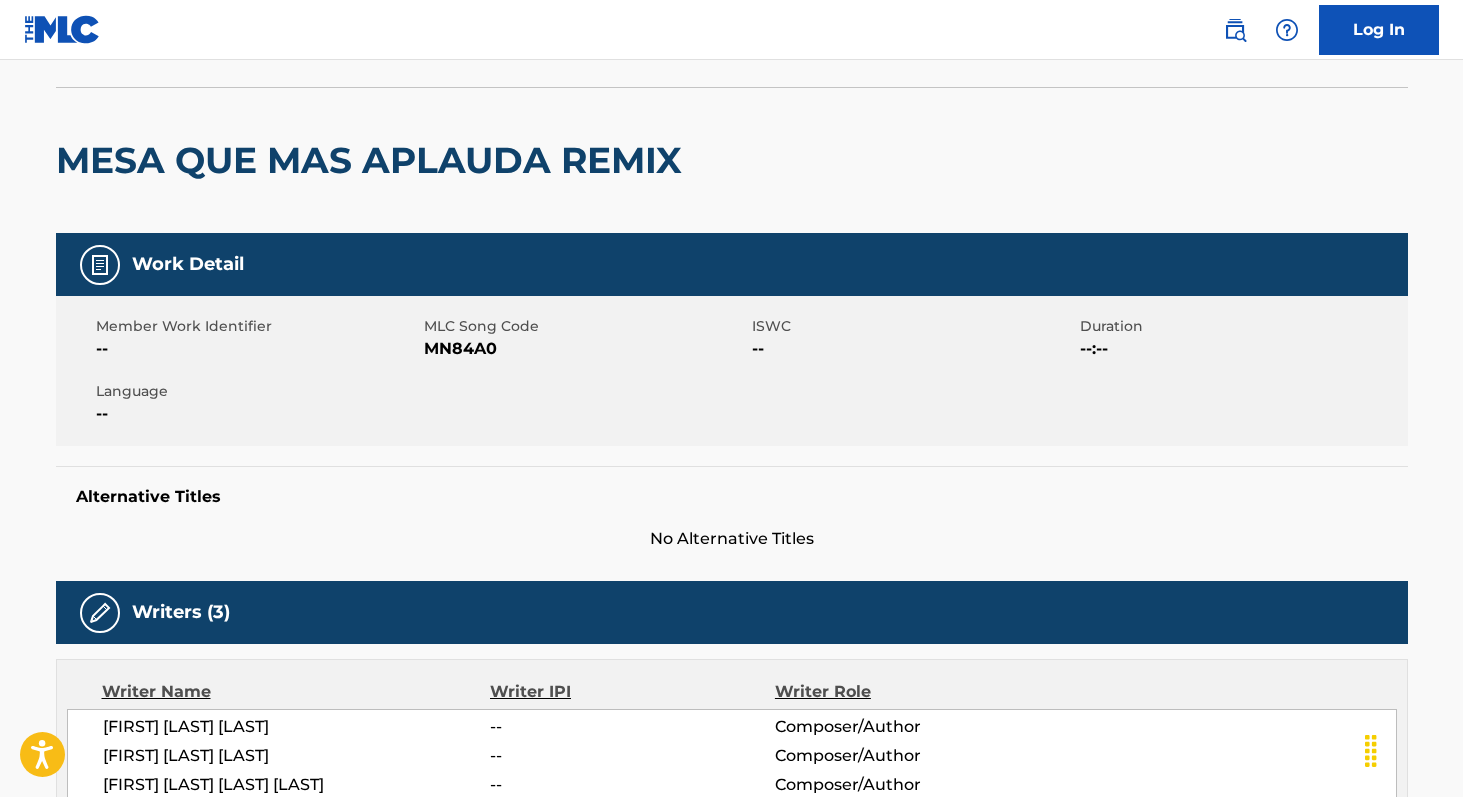 scroll, scrollTop: 0, scrollLeft: 0, axis: both 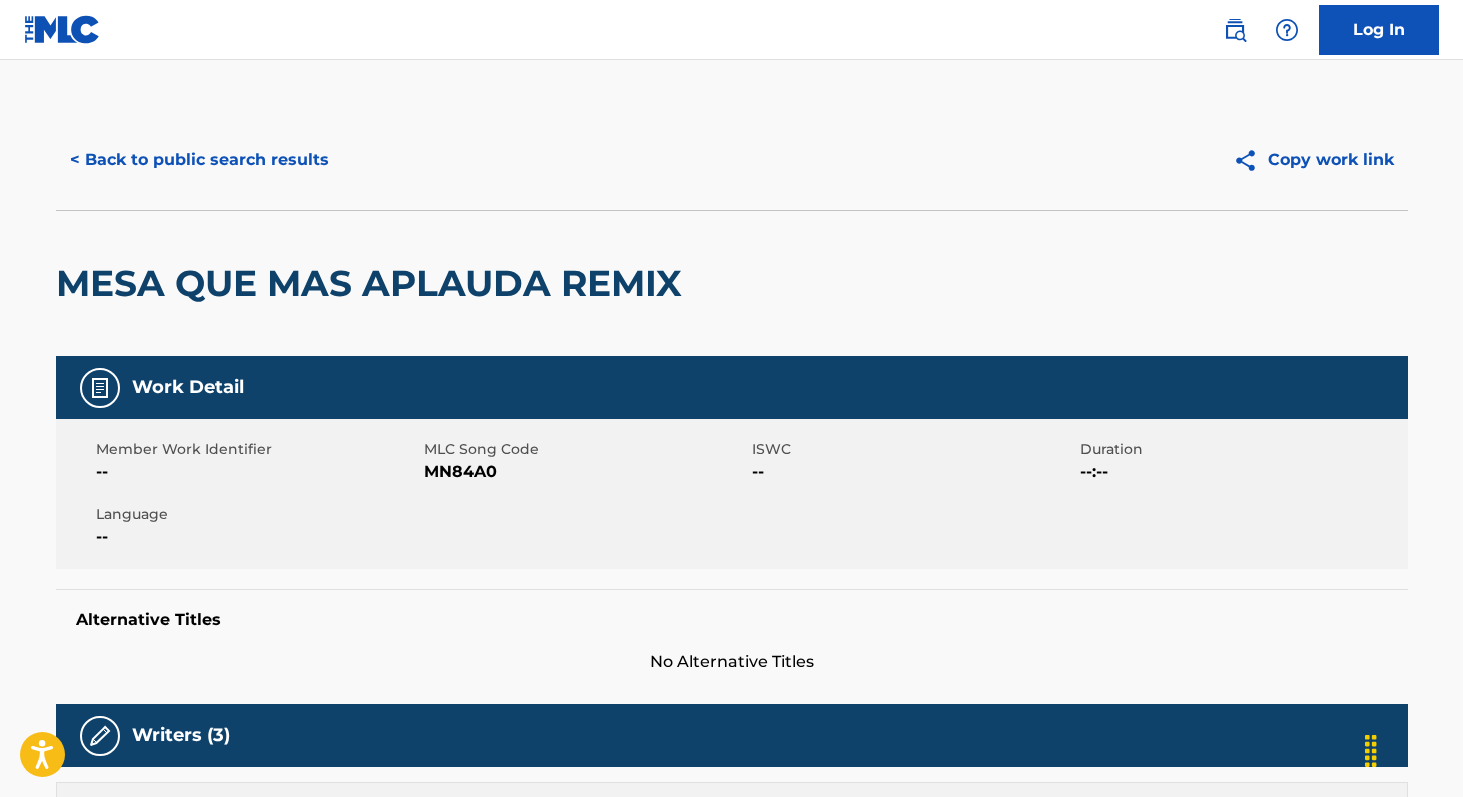 click on "< Back to public search results" at bounding box center [199, 160] 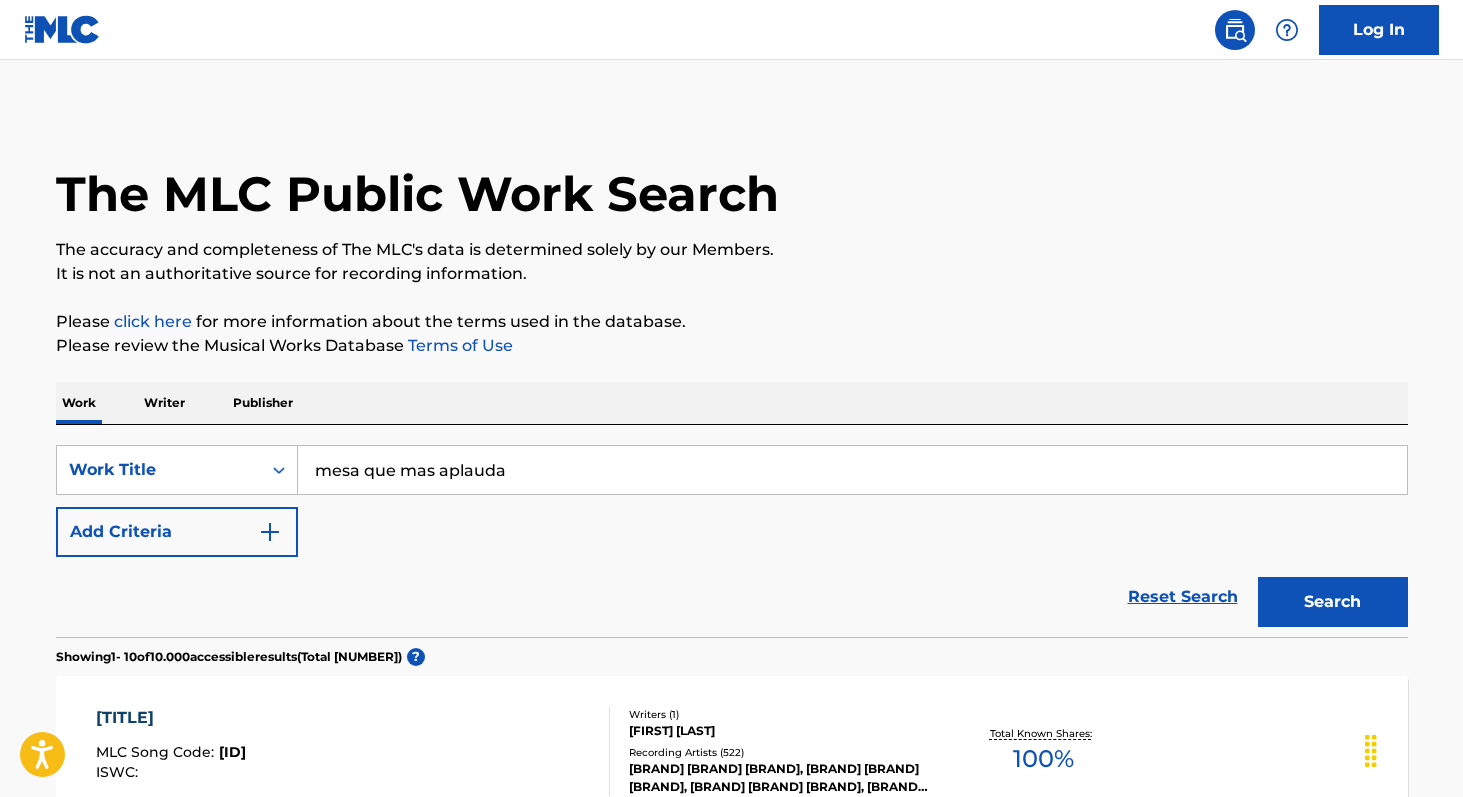 scroll, scrollTop: 767, scrollLeft: 0, axis: vertical 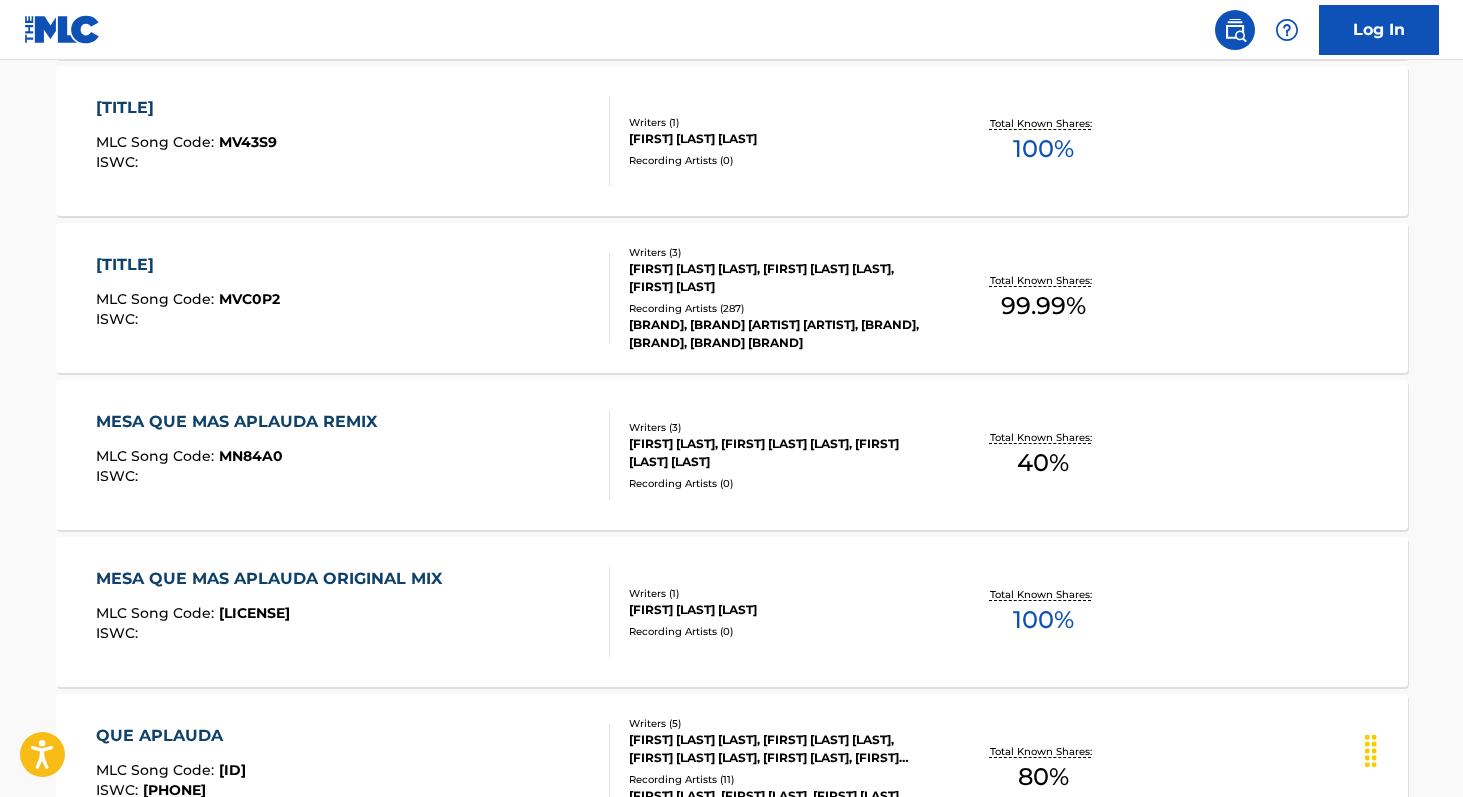 click on "Total Known Shares: [PERCENTAGE]" at bounding box center [1043, 298] 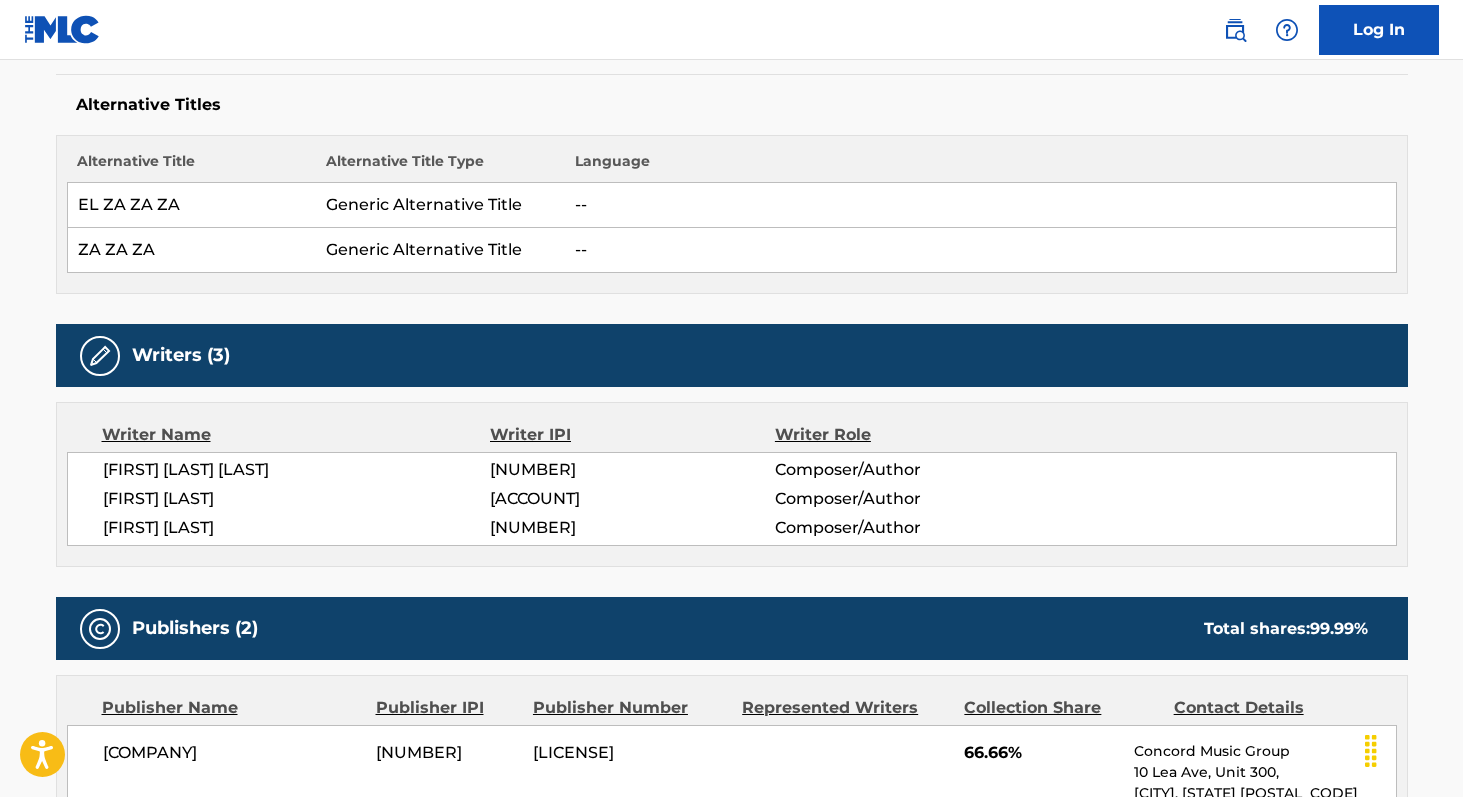 scroll, scrollTop: 521, scrollLeft: 0, axis: vertical 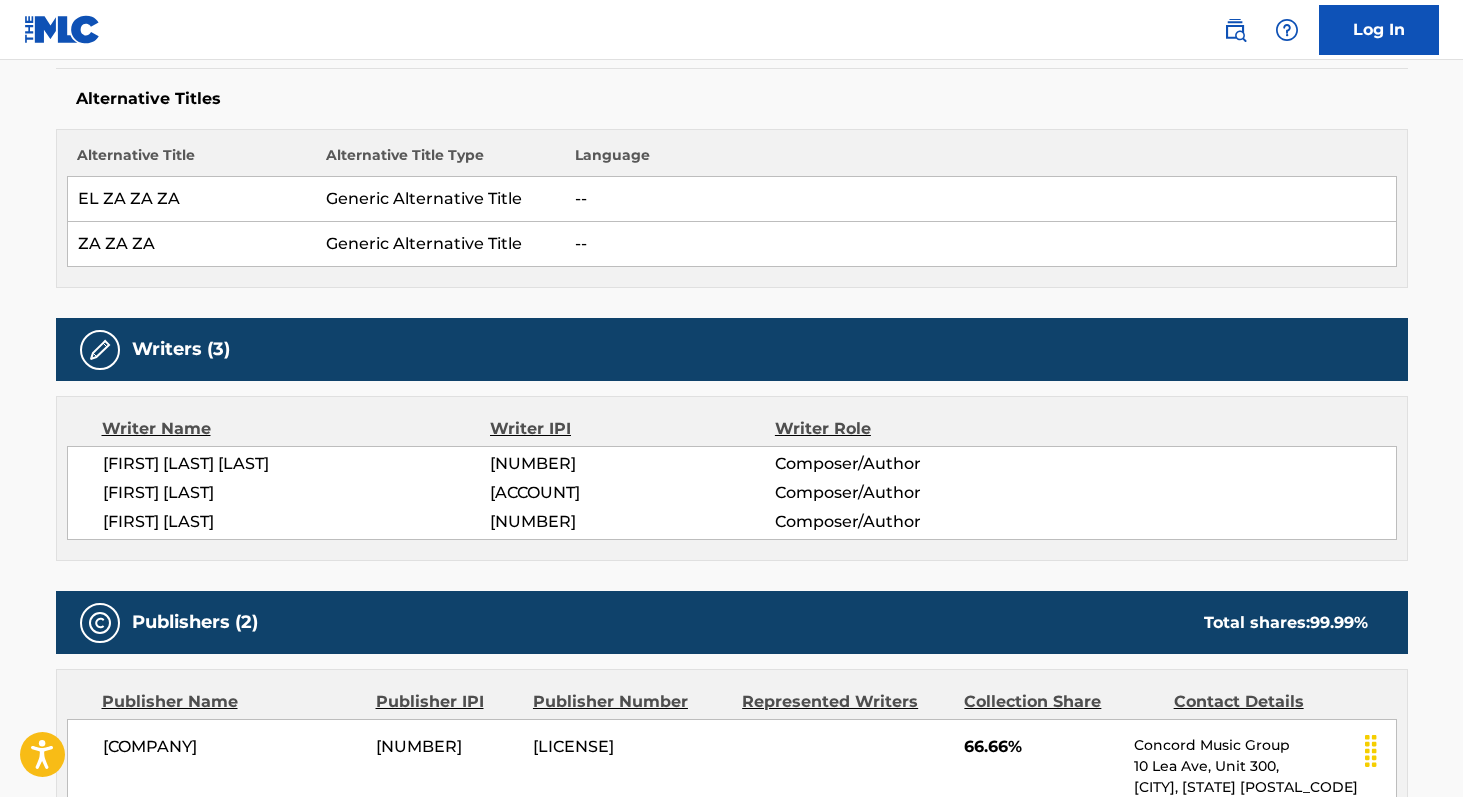click on "[FIRST] [LAST]" at bounding box center (297, 493) 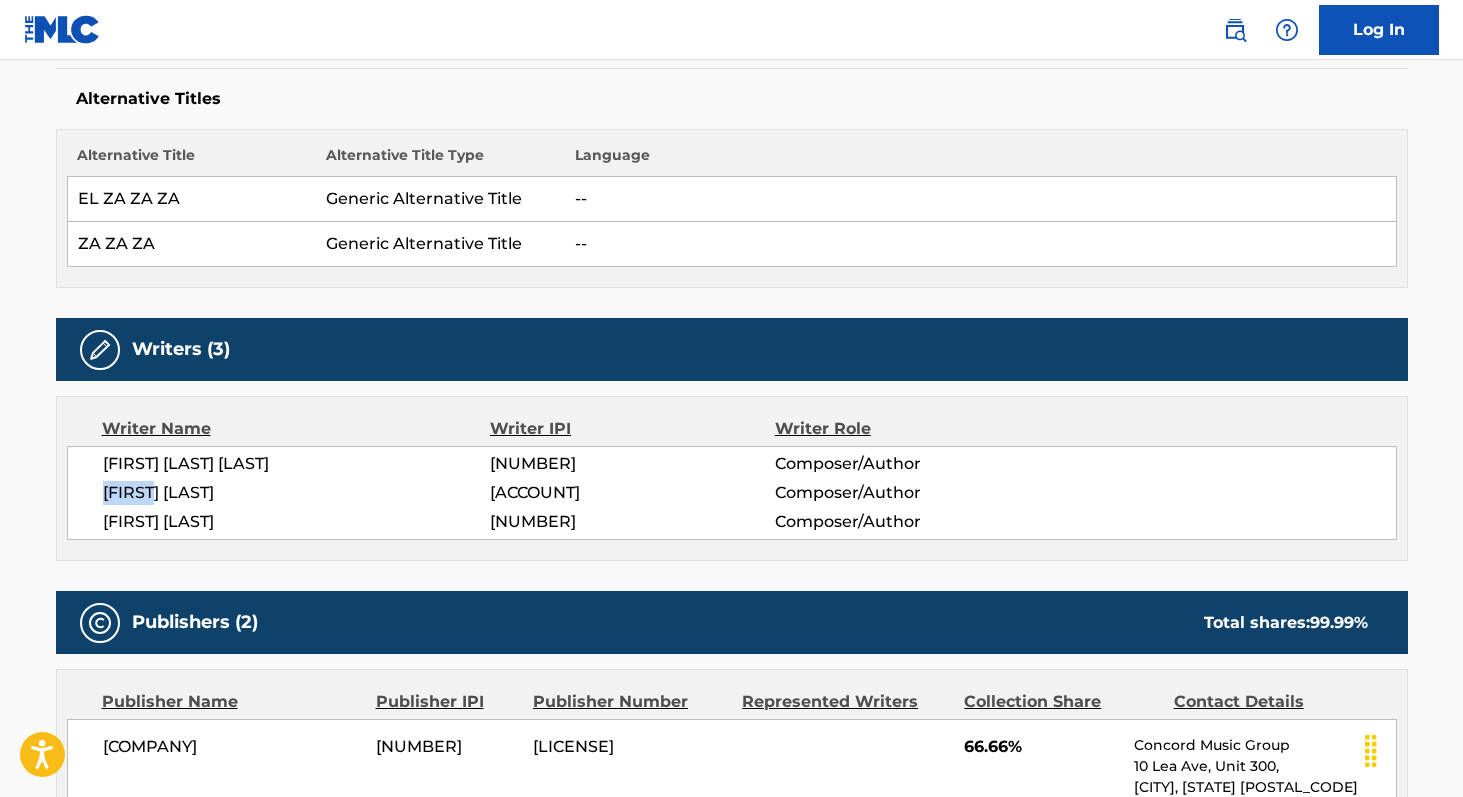 click on "[FIRST] [LAST]" at bounding box center [297, 493] 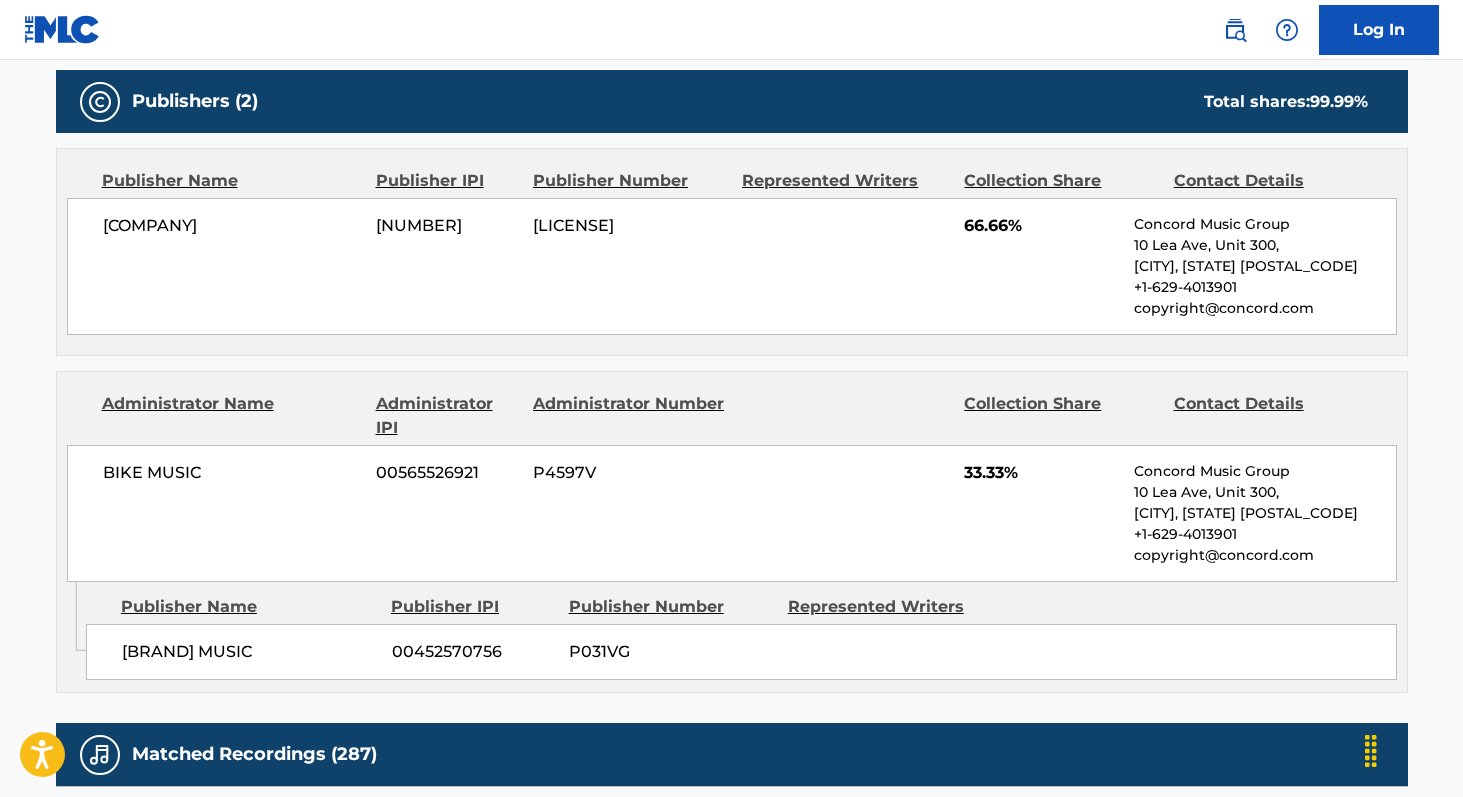 scroll, scrollTop: 1041, scrollLeft: 0, axis: vertical 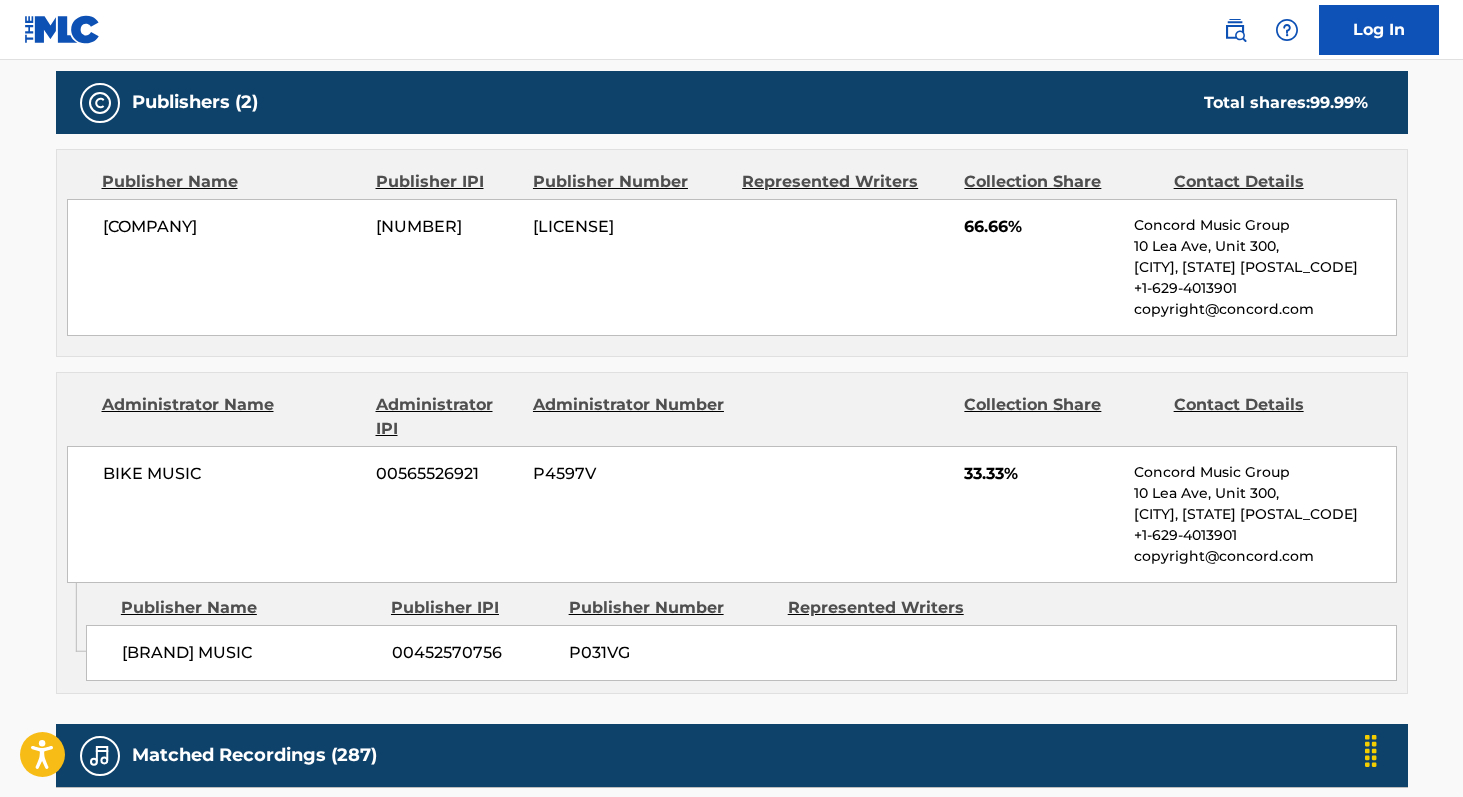 click on "[COMPANY]" at bounding box center (232, 227) 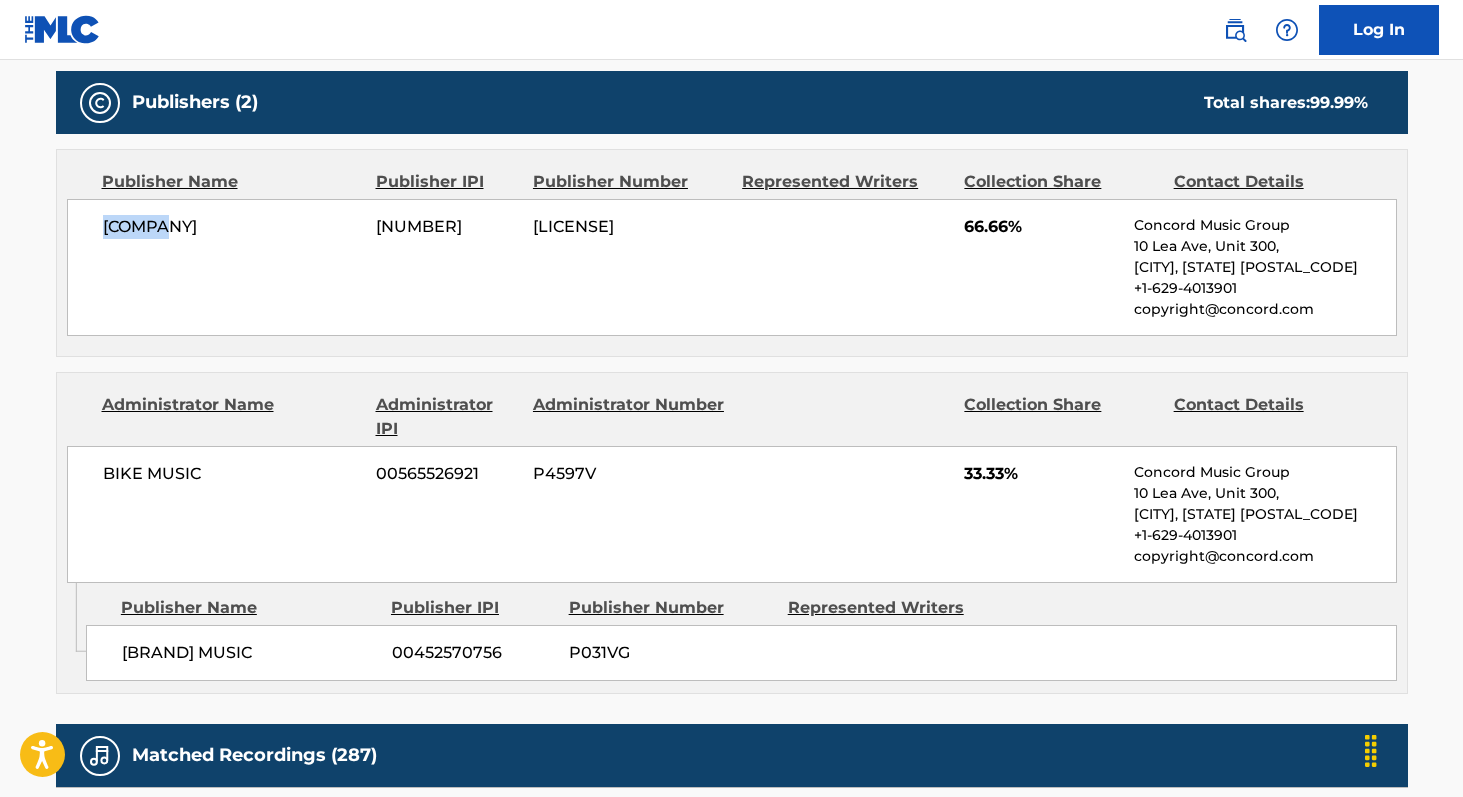 click on "[COMPANY]" at bounding box center [232, 227] 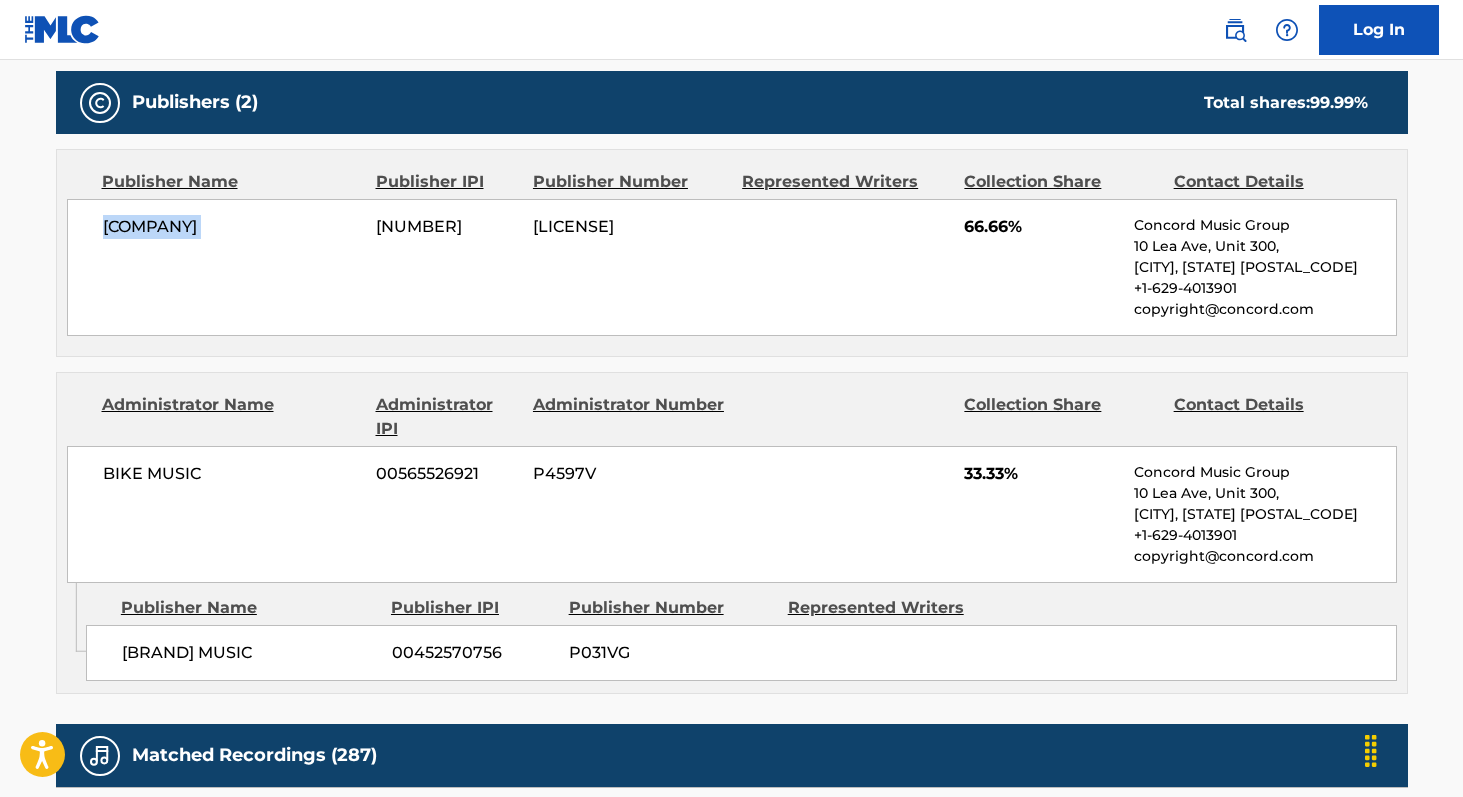 click on "[COMPANY]" at bounding box center (232, 227) 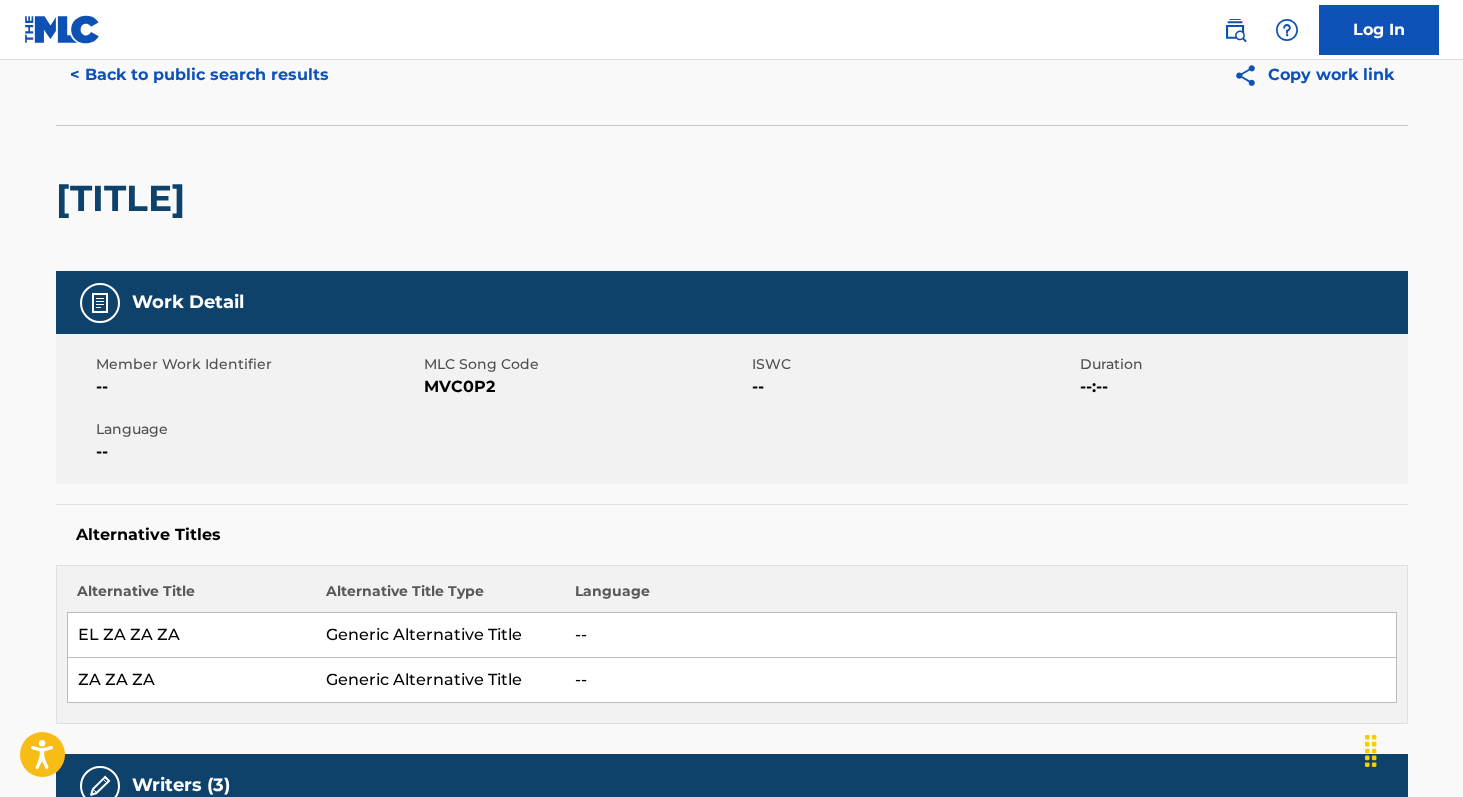 scroll, scrollTop: 0, scrollLeft: 0, axis: both 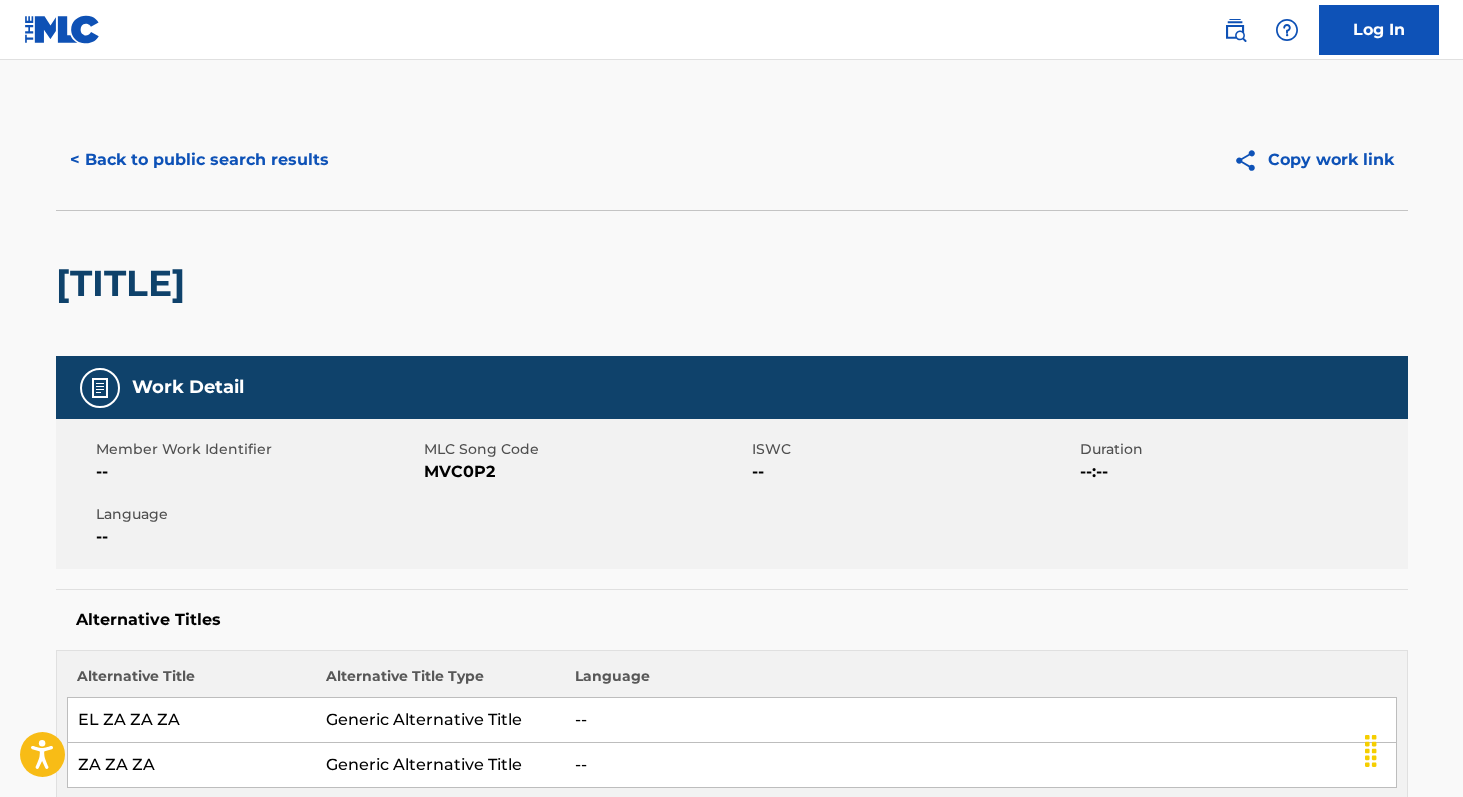 click on "MVC0P2" at bounding box center [585, 472] 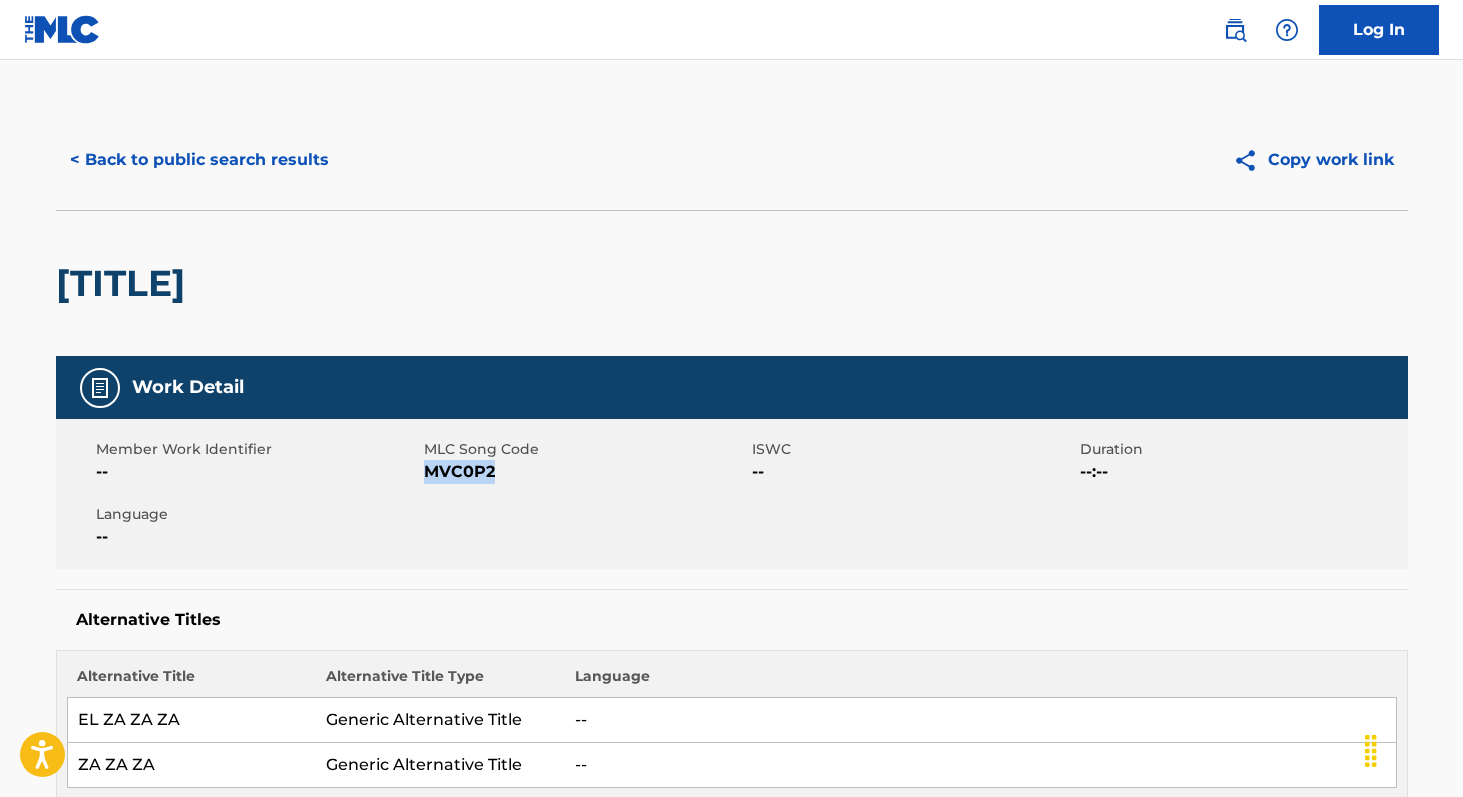 click on "MVC0P2" at bounding box center (585, 472) 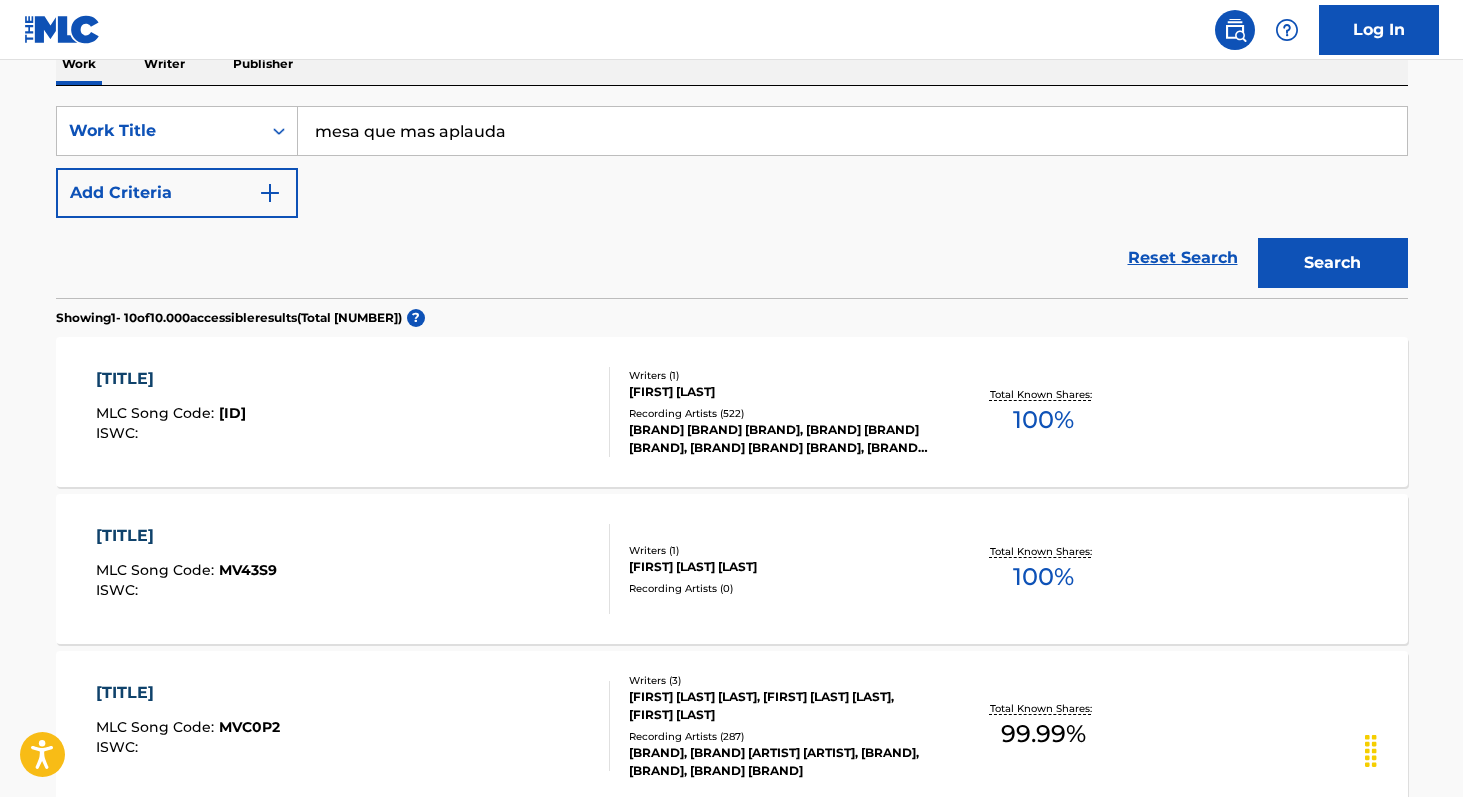 scroll, scrollTop: 0, scrollLeft: 0, axis: both 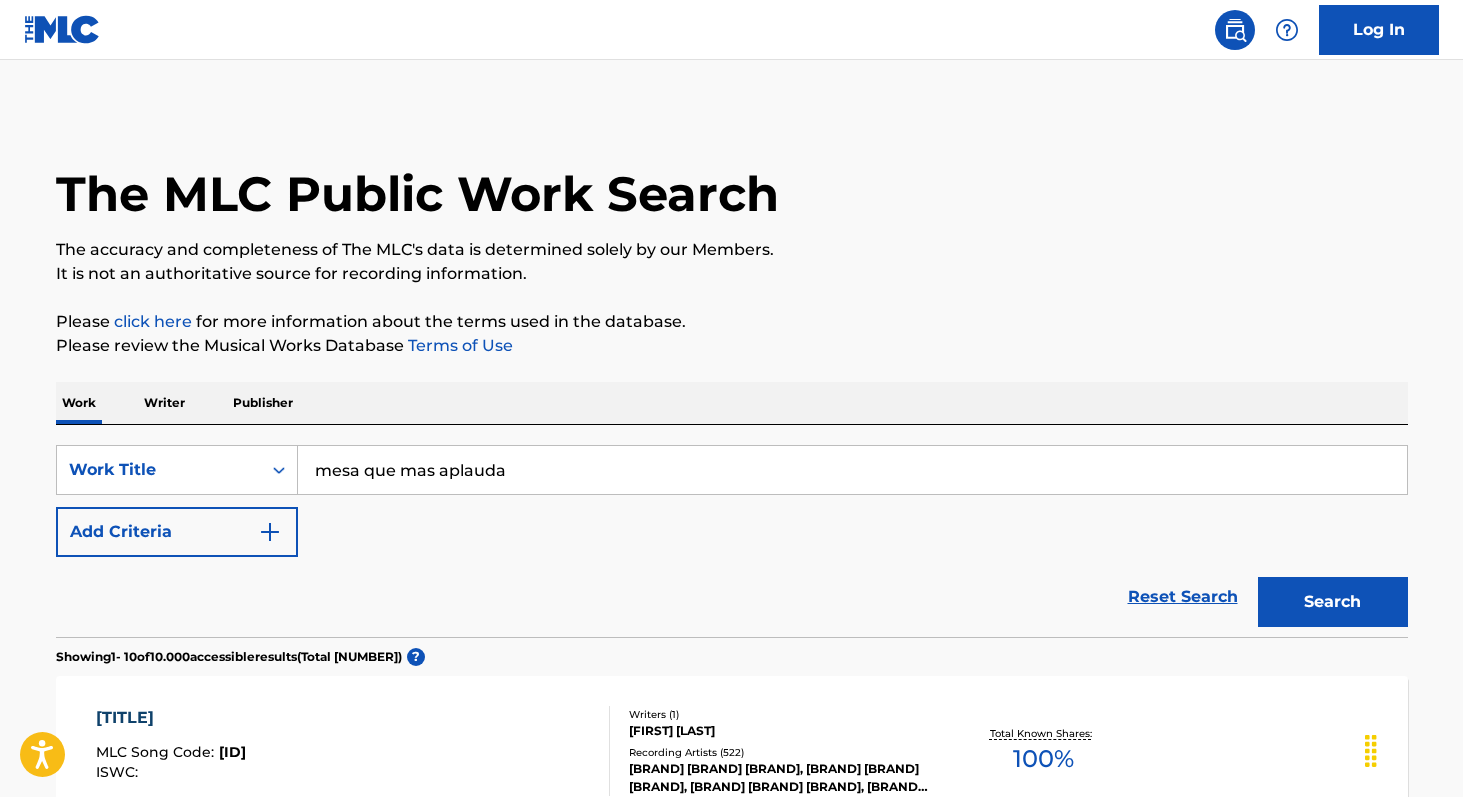 click on "Writer" at bounding box center [164, 403] 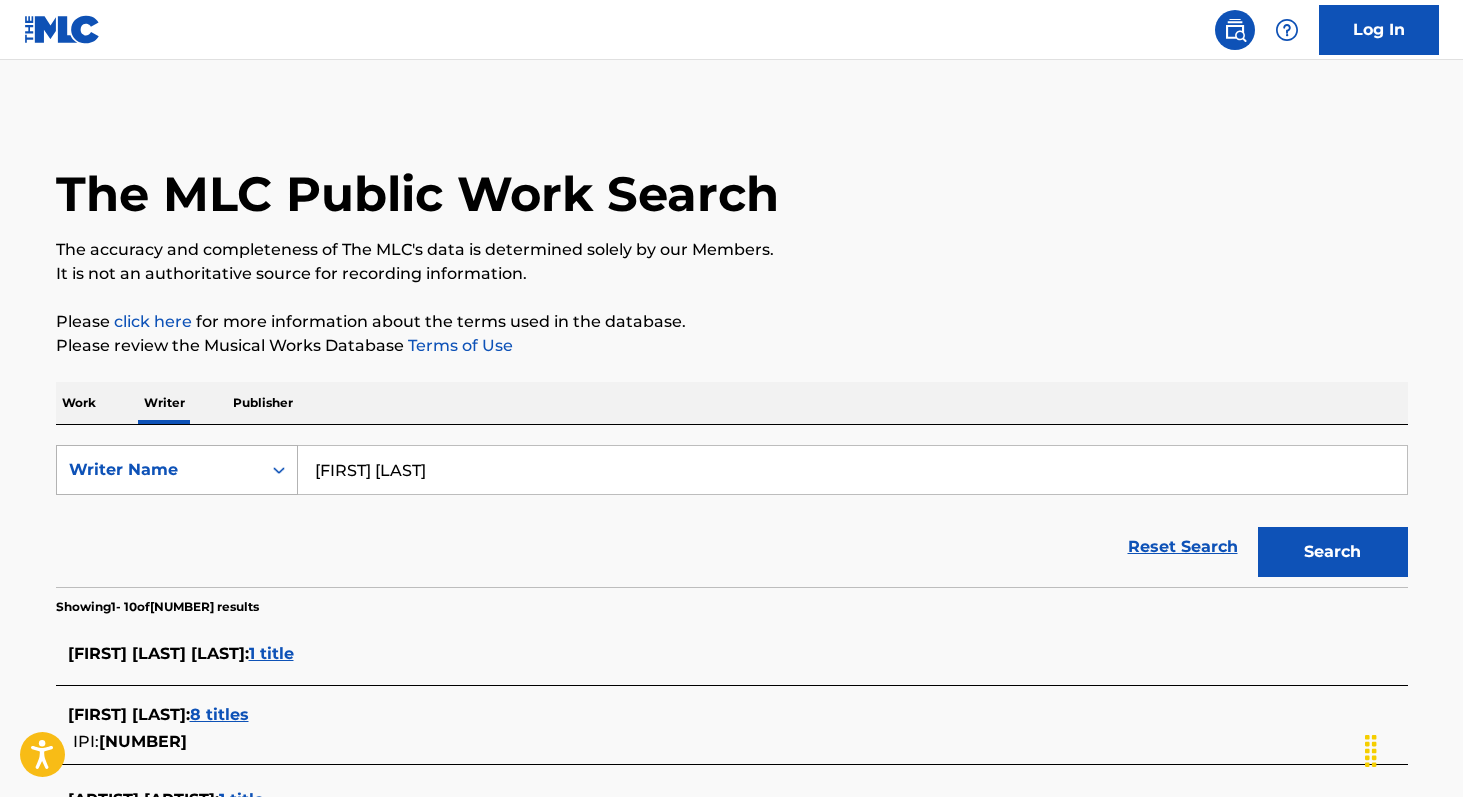 click on "Writer Name" at bounding box center [159, 470] 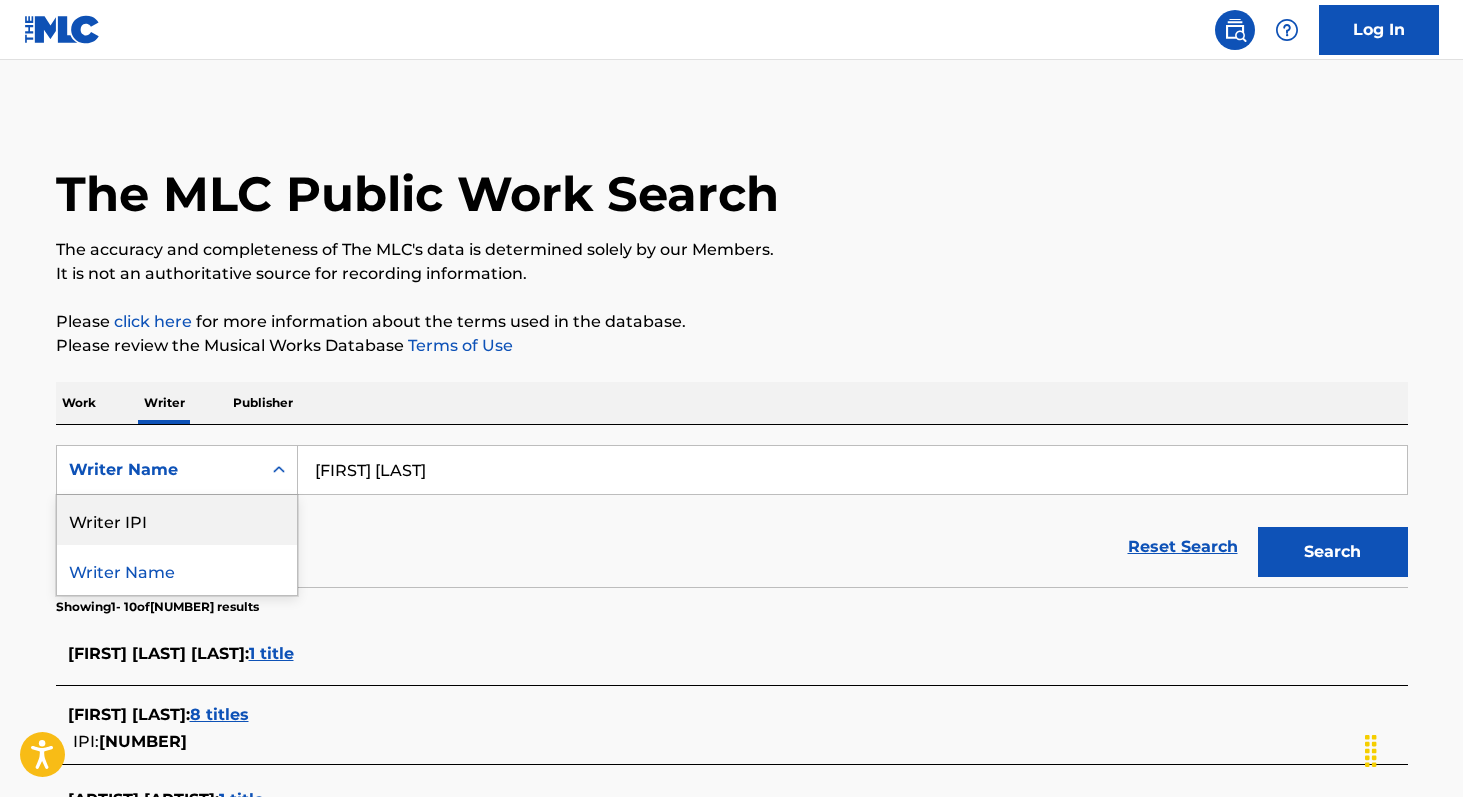 click on "Writer IPI" at bounding box center (177, 520) 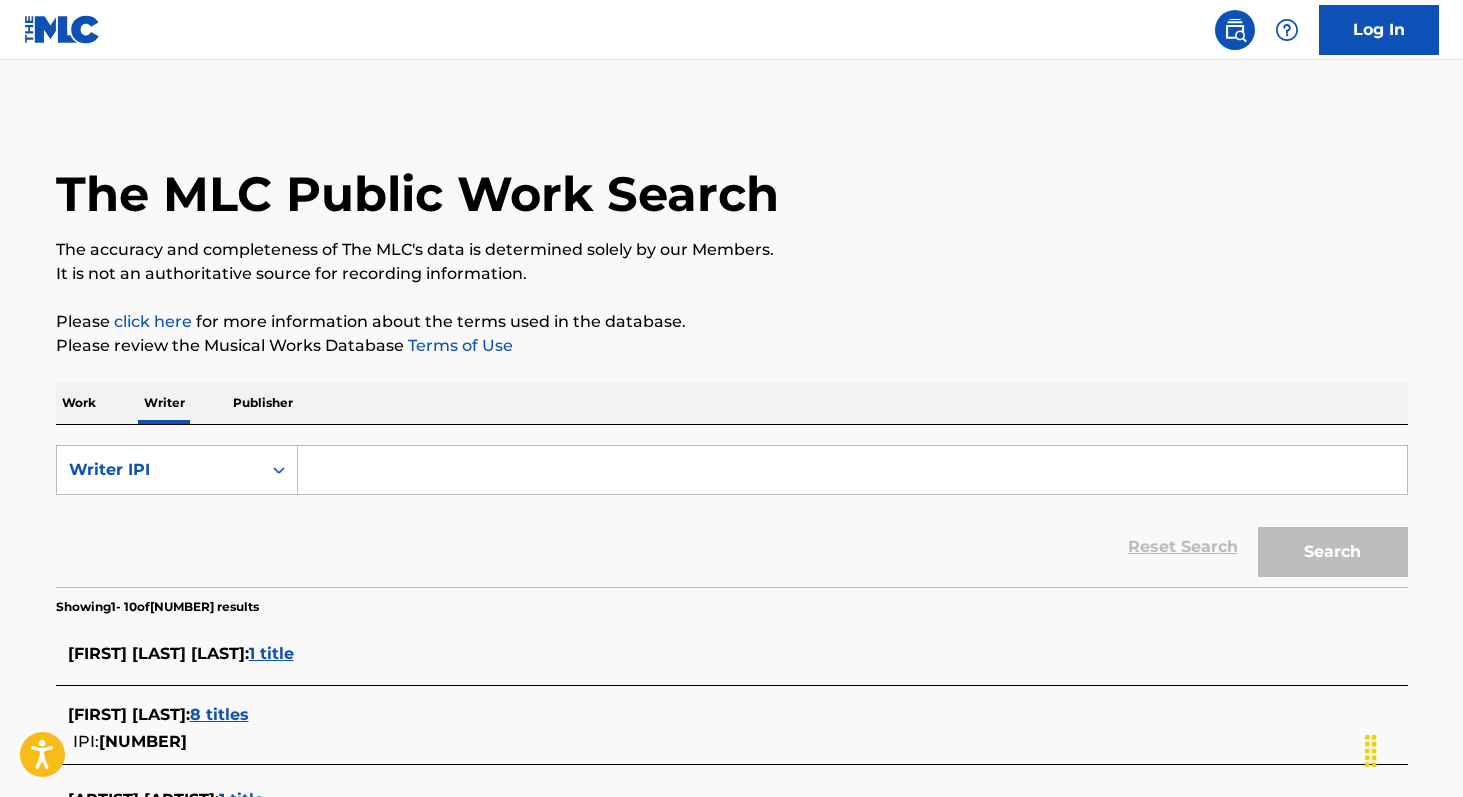 click at bounding box center (852, 470) 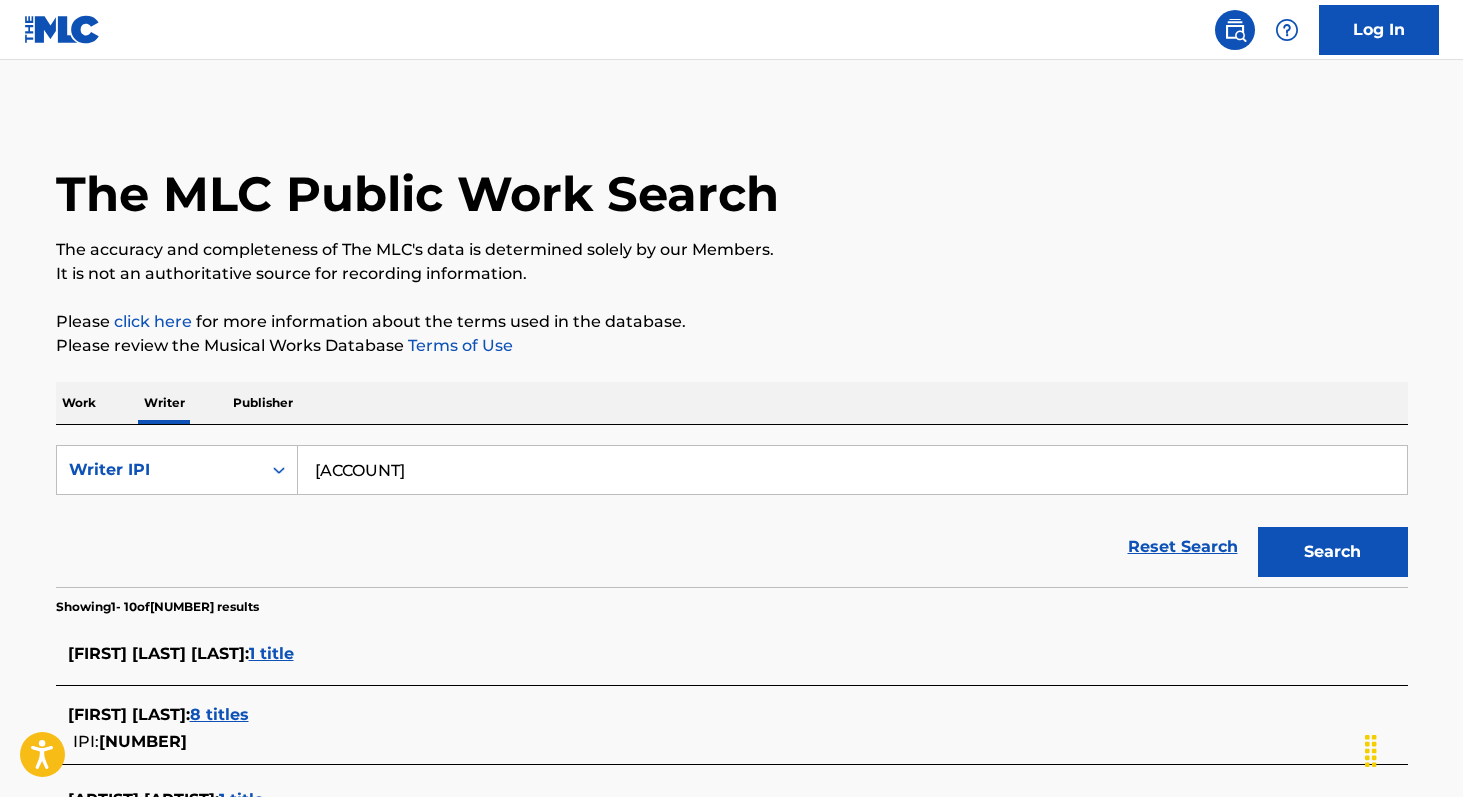 type on "[ACCOUNT]" 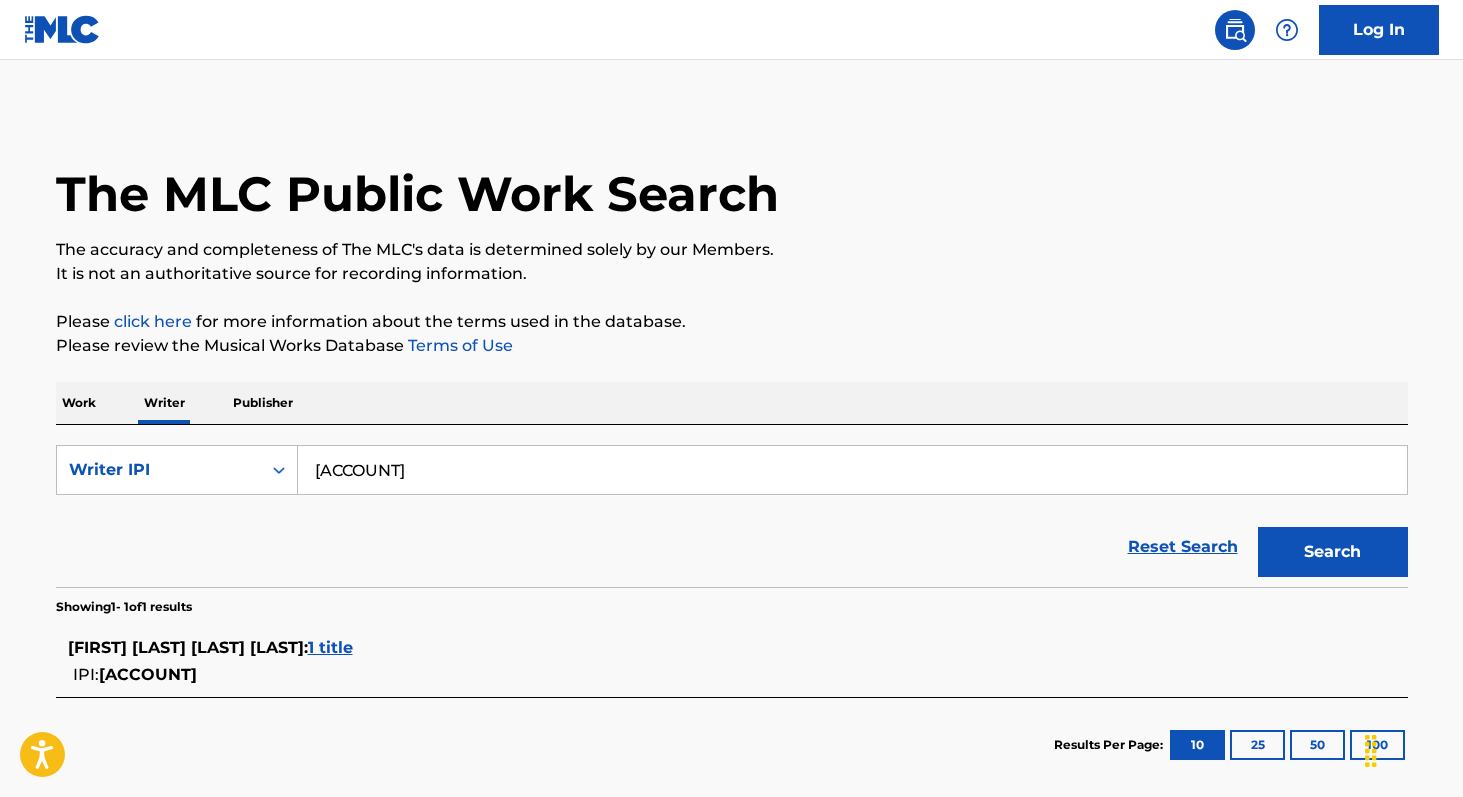 click on "1 title" at bounding box center (330, 647) 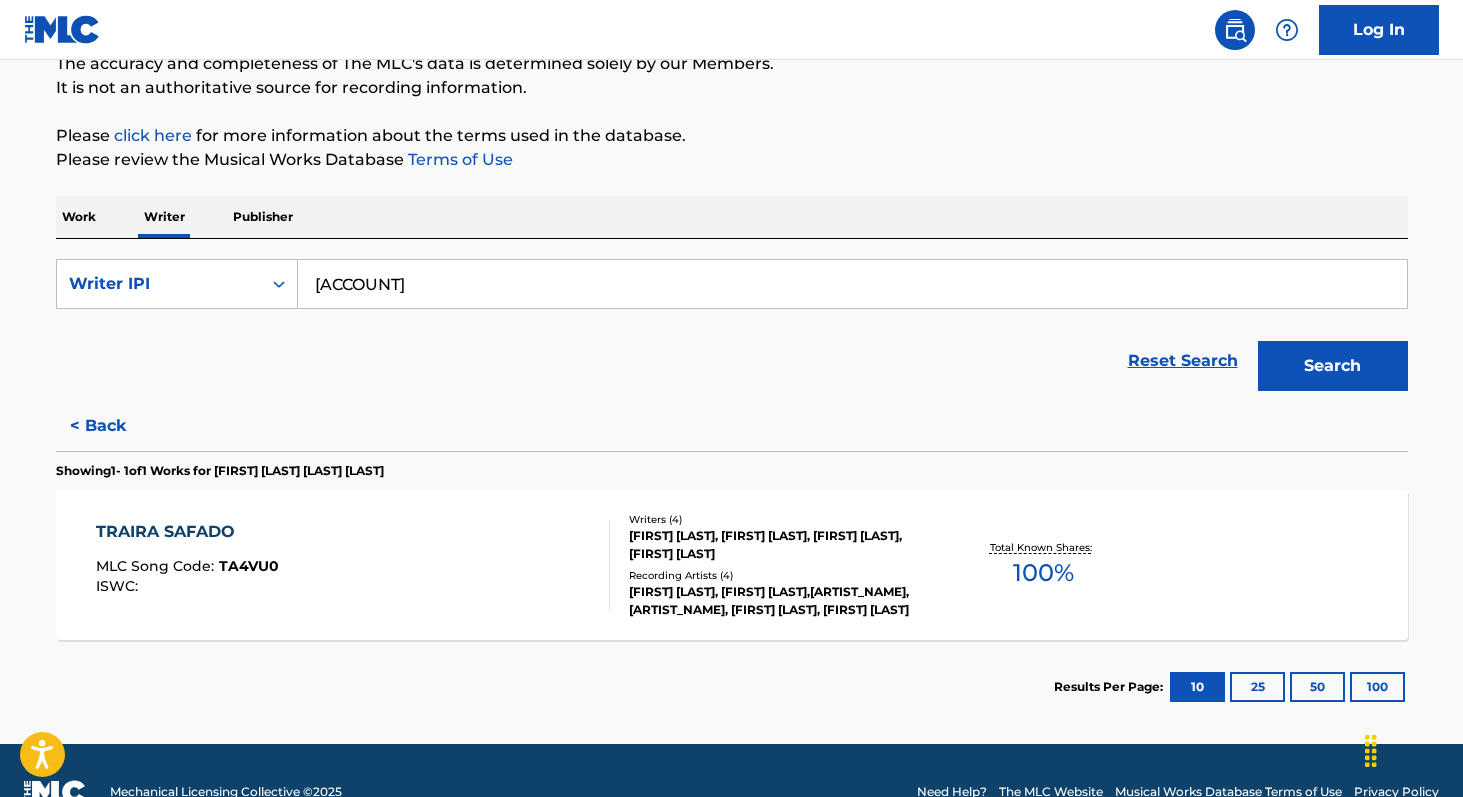 scroll, scrollTop: 187, scrollLeft: 0, axis: vertical 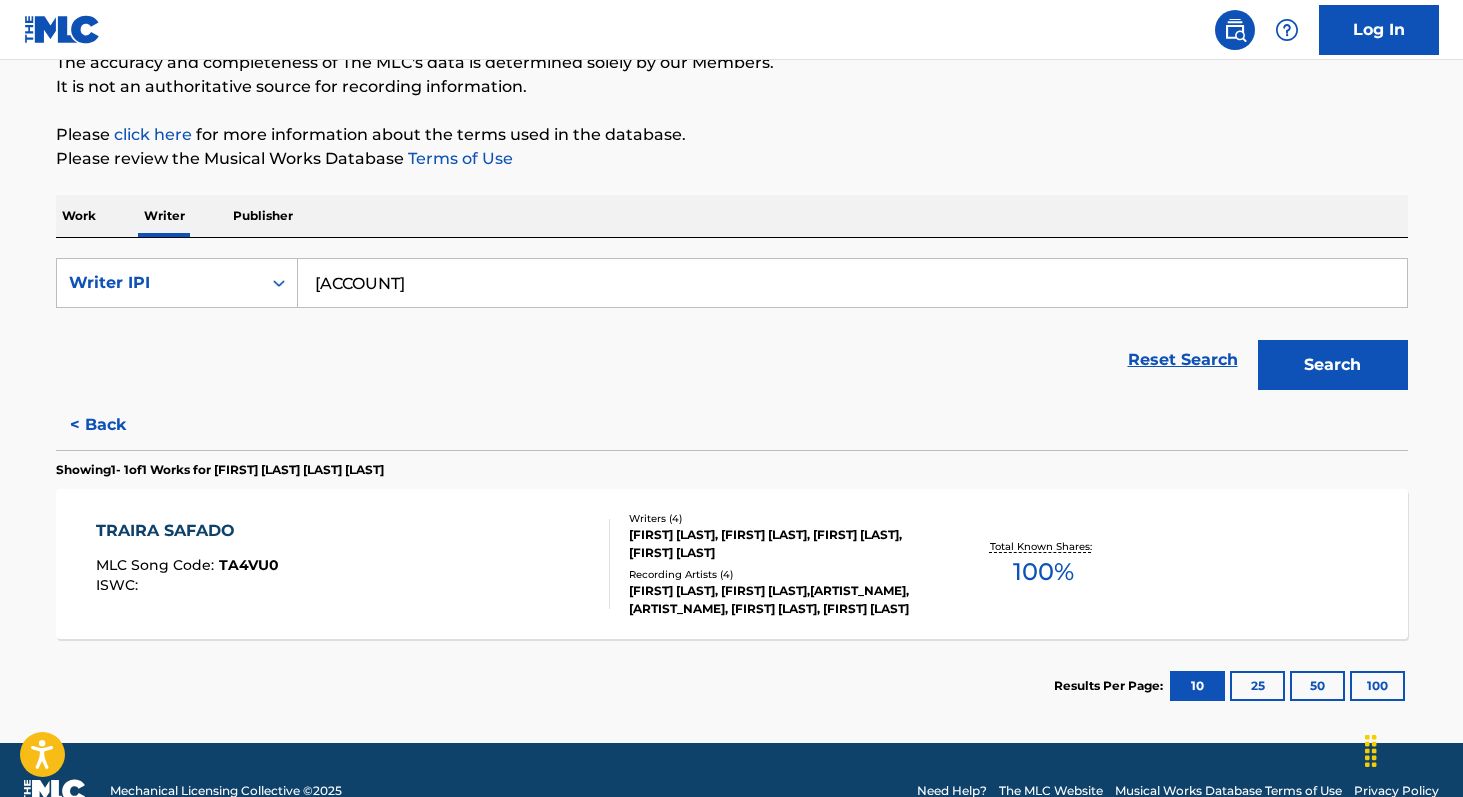 click on "100 %" at bounding box center [1043, 572] 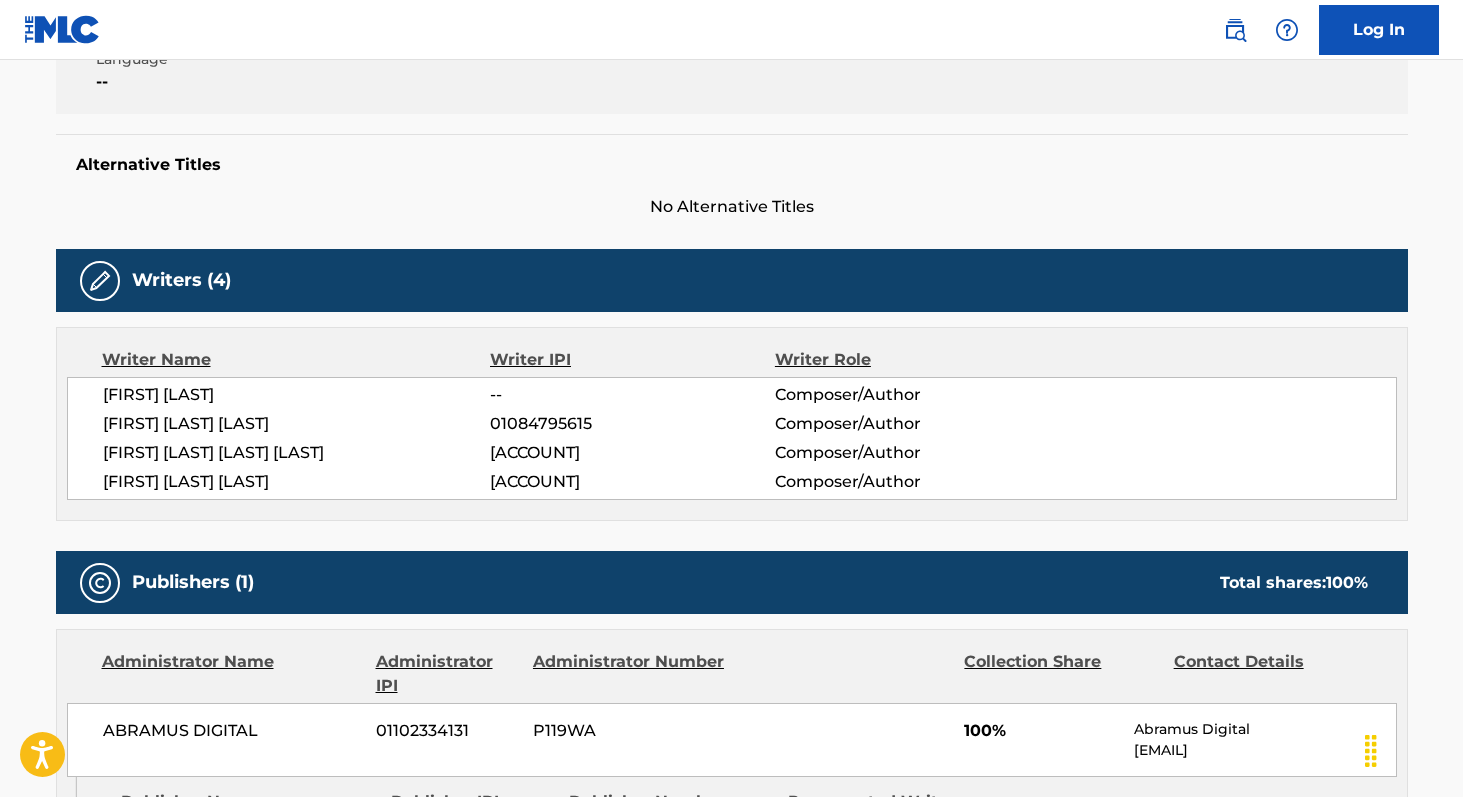 scroll, scrollTop: 456, scrollLeft: 0, axis: vertical 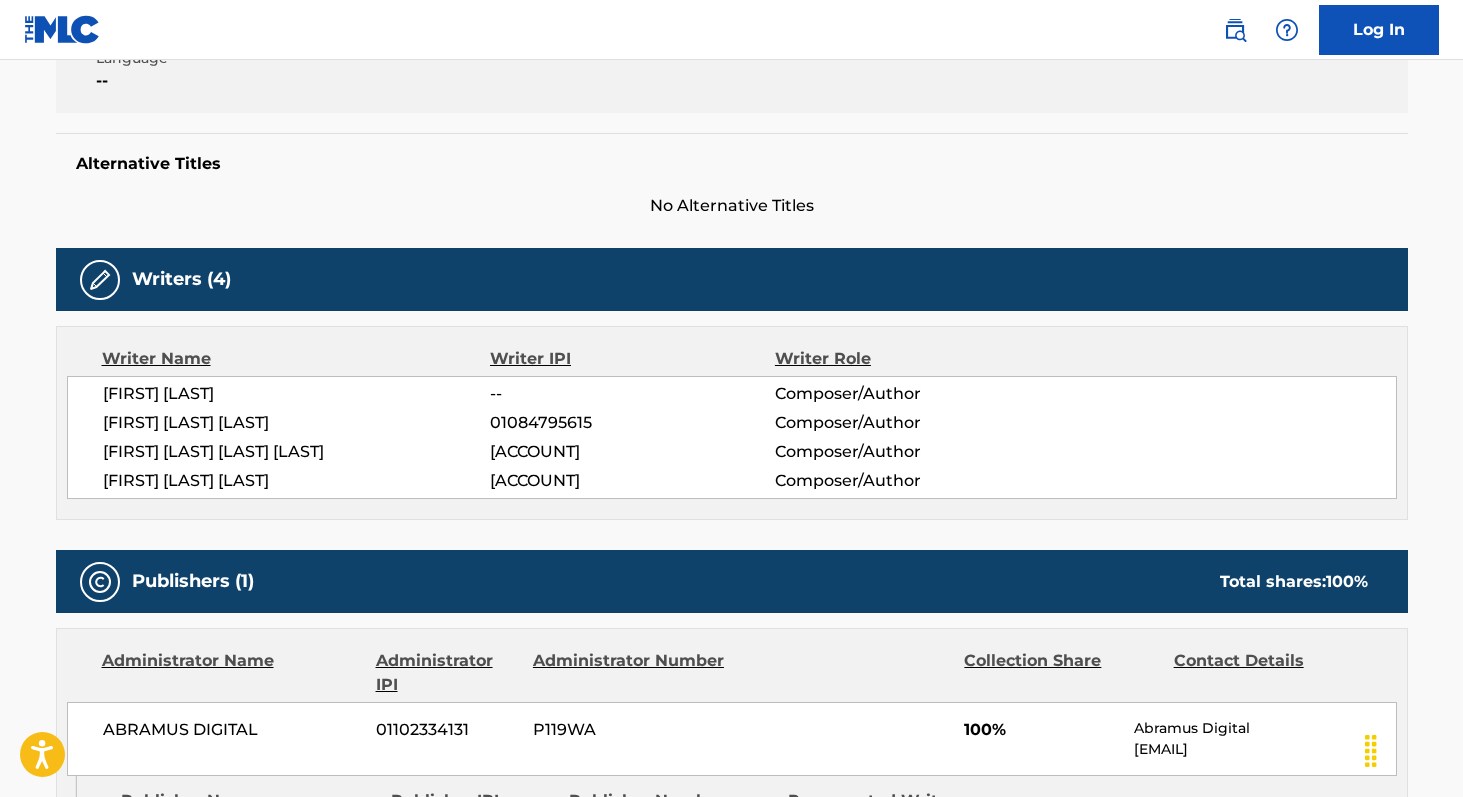 click on "[FIRST] [LAST] [LAST]" at bounding box center (297, 423) 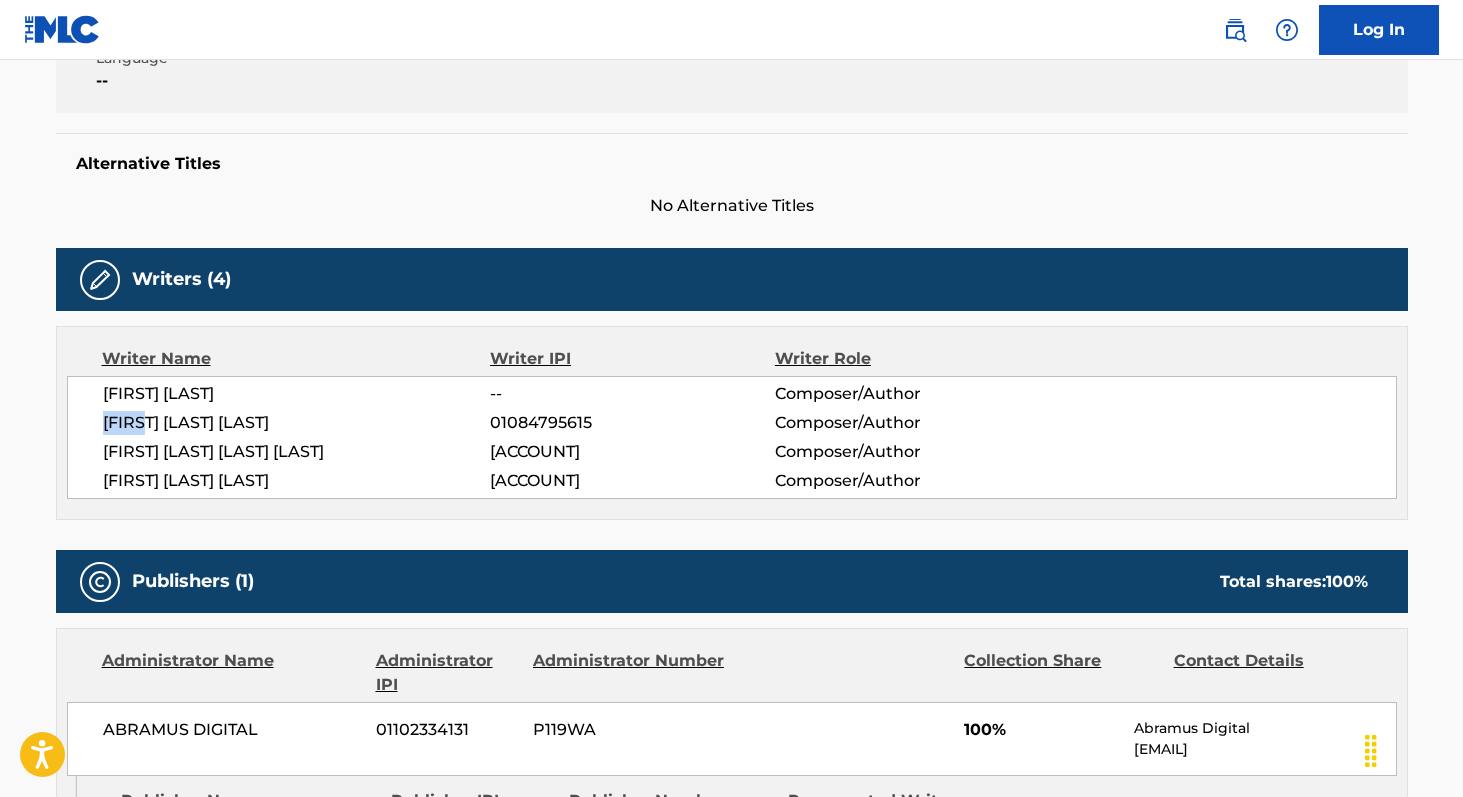 click on "[FIRST] [LAST] [LAST]" at bounding box center [297, 423] 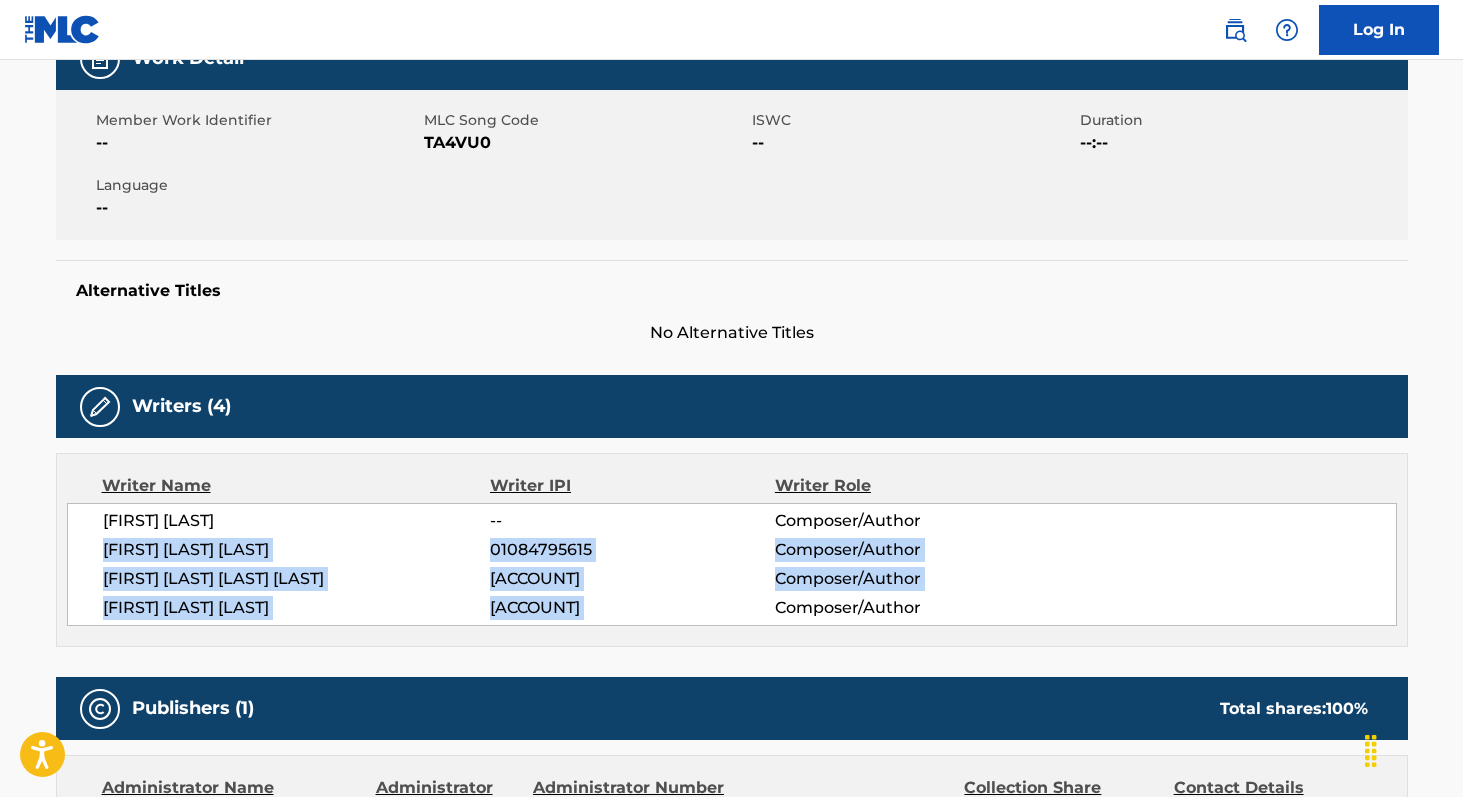 scroll, scrollTop: 313, scrollLeft: 0, axis: vertical 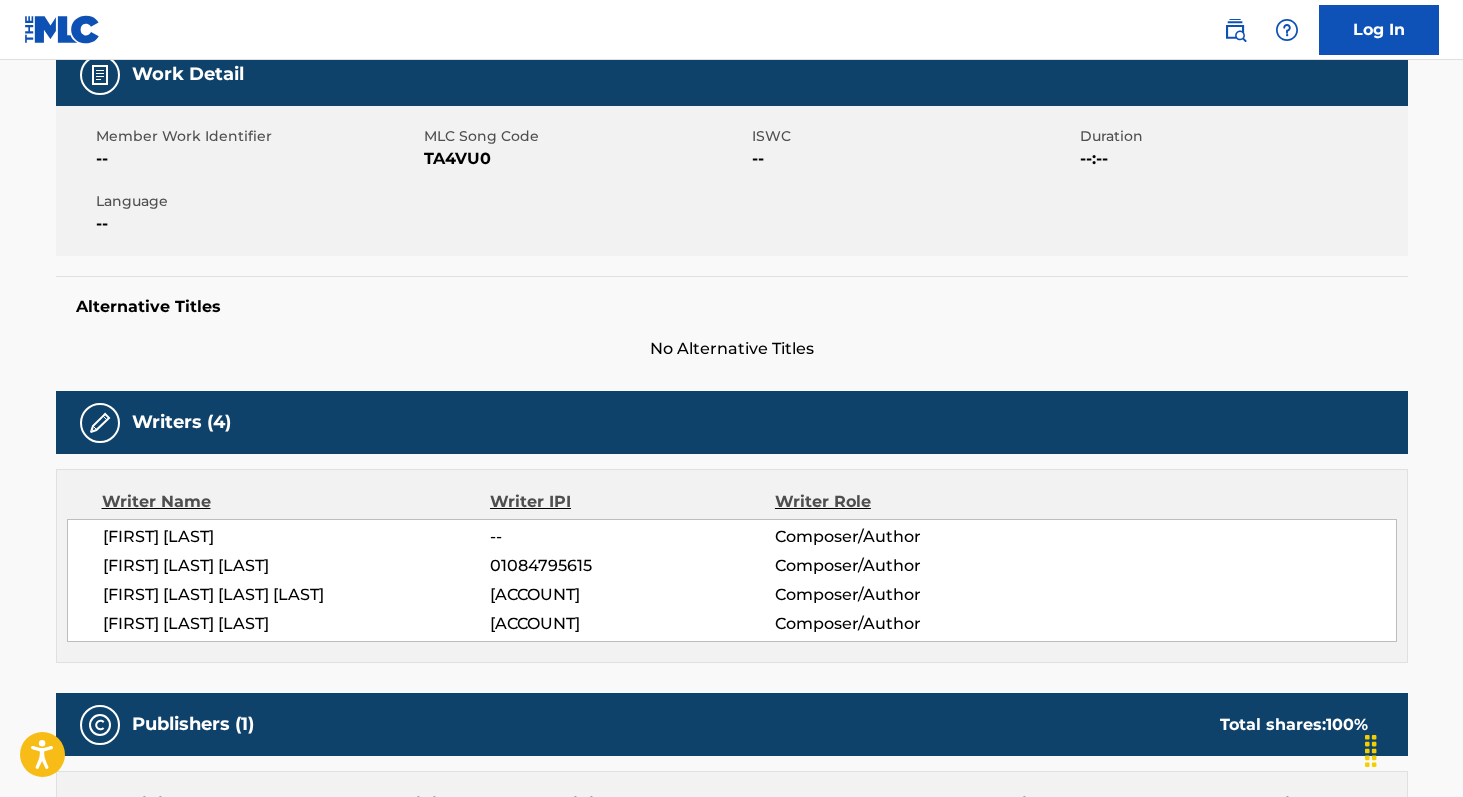 click on "TA4VU0" at bounding box center [585, 159] 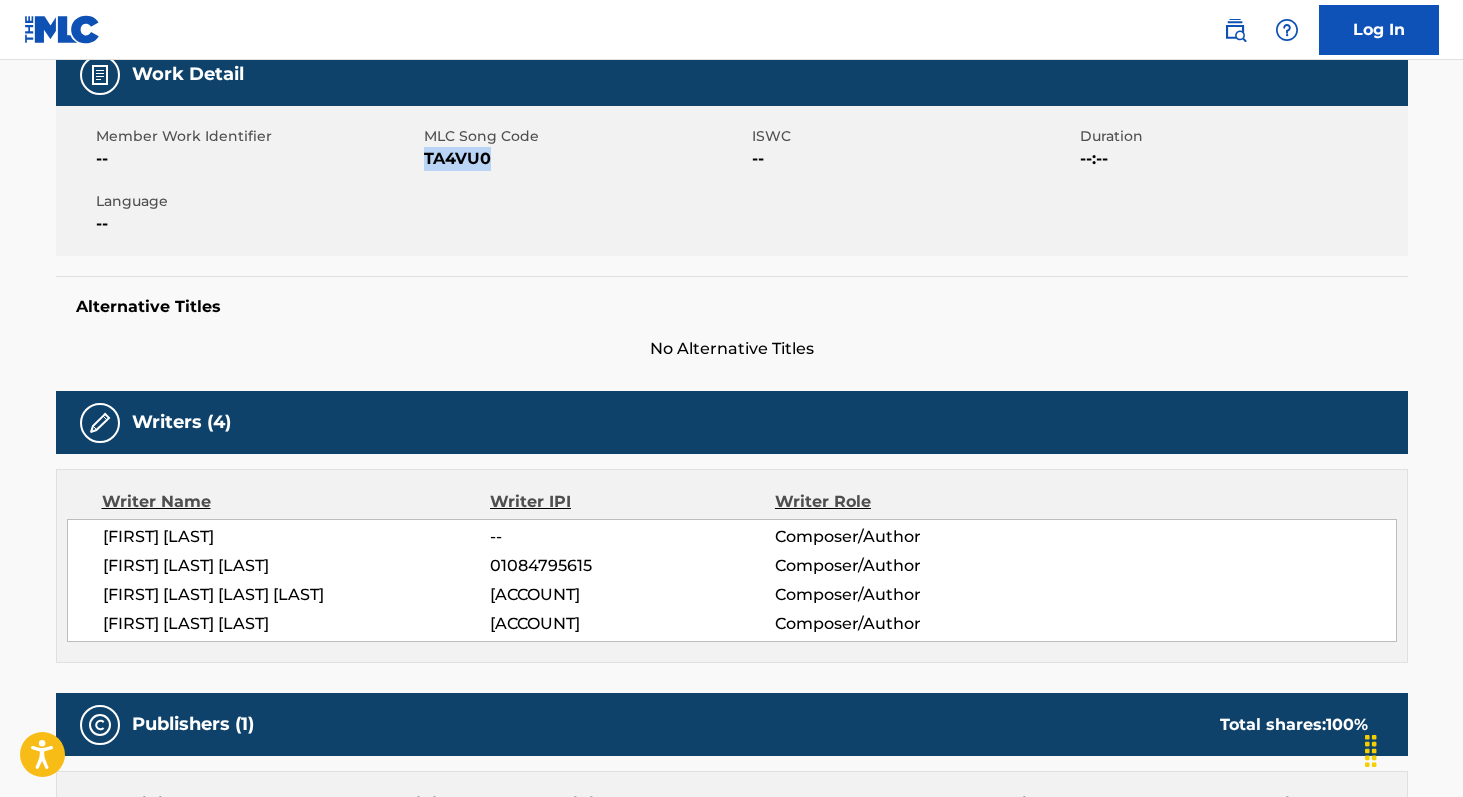 click on "TA4VU0" at bounding box center (585, 159) 